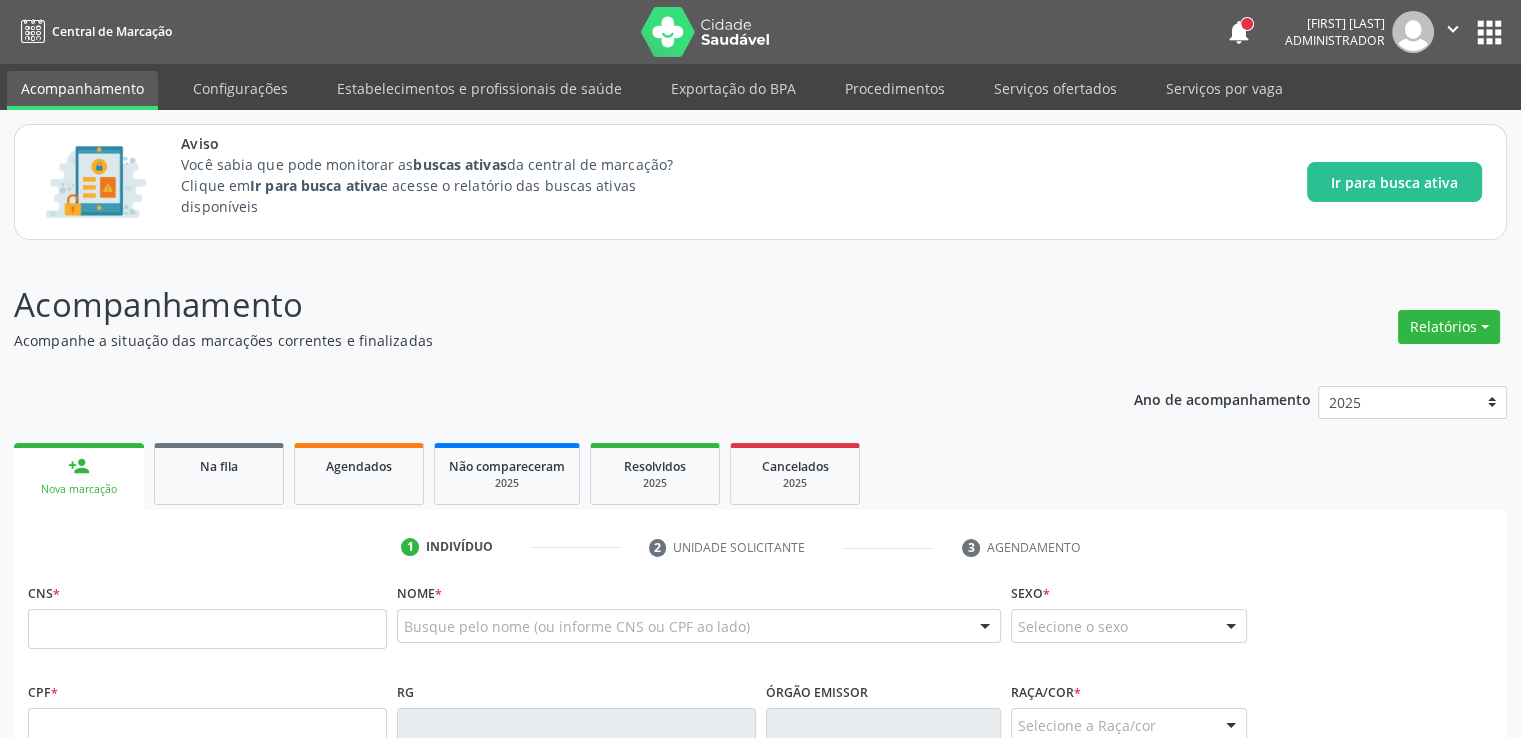 scroll, scrollTop: 200, scrollLeft: 0, axis: vertical 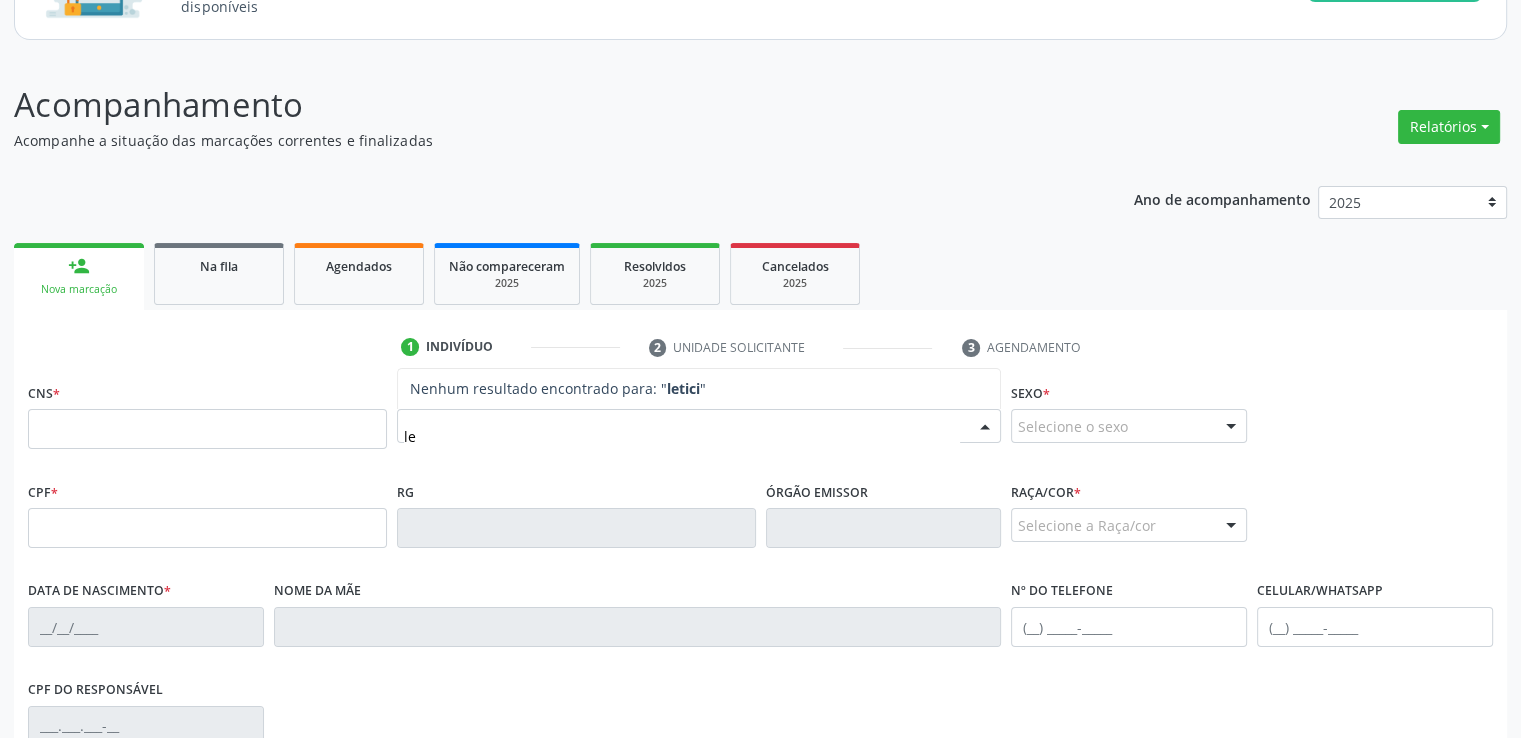 type on "l" 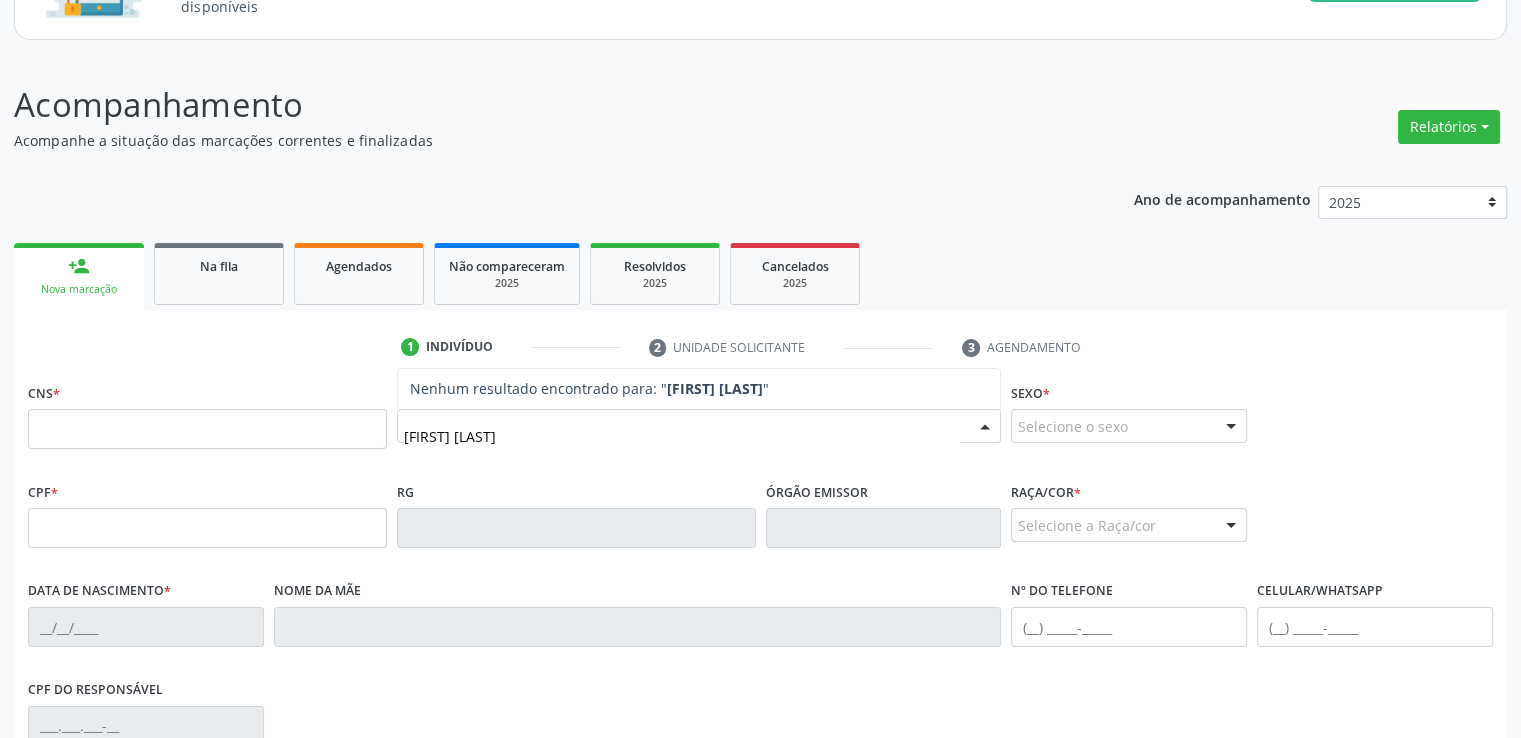 type on "[FIRST] [LAST]" 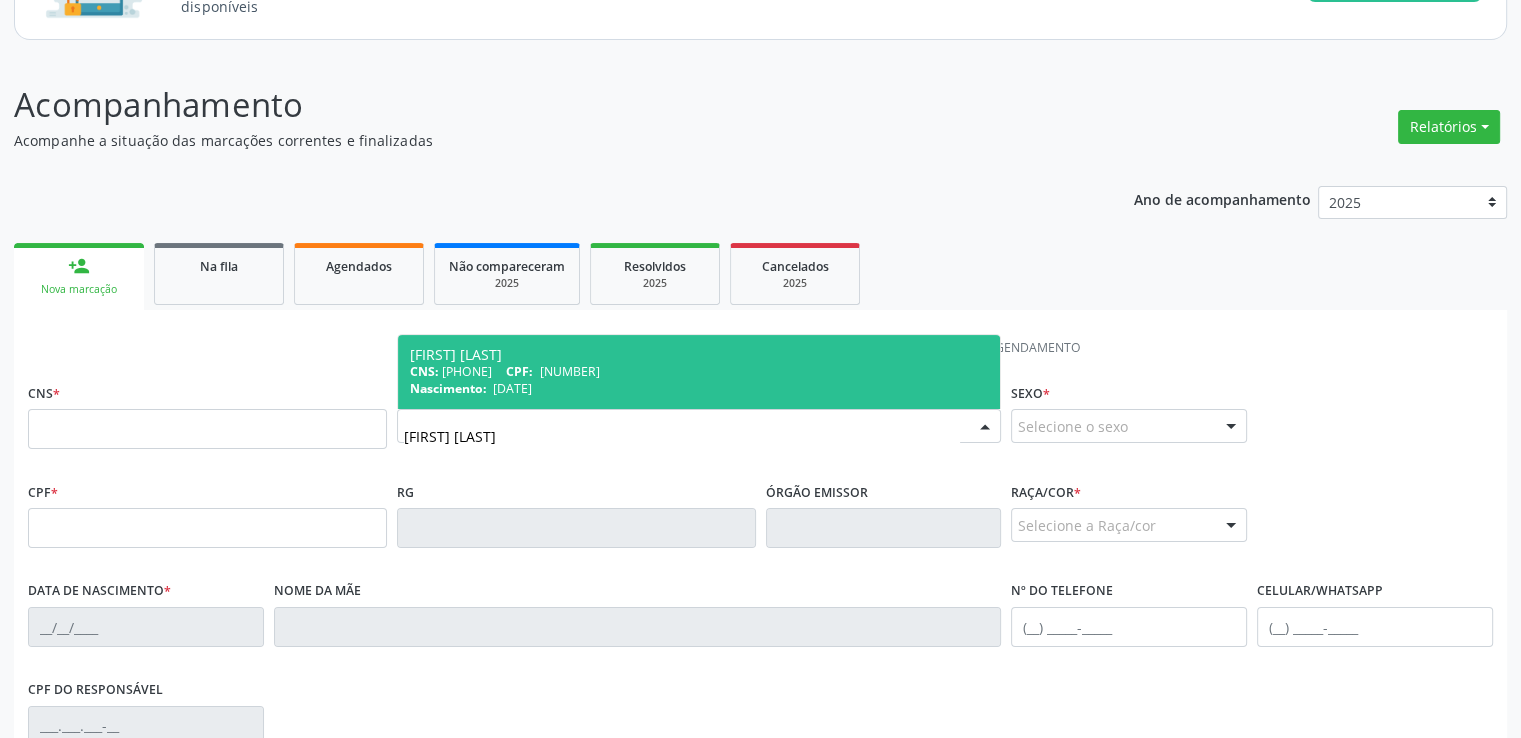 click on "[DATE]" at bounding box center (512, 388) 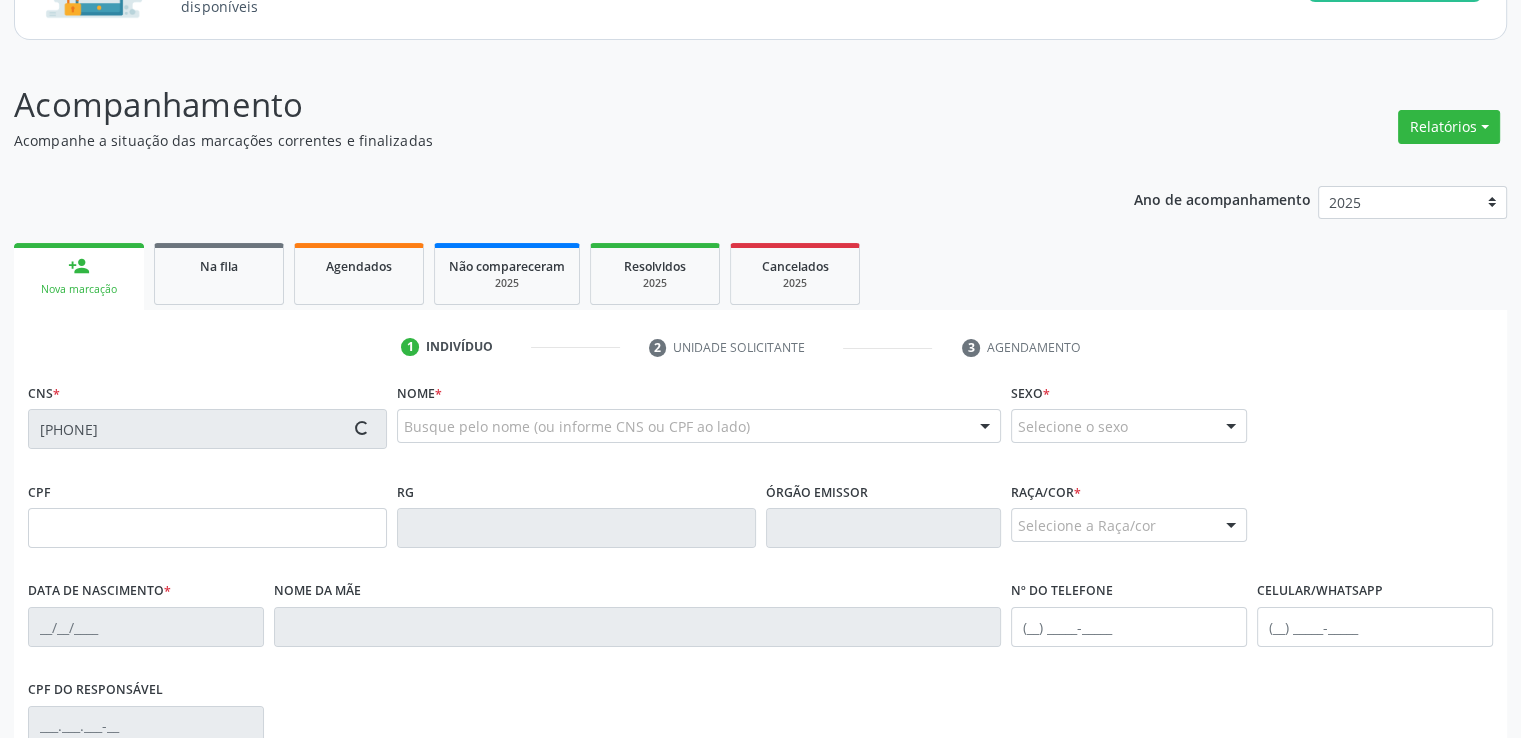 type on "[NUMBER]" 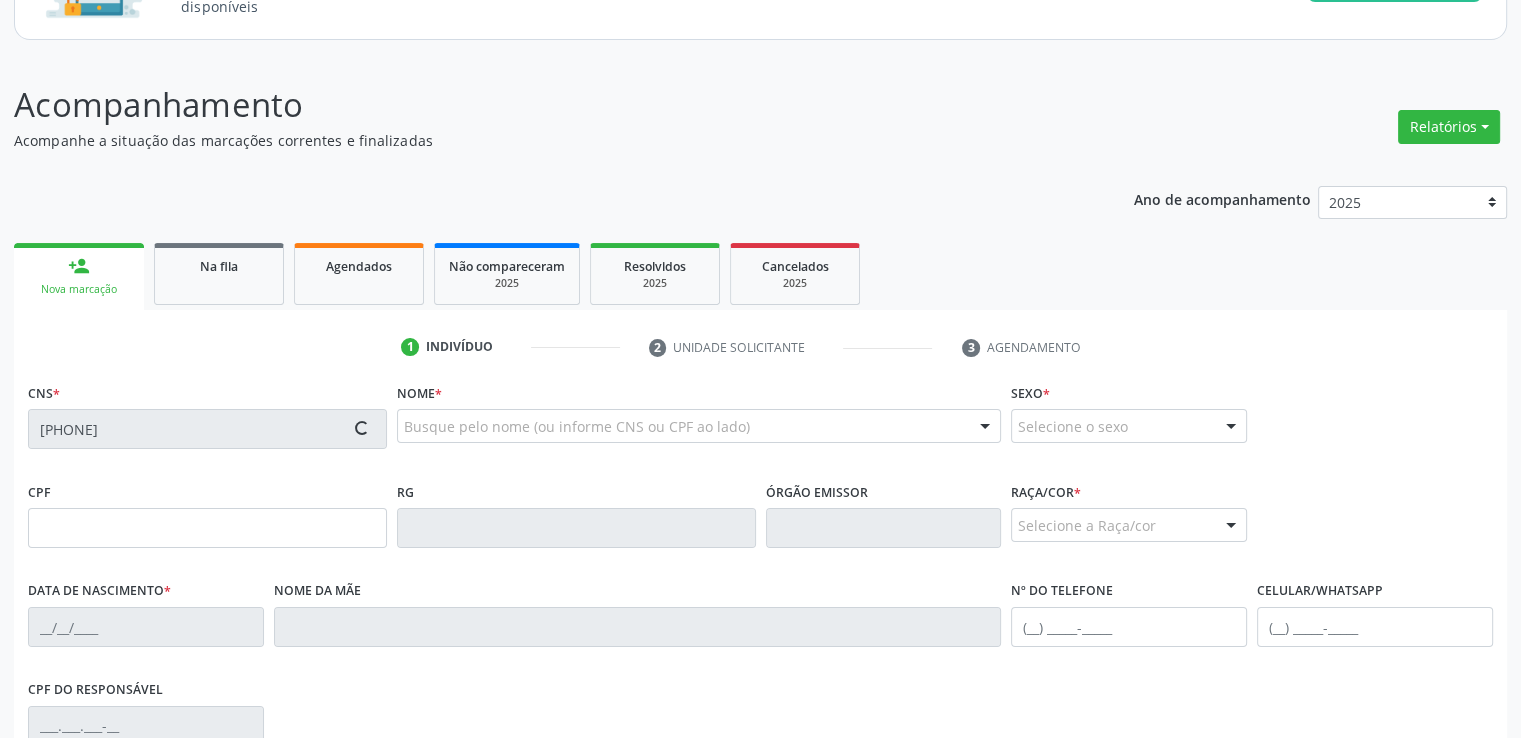 type on "[DATE]" 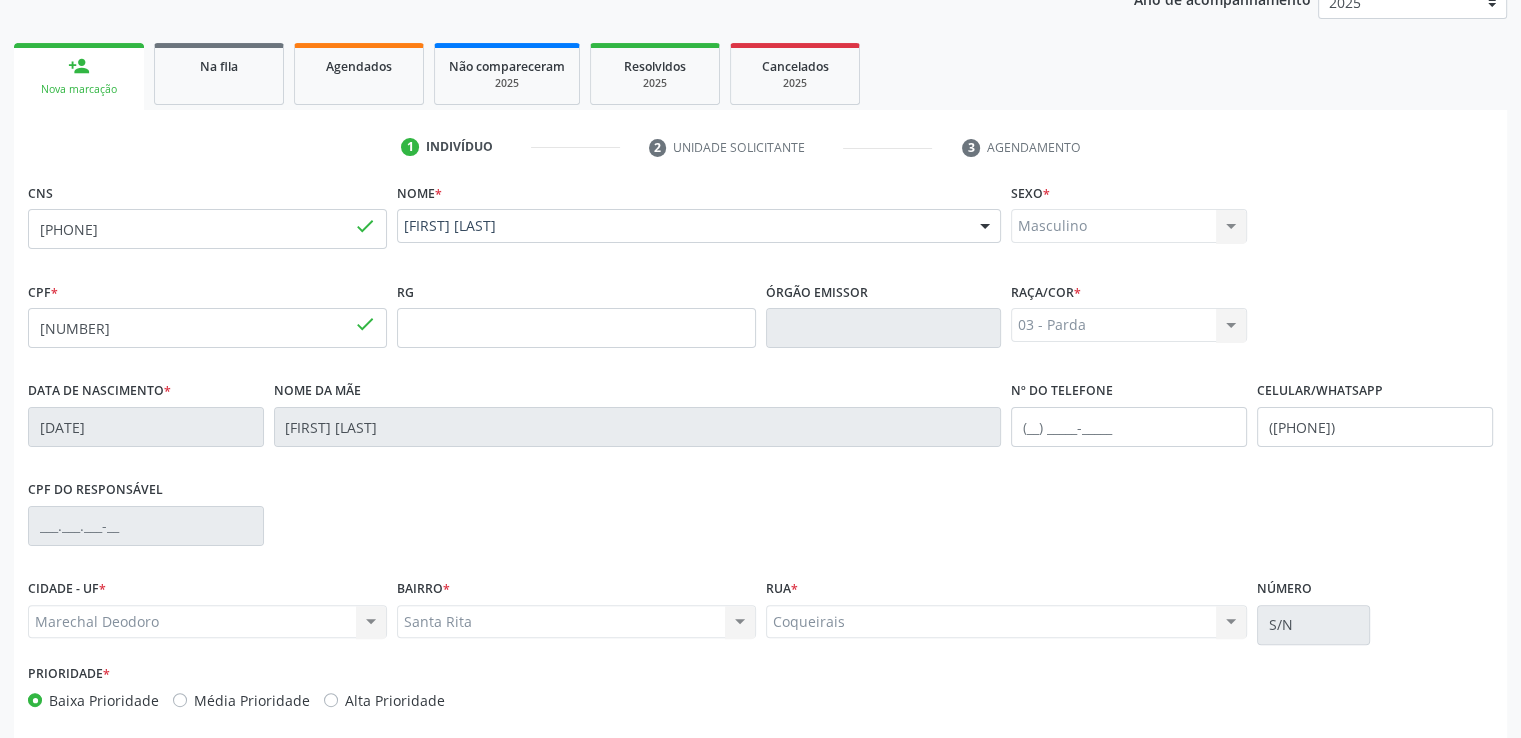 scroll, scrollTop: 489, scrollLeft: 0, axis: vertical 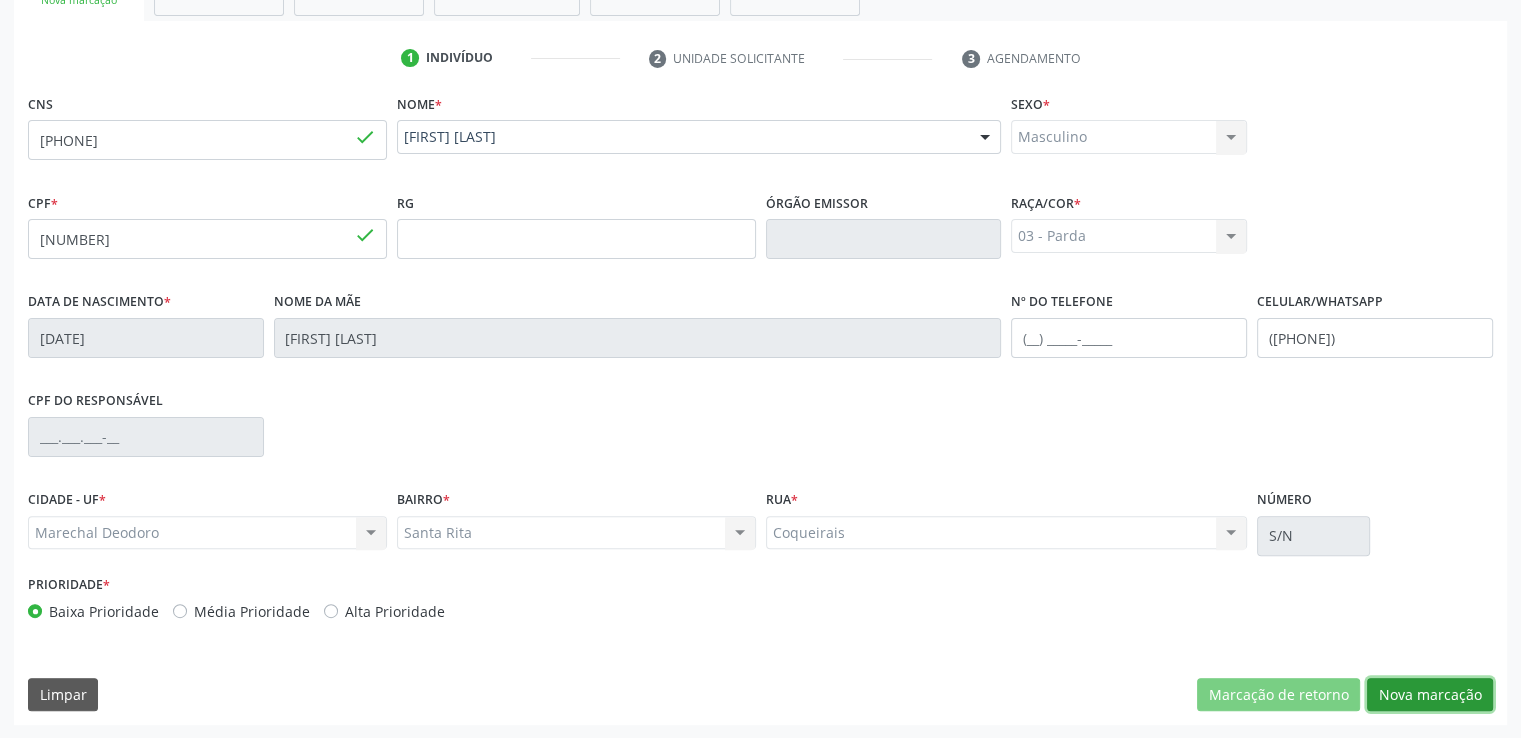 click on "Nova marcação" at bounding box center [1430, 695] 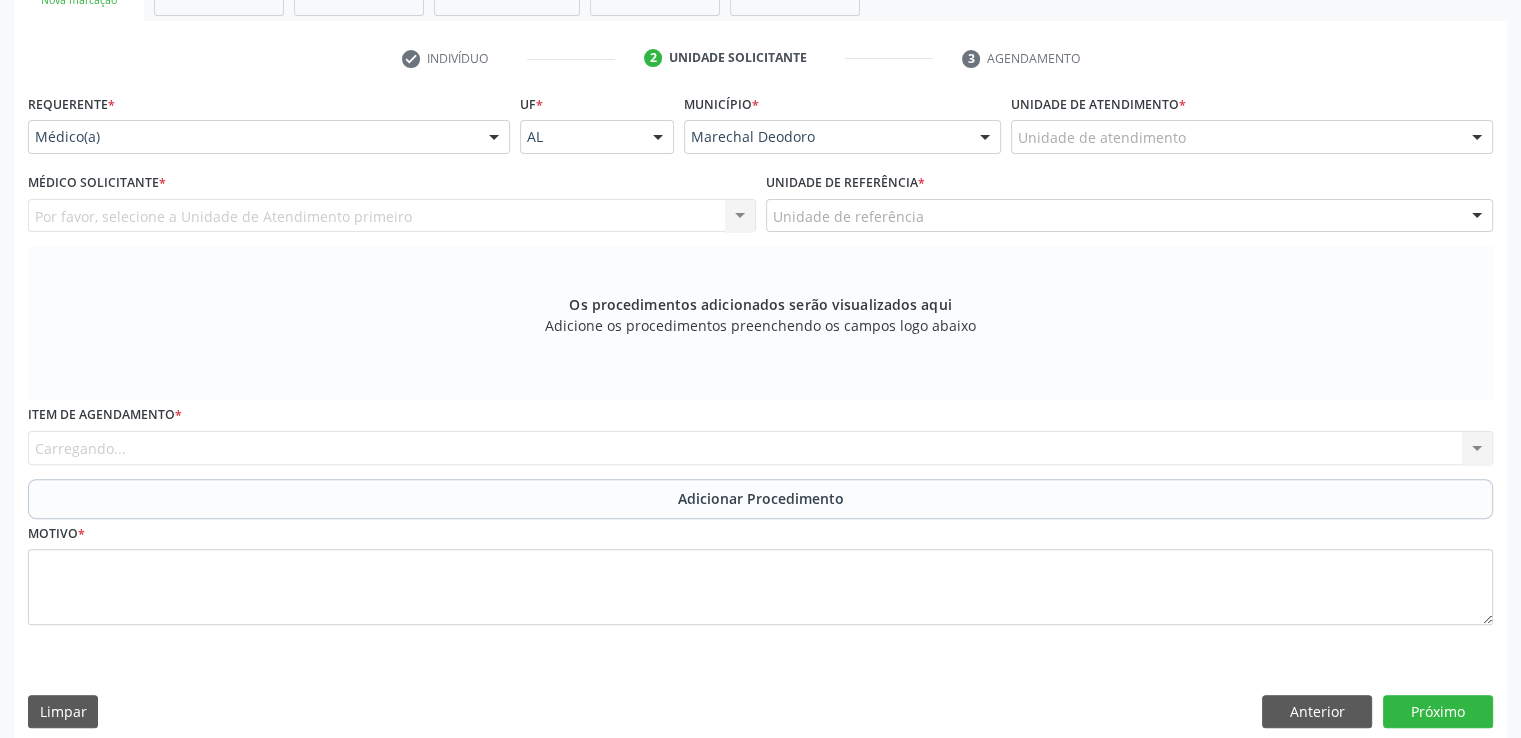 click on "Os procedimentos adicionados serão visualizados aqui
Adicione os procedimentos preenchendo os campos logo abaixo" at bounding box center (760, 323) 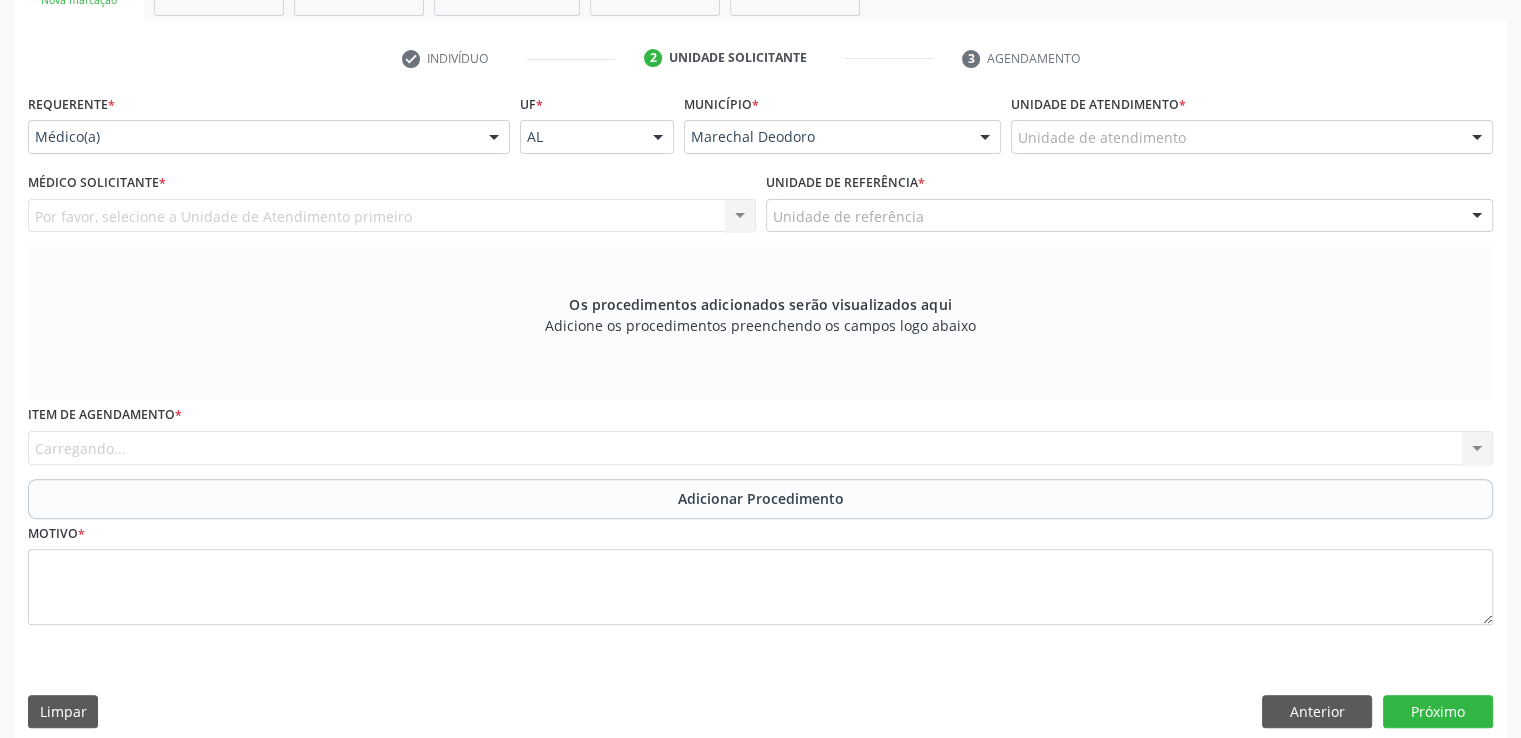 click on "Os procedimentos adicionados serão visualizados aqui
Adicione os procedimentos preenchendo os campos logo abaixo" at bounding box center (760, 323) 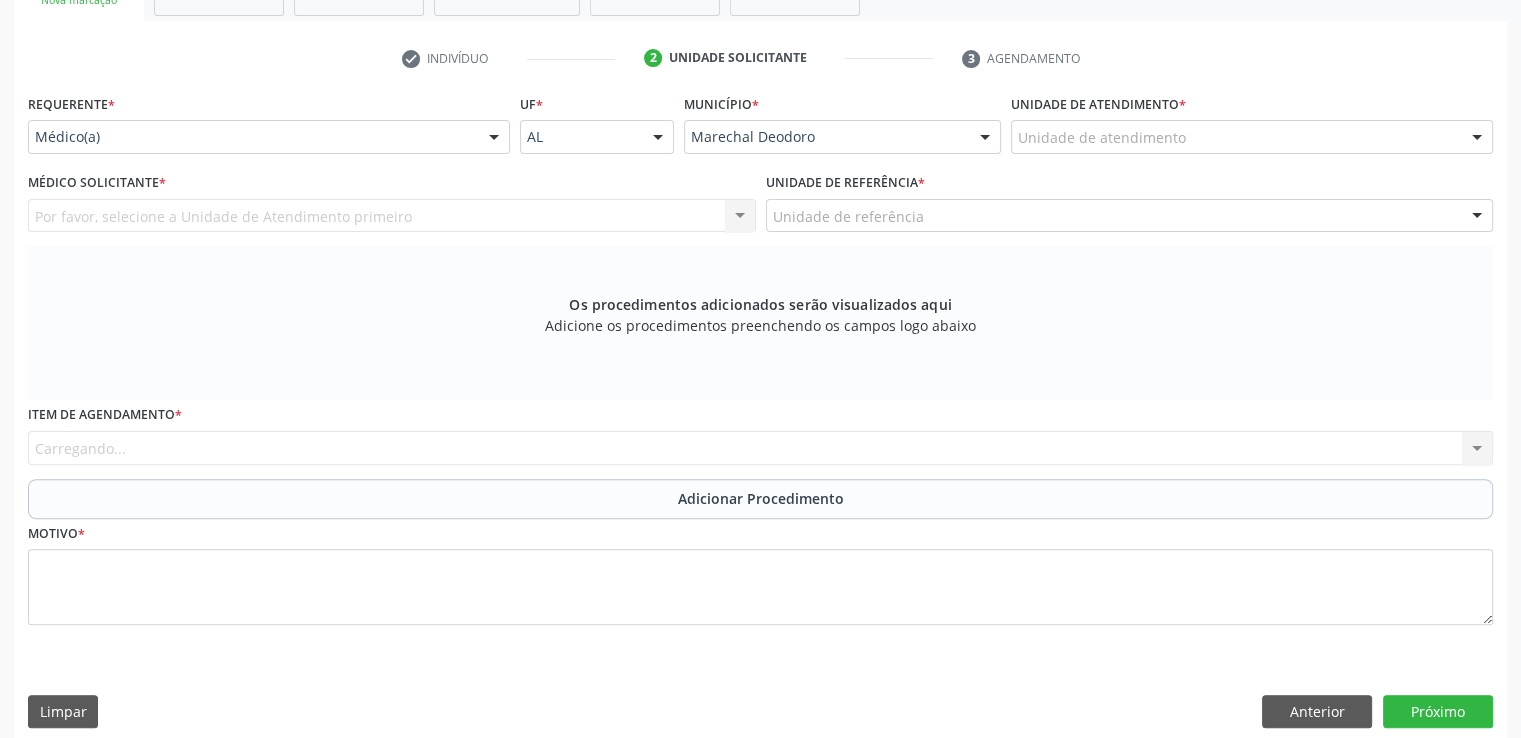 click on "Por favor, selecione a Unidade de Atendimento primeiro
Nenhum resultado encontrado para: "   "
Não há nenhuma opção para ser exibida." at bounding box center [392, 216] 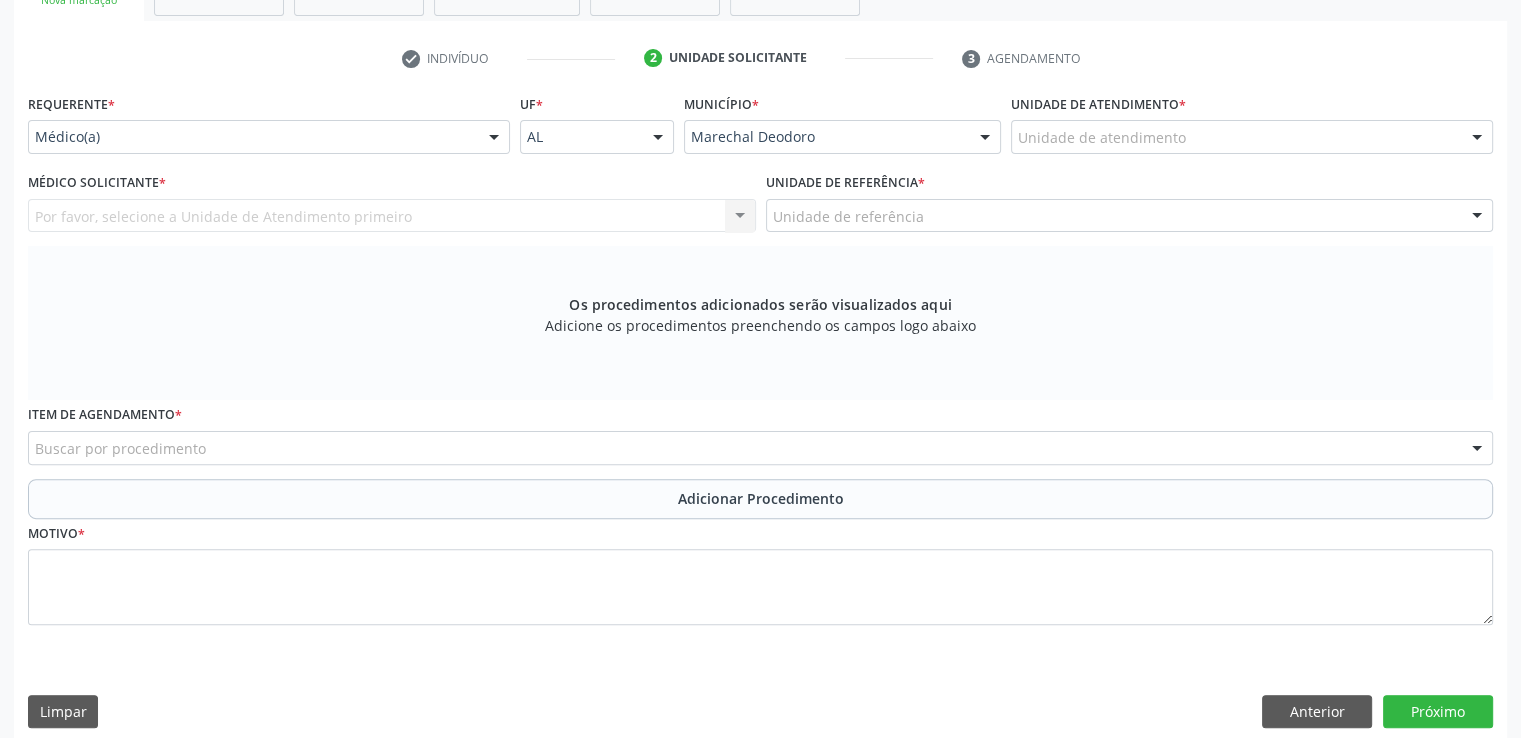 click on "Por favor, selecione a Unidade de Atendimento primeiro
Nenhum resultado encontrado para: "   "
Não há nenhuma opção para ser exibida." at bounding box center (392, 216) 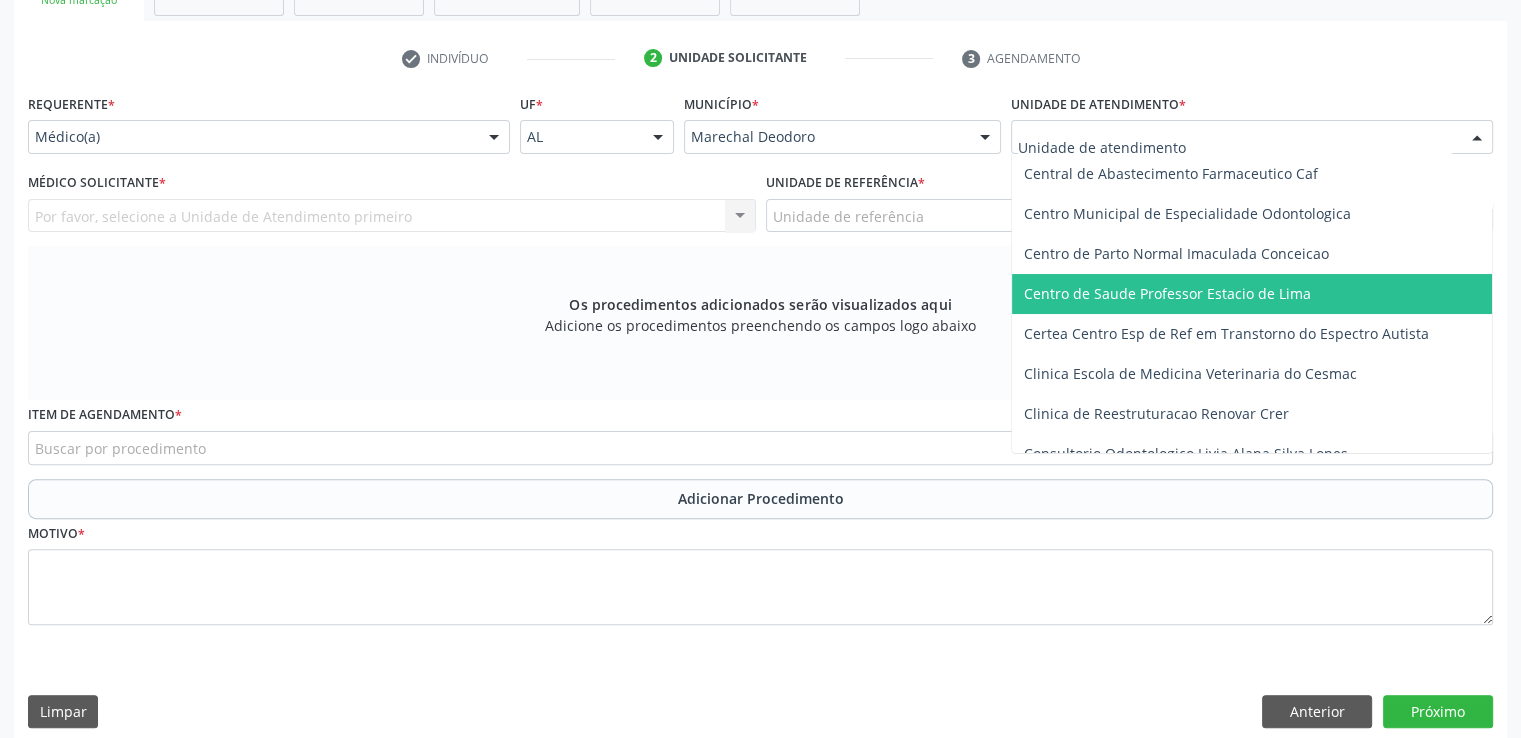 scroll, scrollTop: 300, scrollLeft: 0, axis: vertical 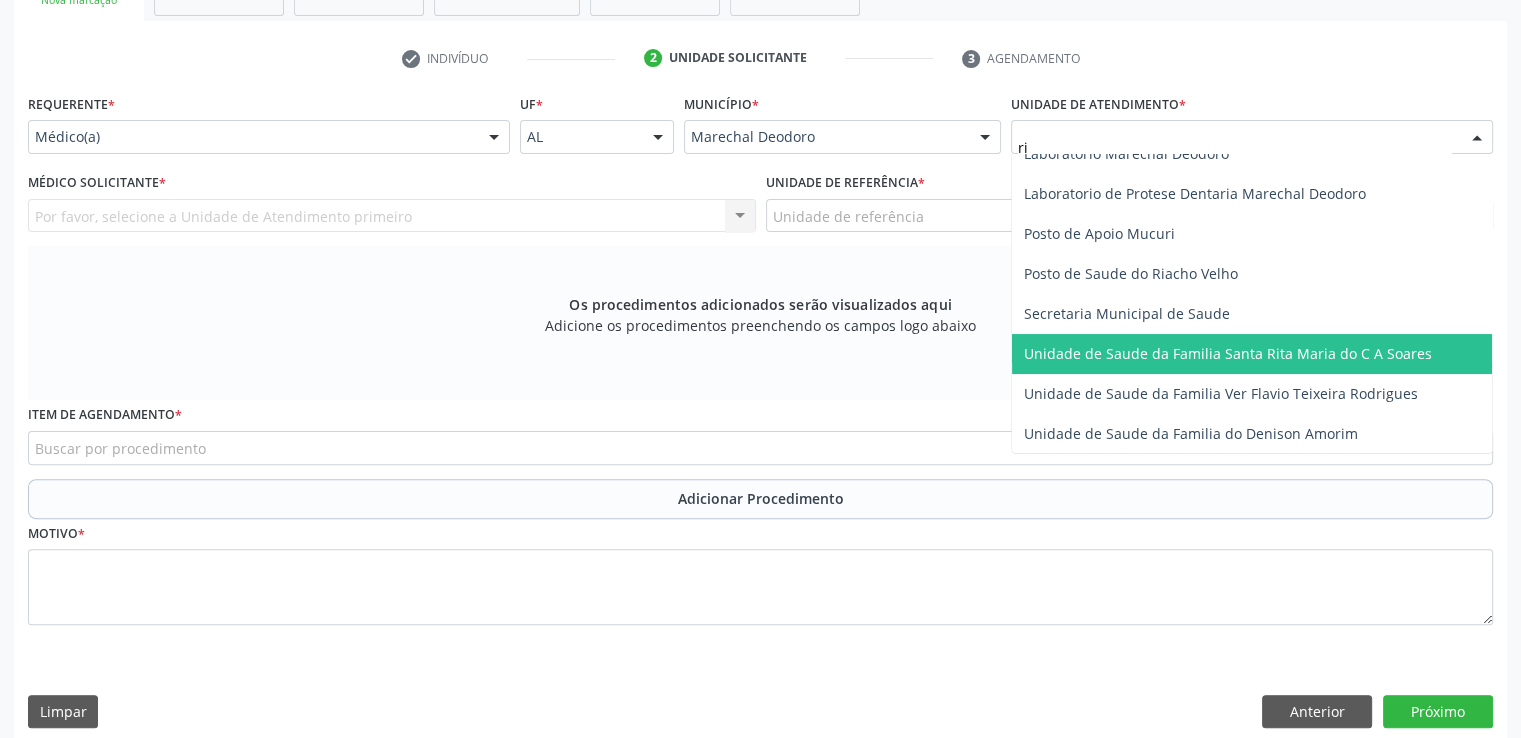 type on "rit" 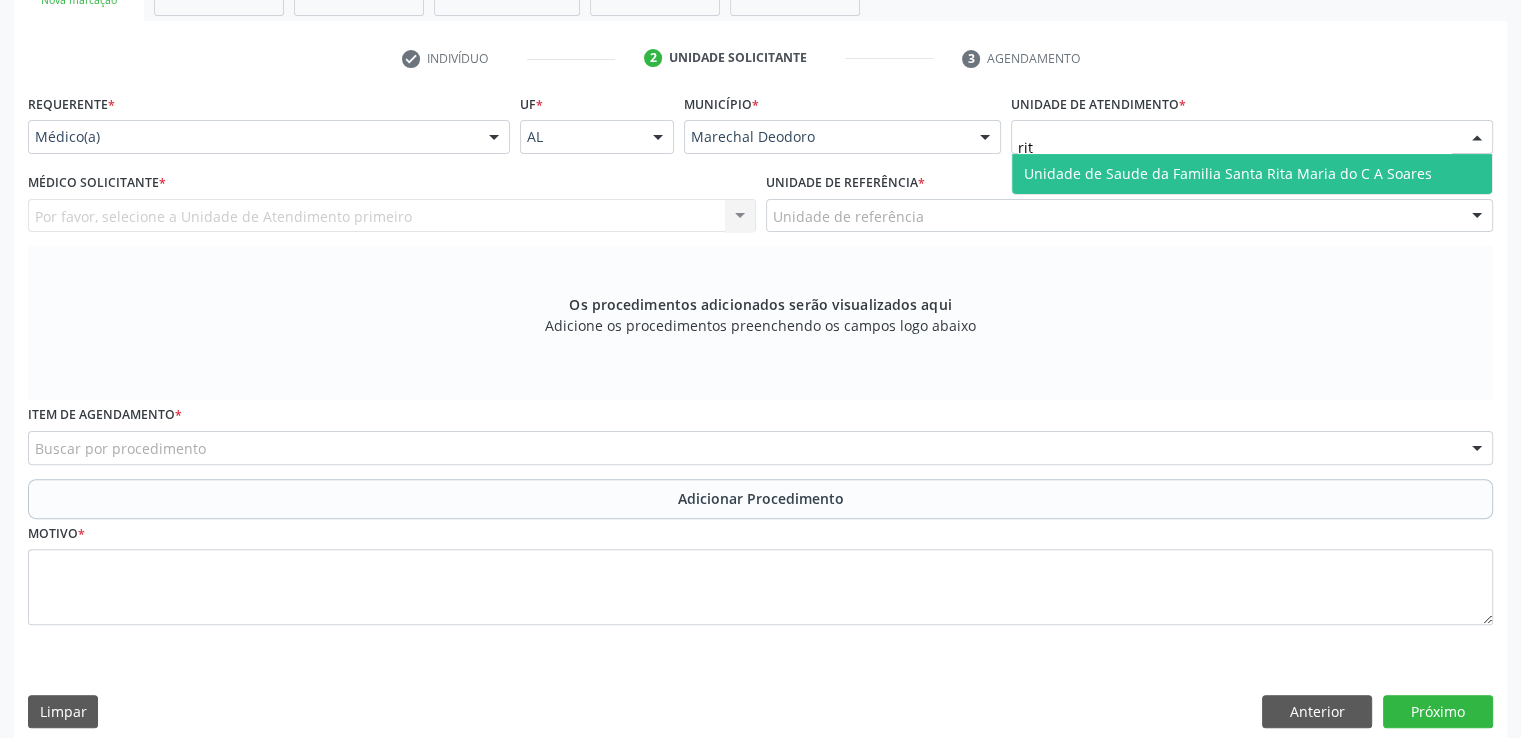 scroll, scrollTop: 0, scrollLeft: 0, axis: both 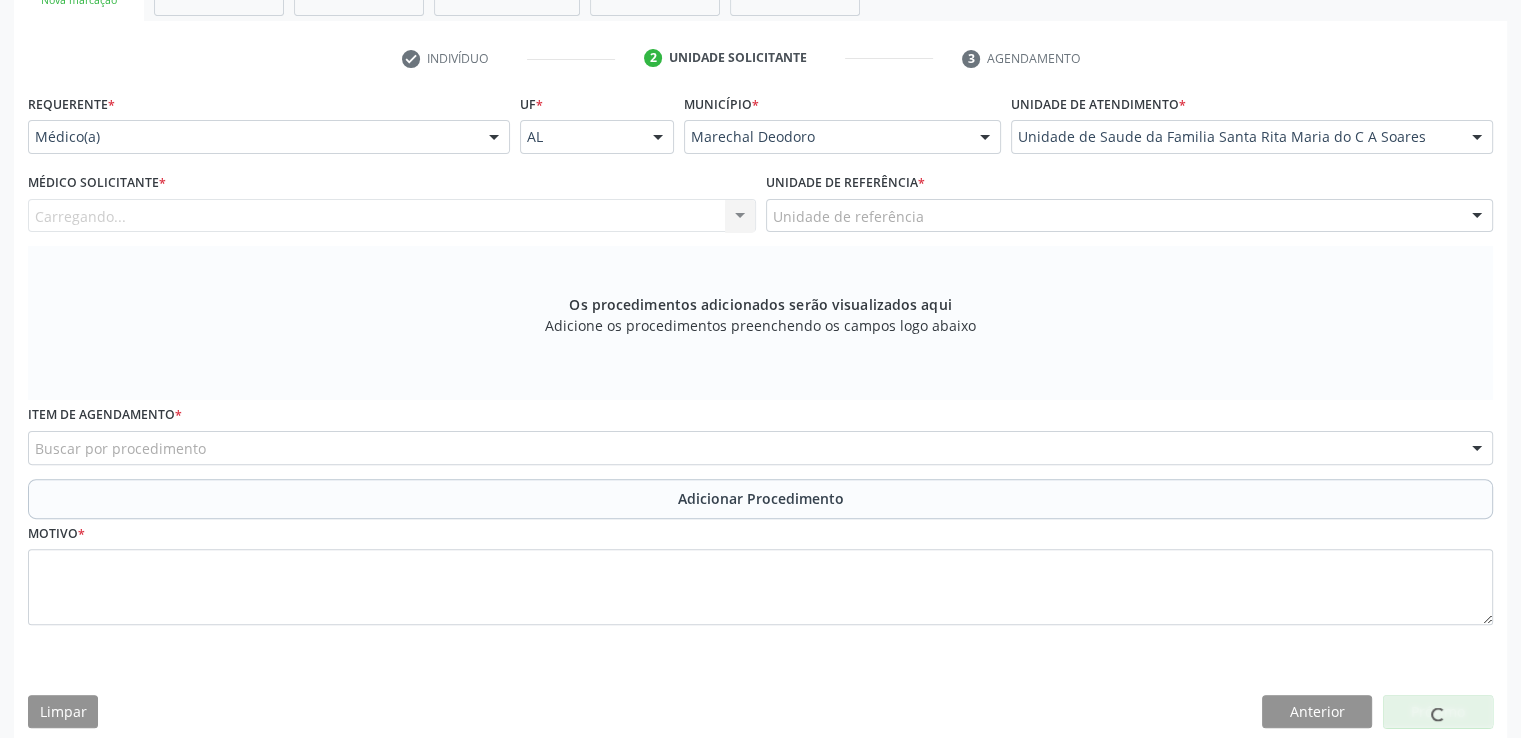 click on "Carregando...
Nenhum resultado encontrado para: "   "
Não há nenhuma opção para ser exibida." at bounding box center [392, 216] 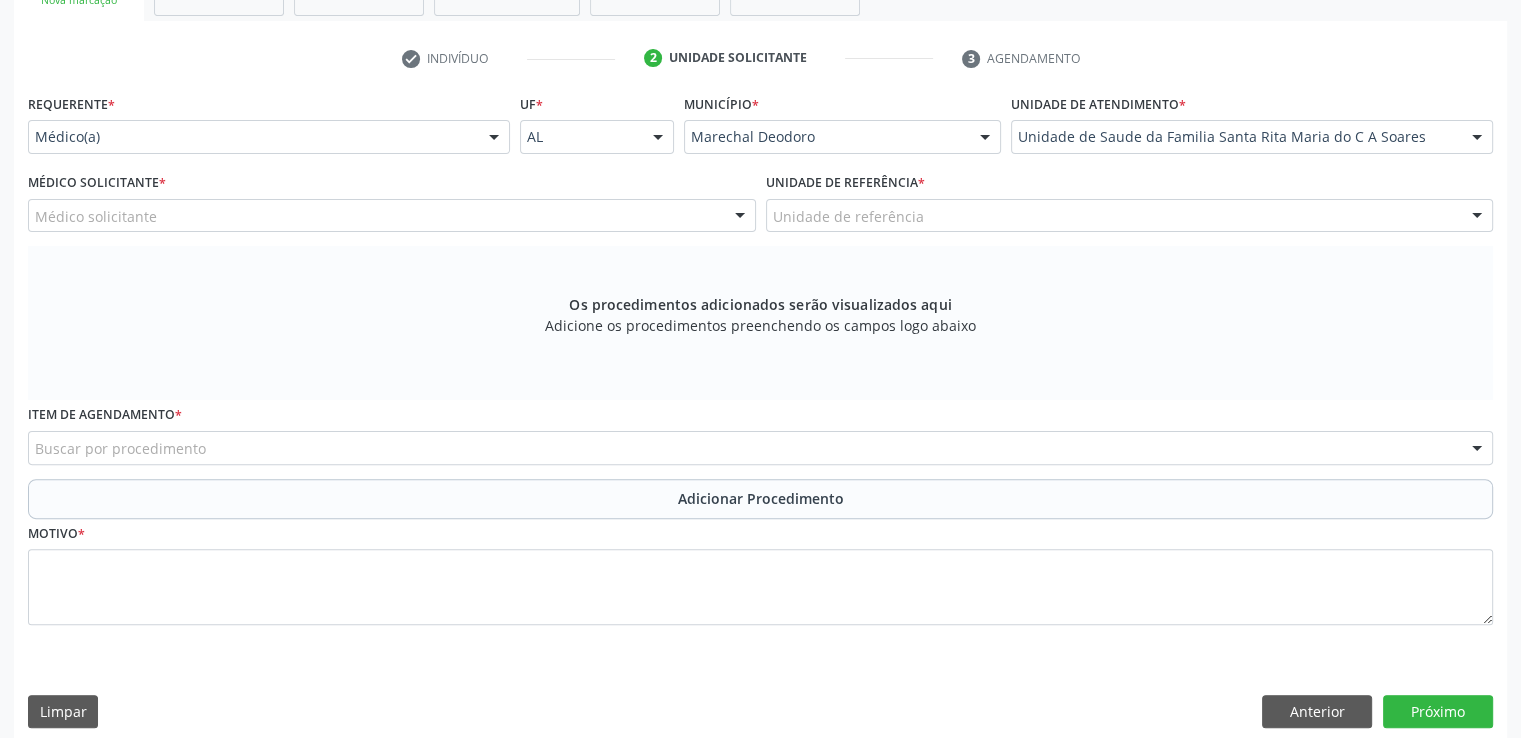 click on "Médico solicitante" at bounding box center (392, 216) 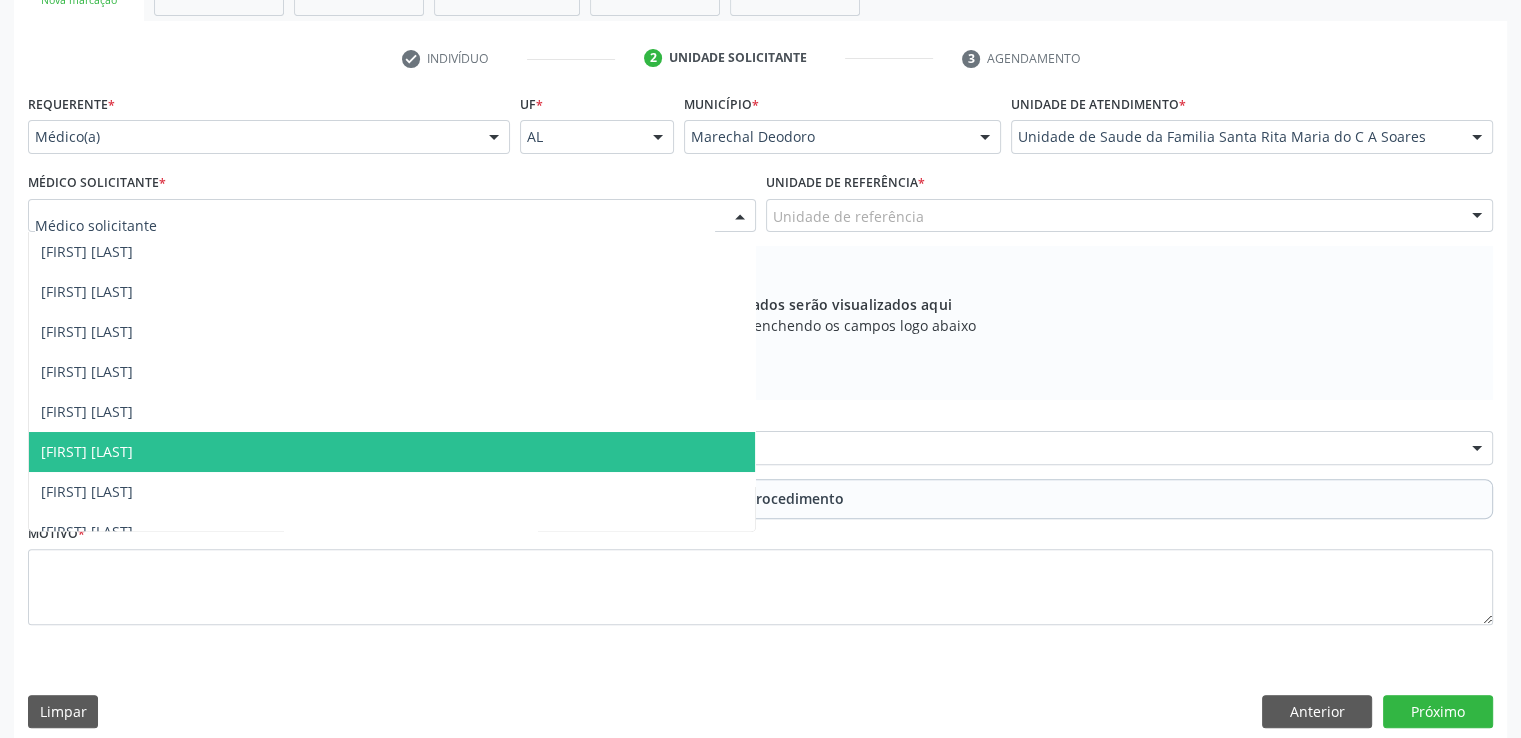 click on "[FIRST] [LAST]" at bounding box center [87, 451] 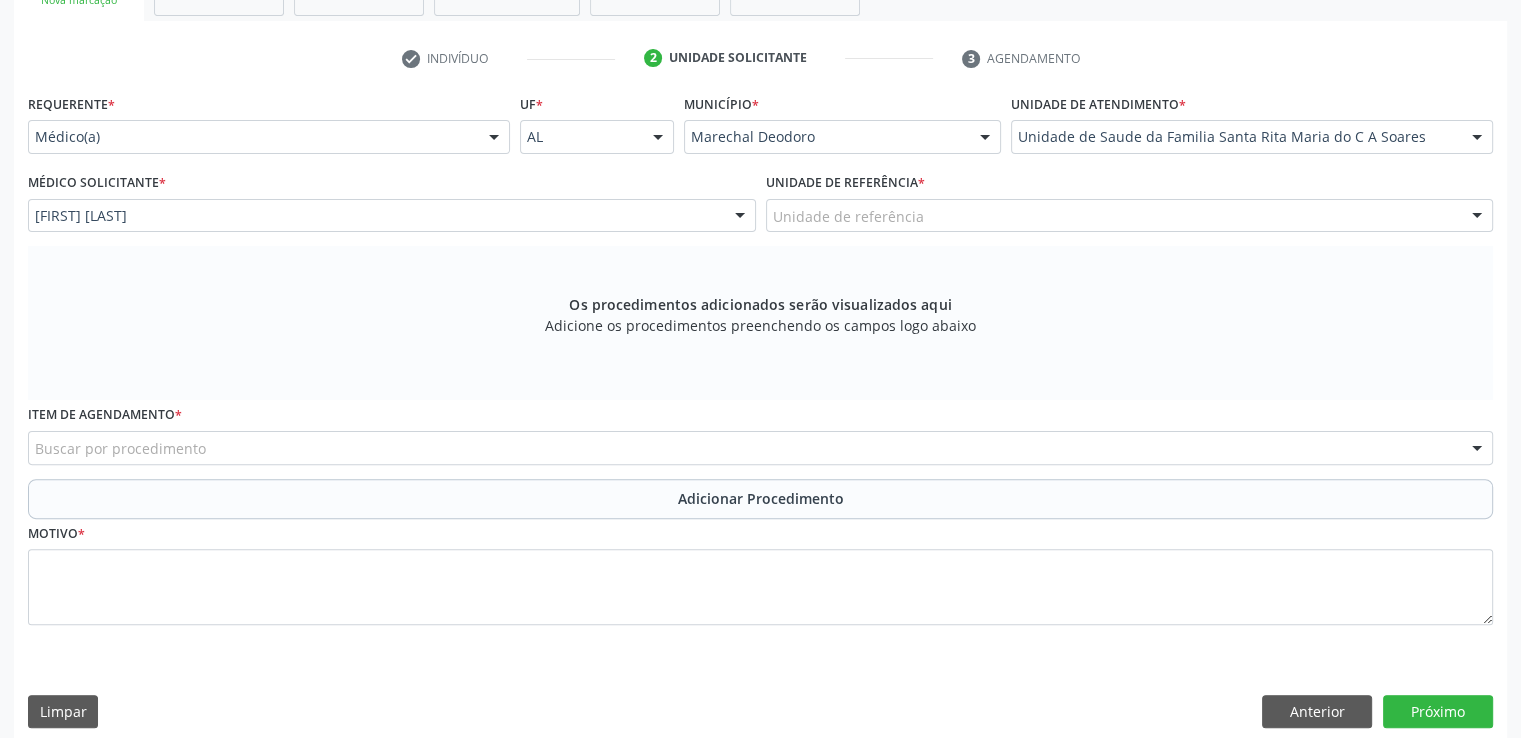 click on "Unidade de referência" at bounding box center (1130, 216) 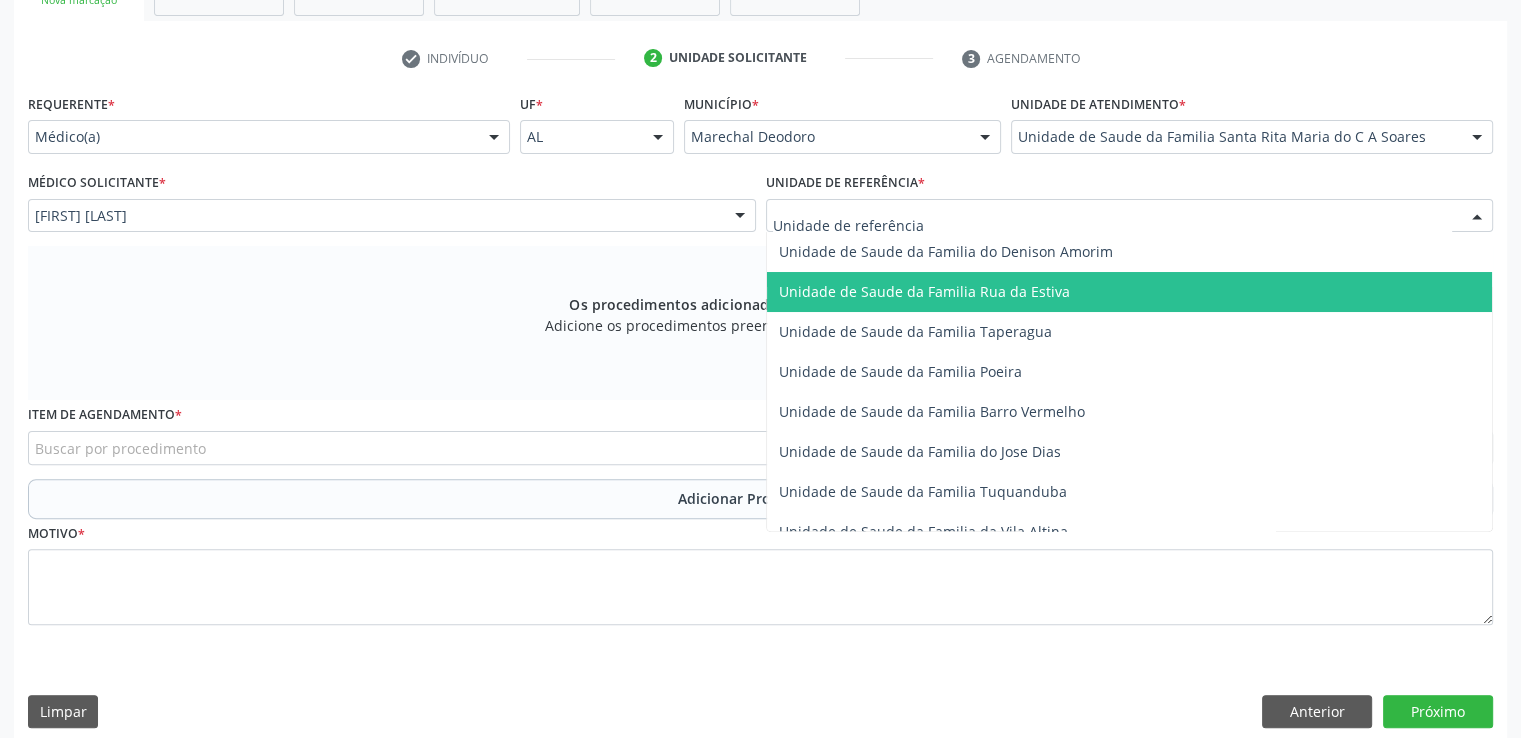 scroll, scrollTop: 460, scrollLeft: 0, axis: vertical 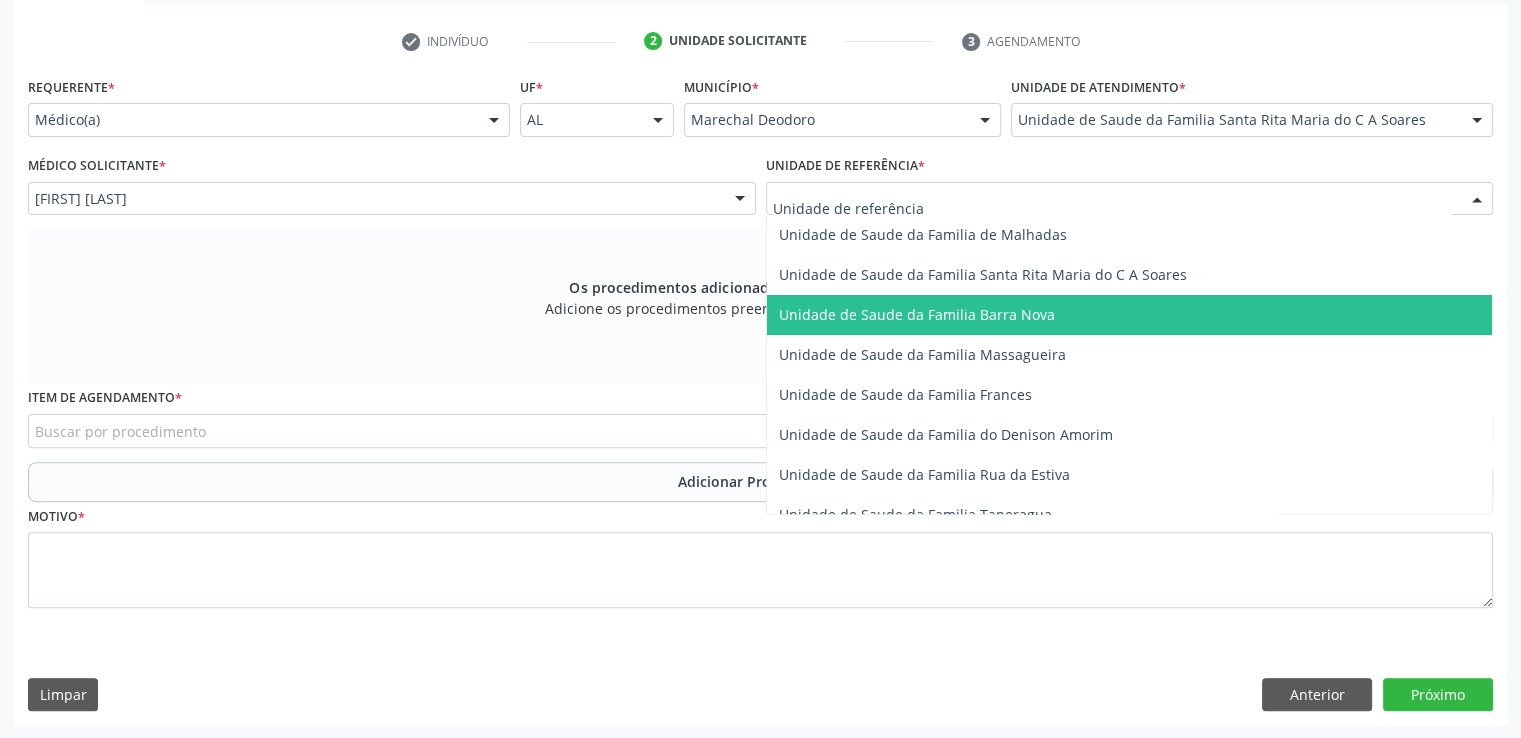 click on "Os procedimentos adicionados serão visualizados aqui
Adicione os procedimentos preenchendo os campos logo abaixo" at bounding box center (760, 306) 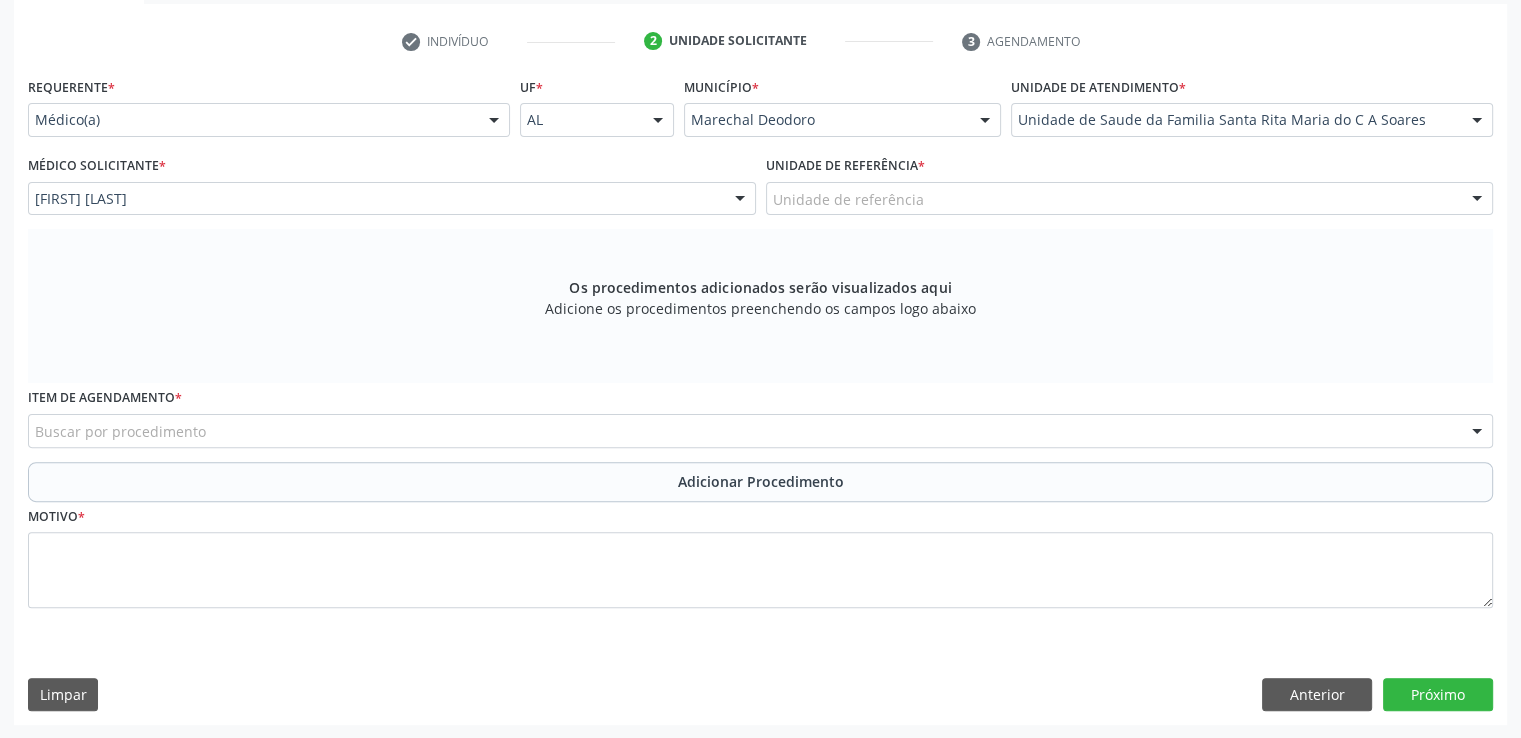 click on "Os procedimentos adicionados serão visualizados aqui
Adicione os procedimentos preenchendo os campos logo abaixo" at bounding box center [760, 306] 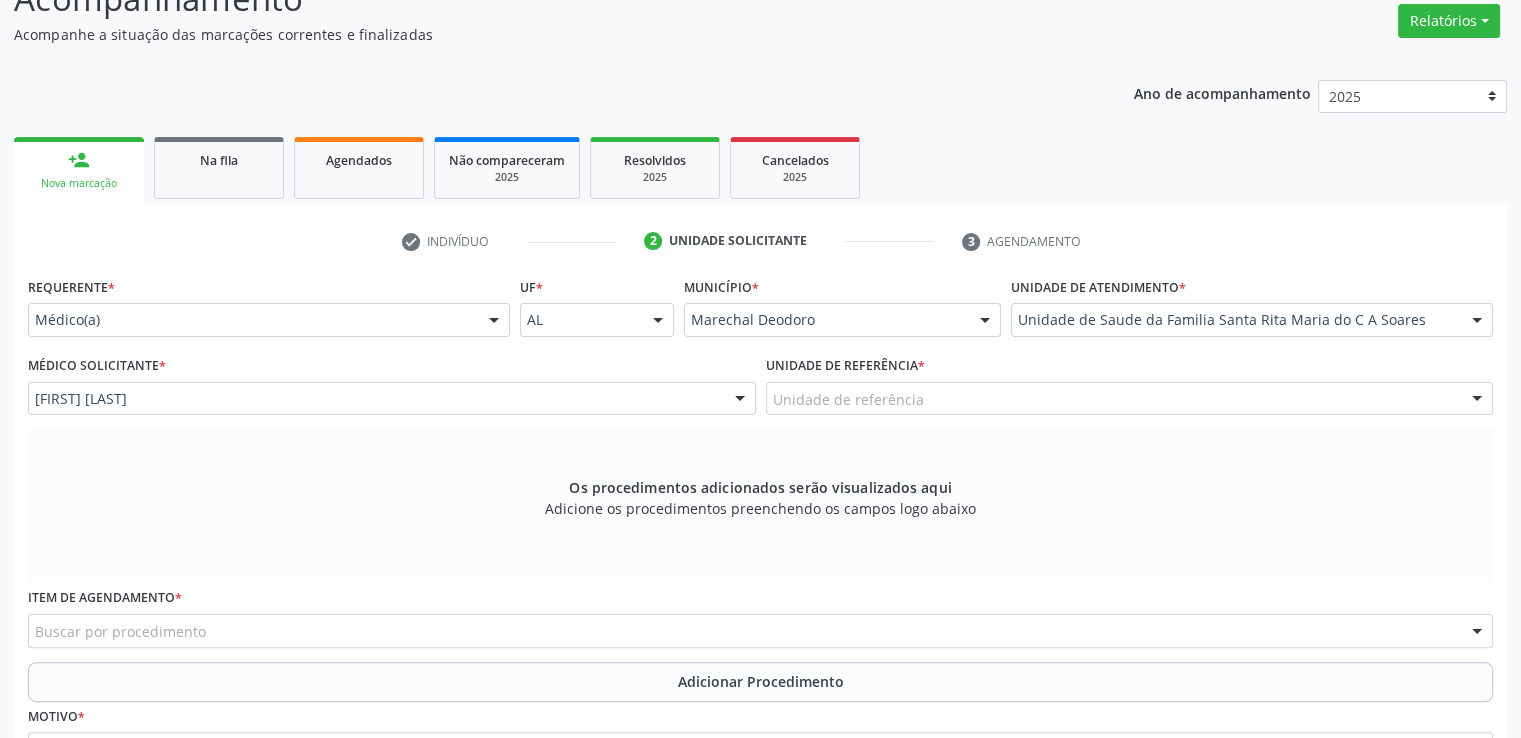 scroll, scrollTop: 406, scrollLeft: 0, axis: vertical 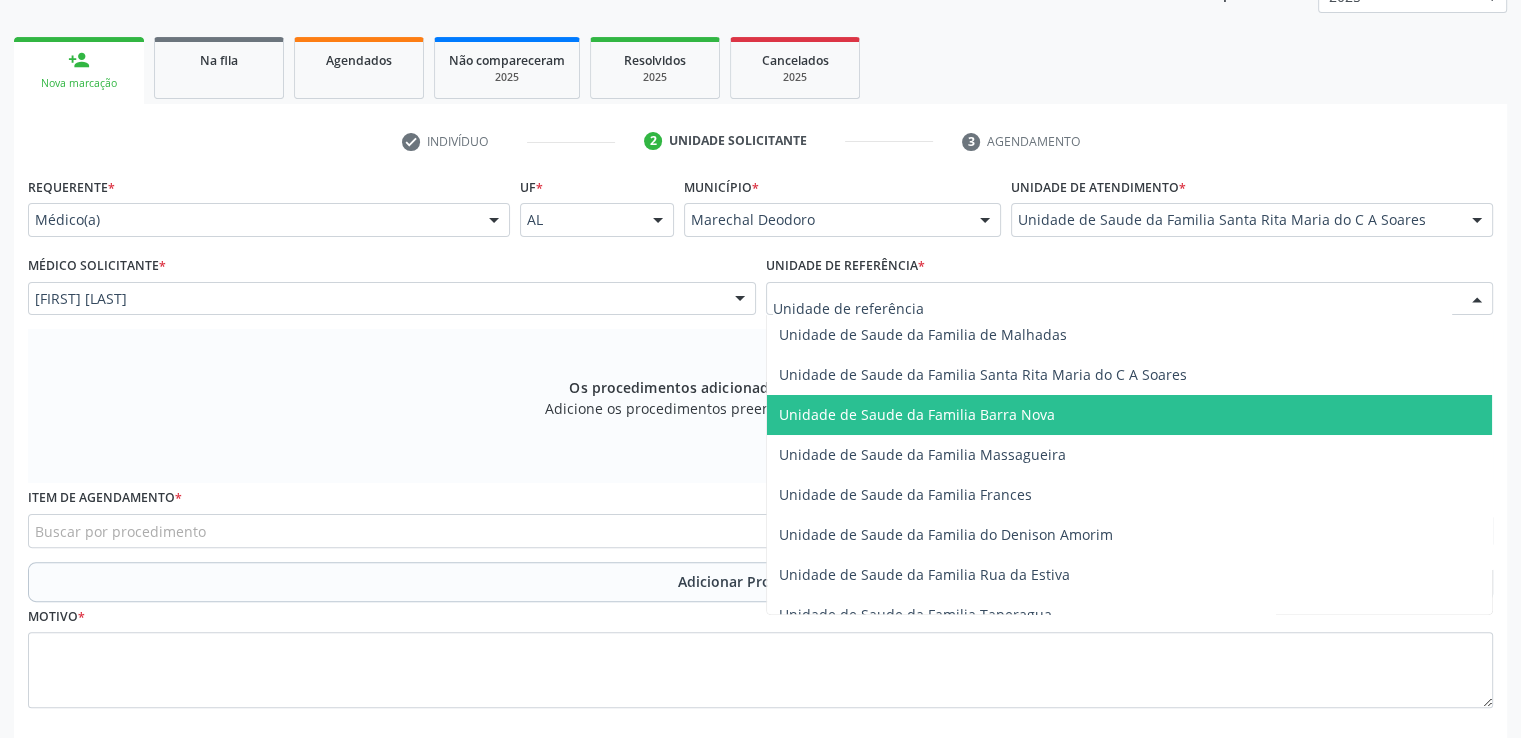 click at bounding box center (1130, 299) 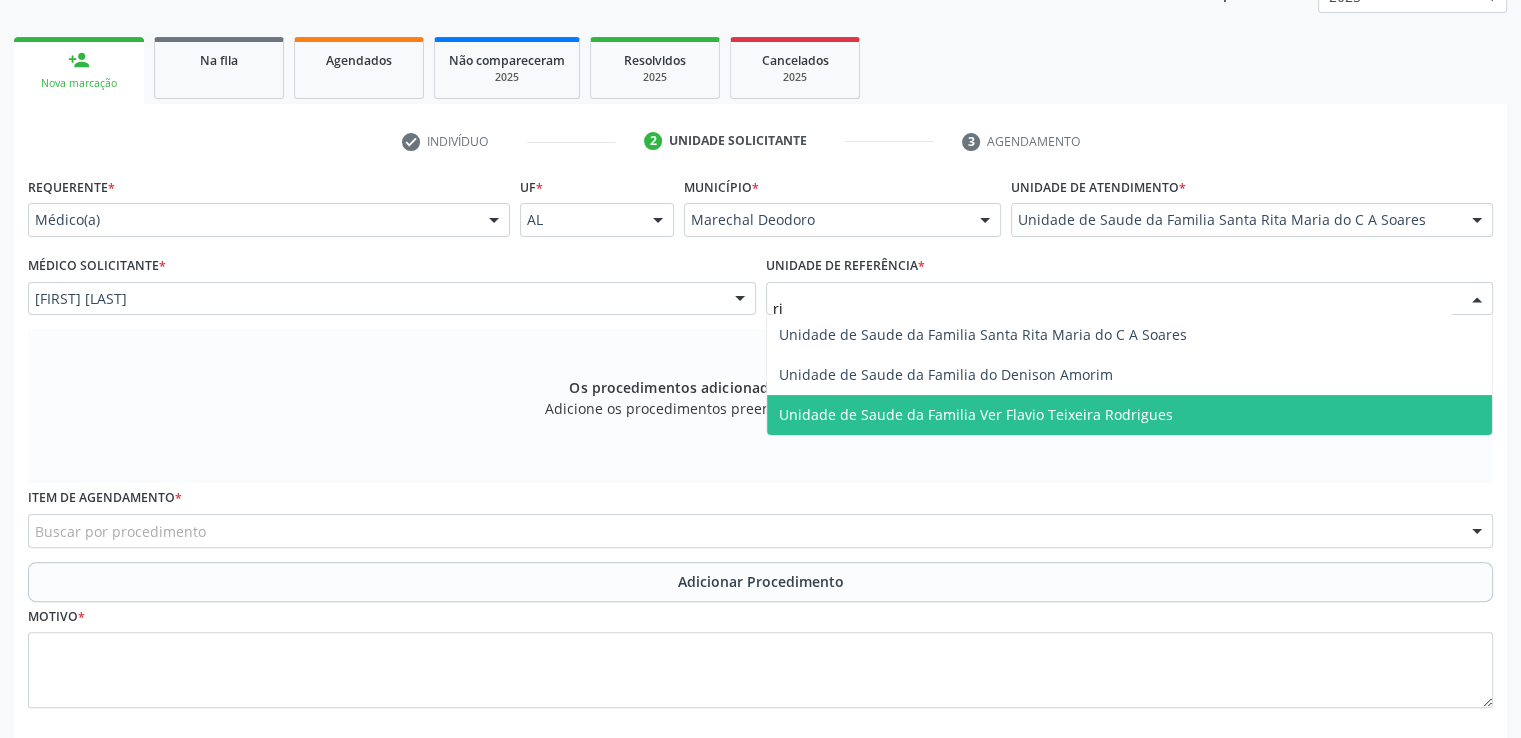 type on "rit" 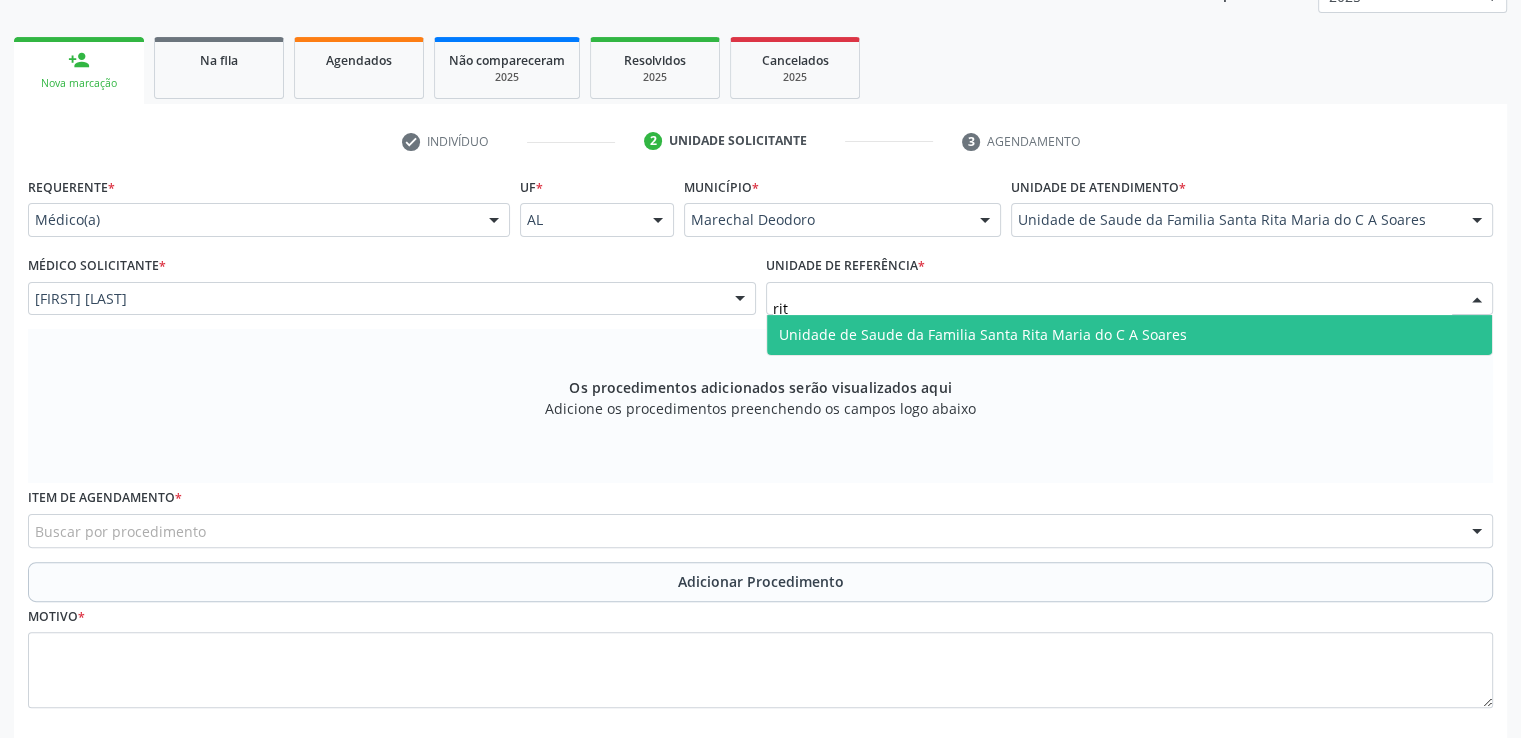 click on "Unidade de Saude da Familia Santa Rita Maria do C A Soares" at bounding box center (983, 334) 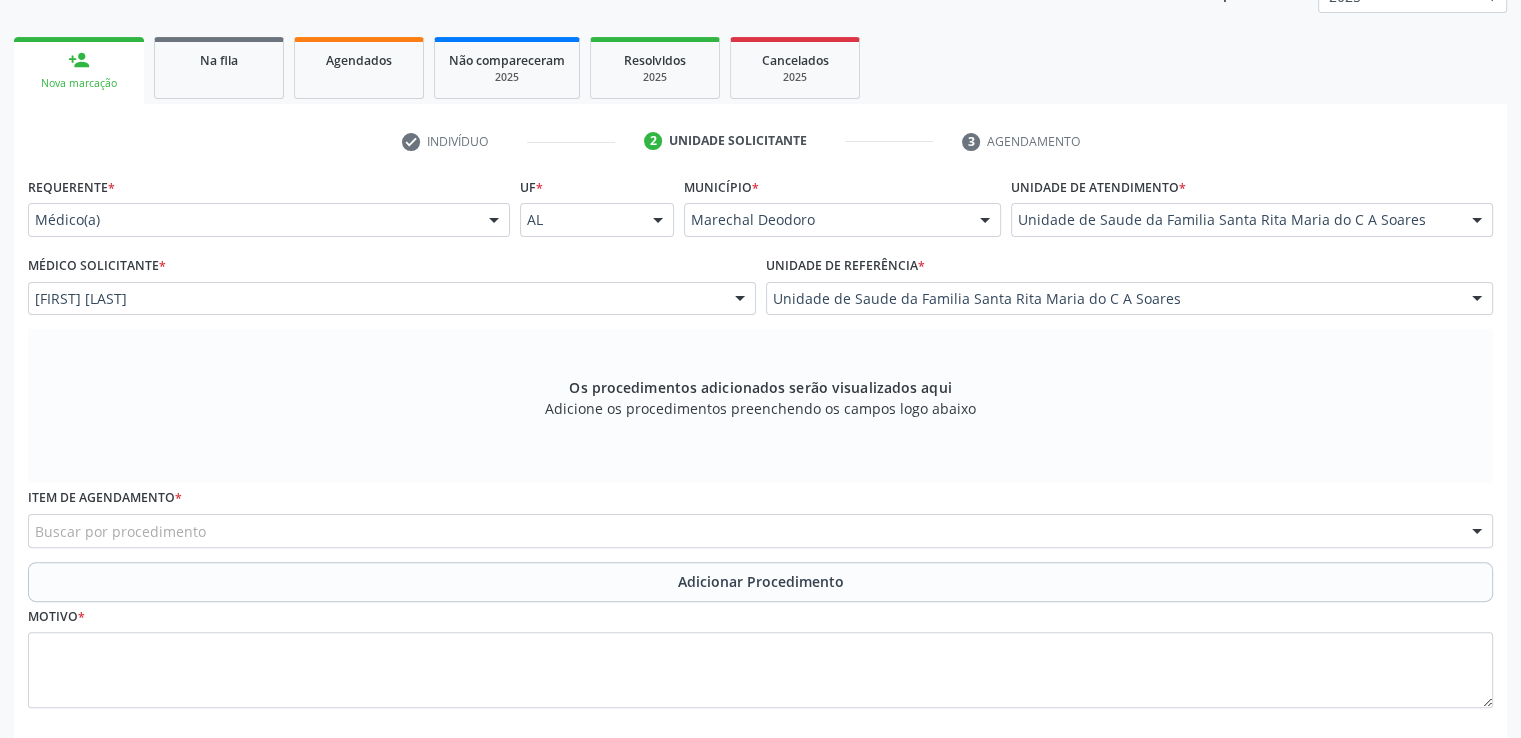 click on "Os procedimentos adicionados serão visualizados aqui
Adicione os procedimentos preenchendo os campos logo abaixo" at bounding box center [760, 406] 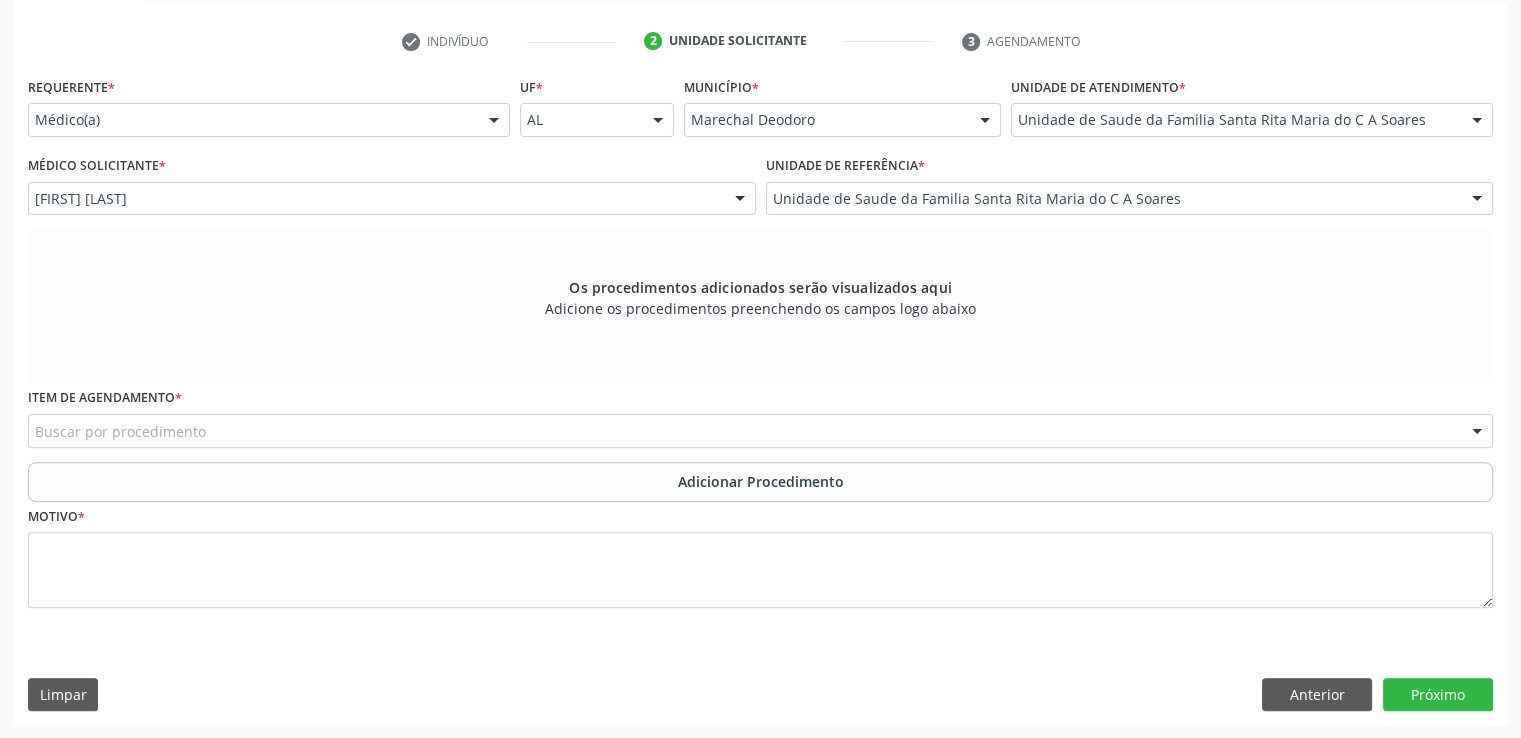 scroll, scrollTop: 106, scrollLeft: 0, axis: vertical 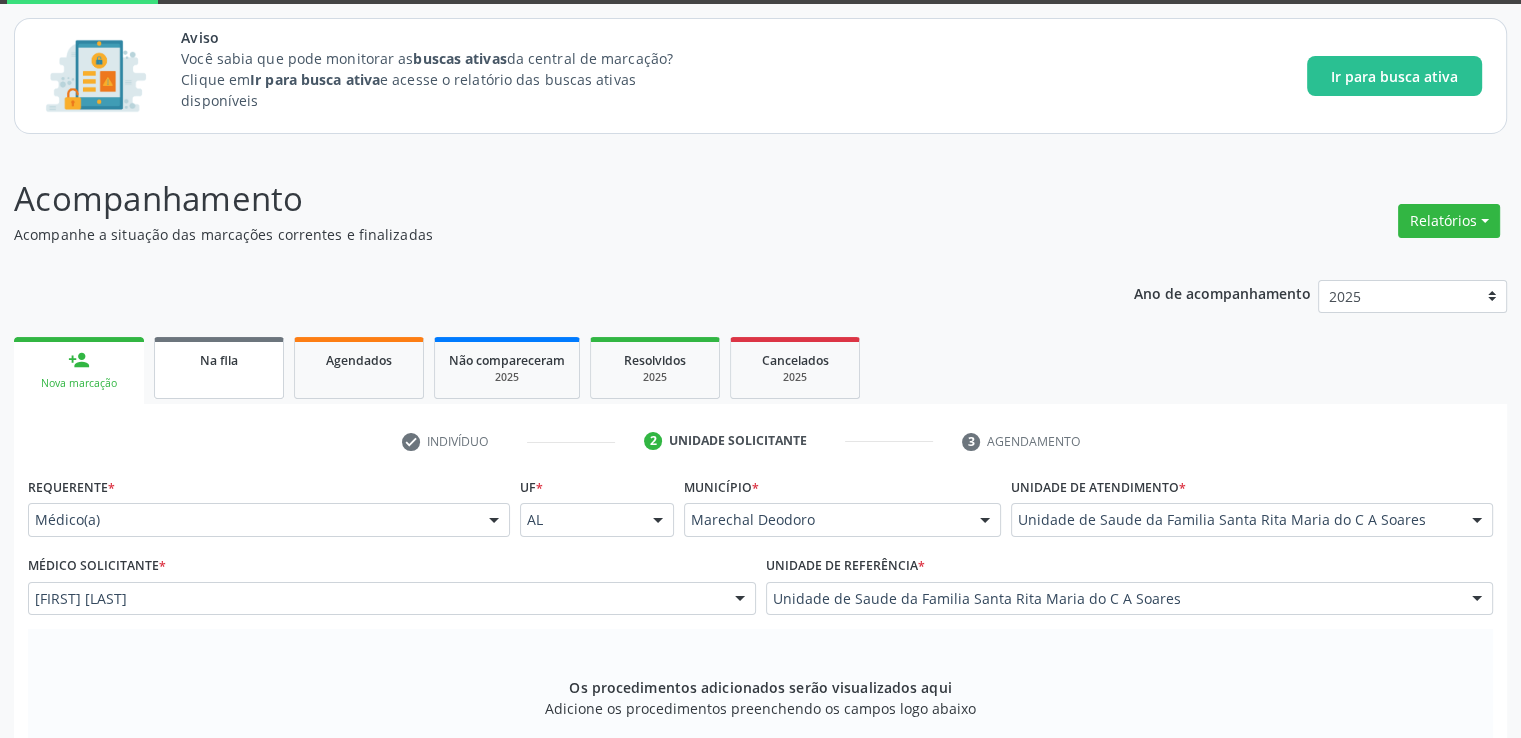 click on "Na fila" at bounding box center [219, 360] 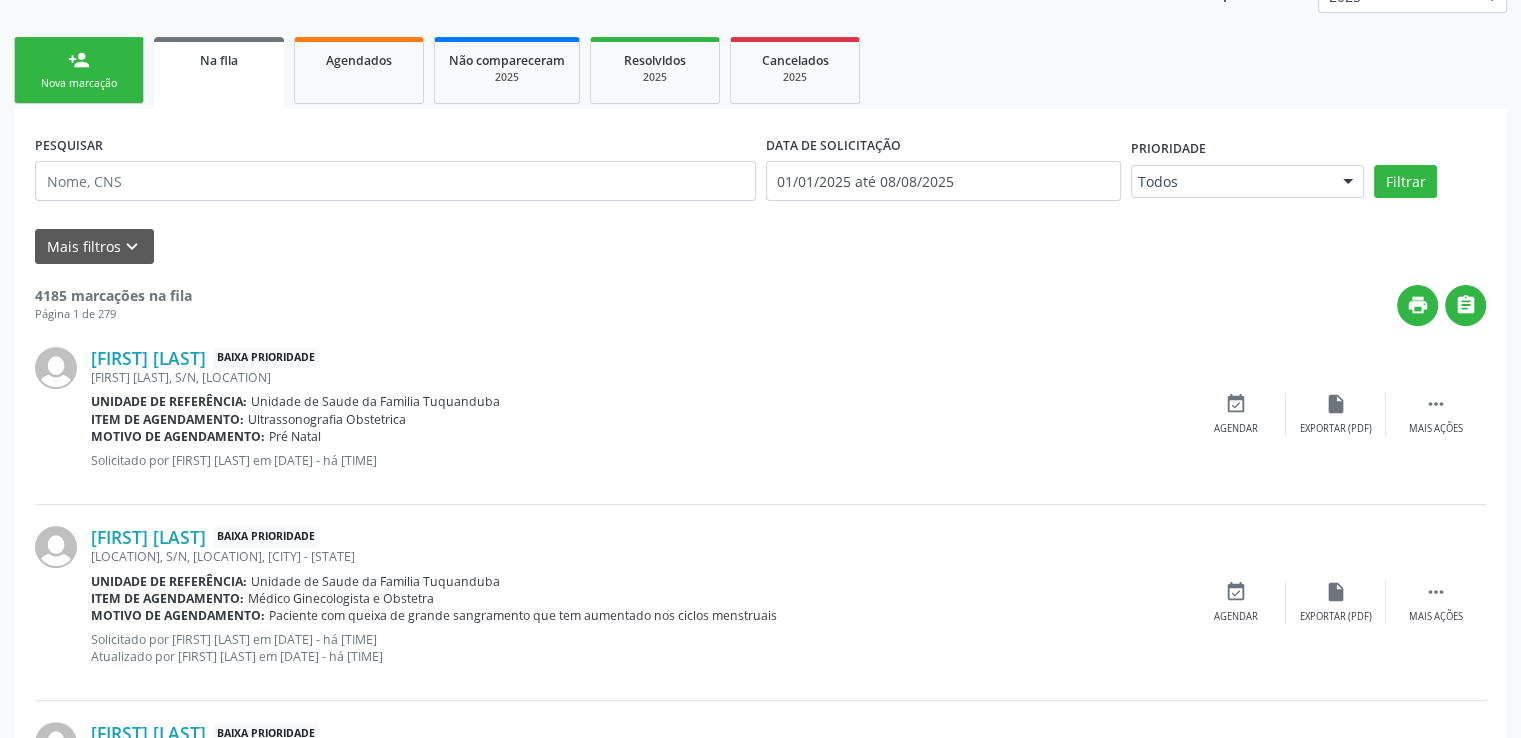 scroll, scrollTop: 206, scrollLeft: 0, axis: vertical 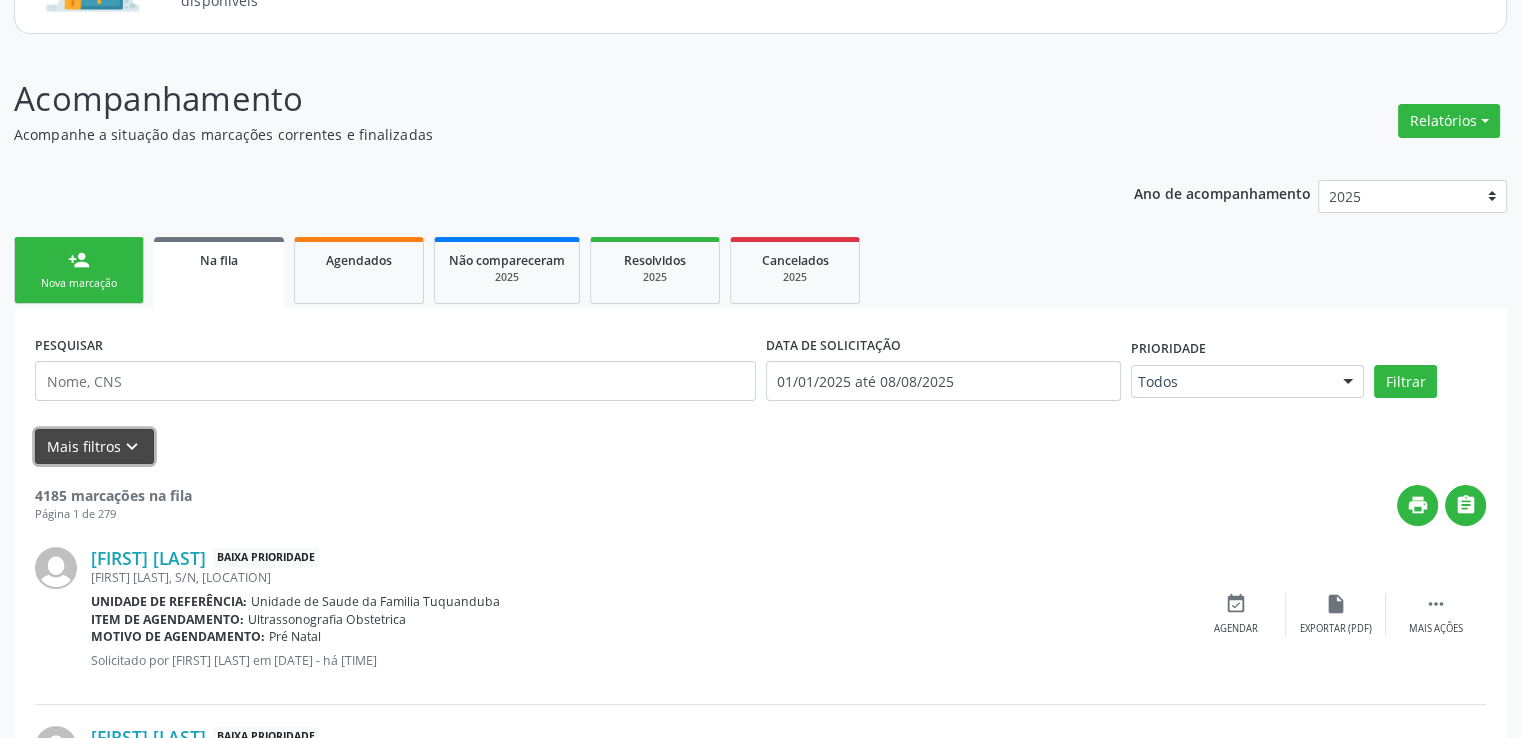 click on "keyboard_arrow_down" at bounding box center (132, 447) 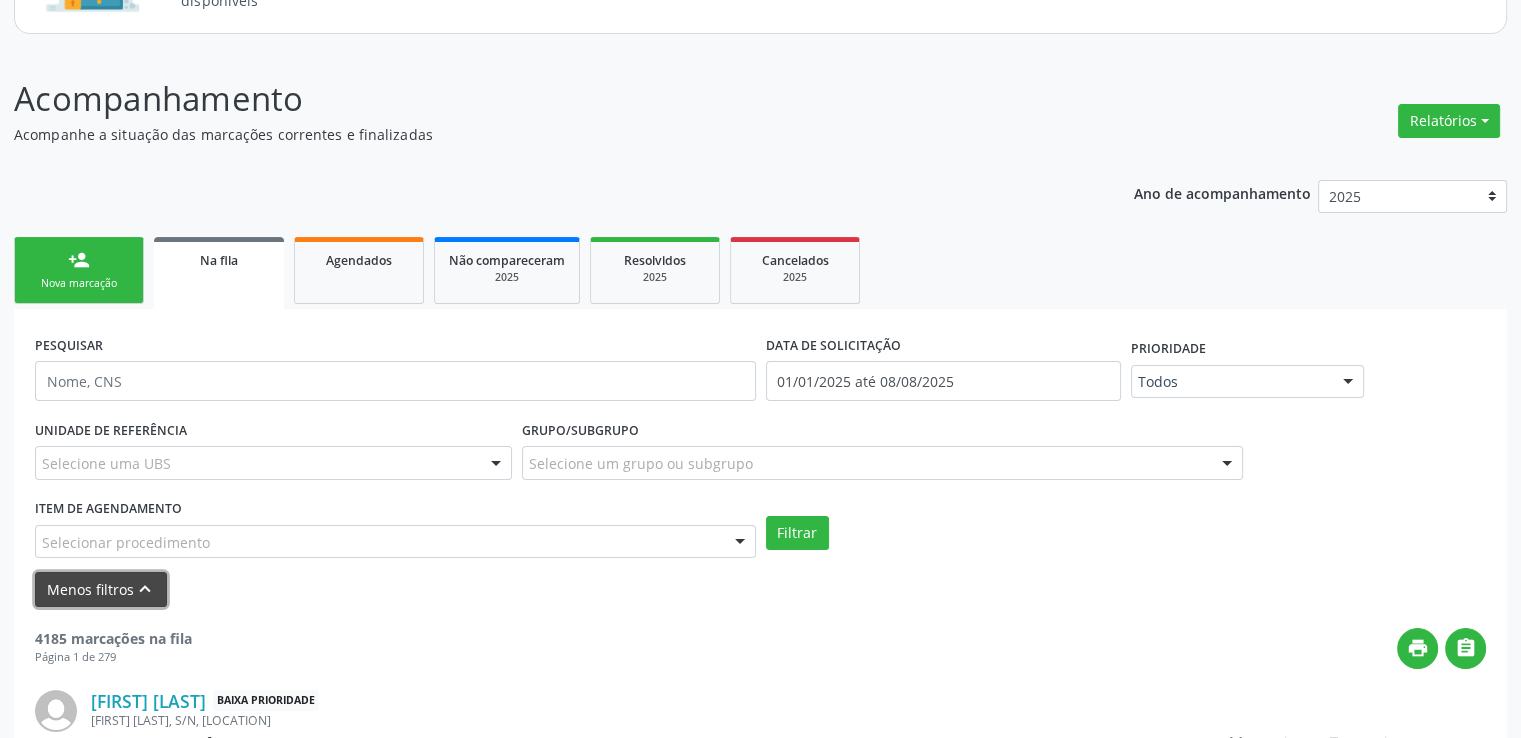 scroll, scrollTop: 406, scrollLeft: 0, axis: vertical 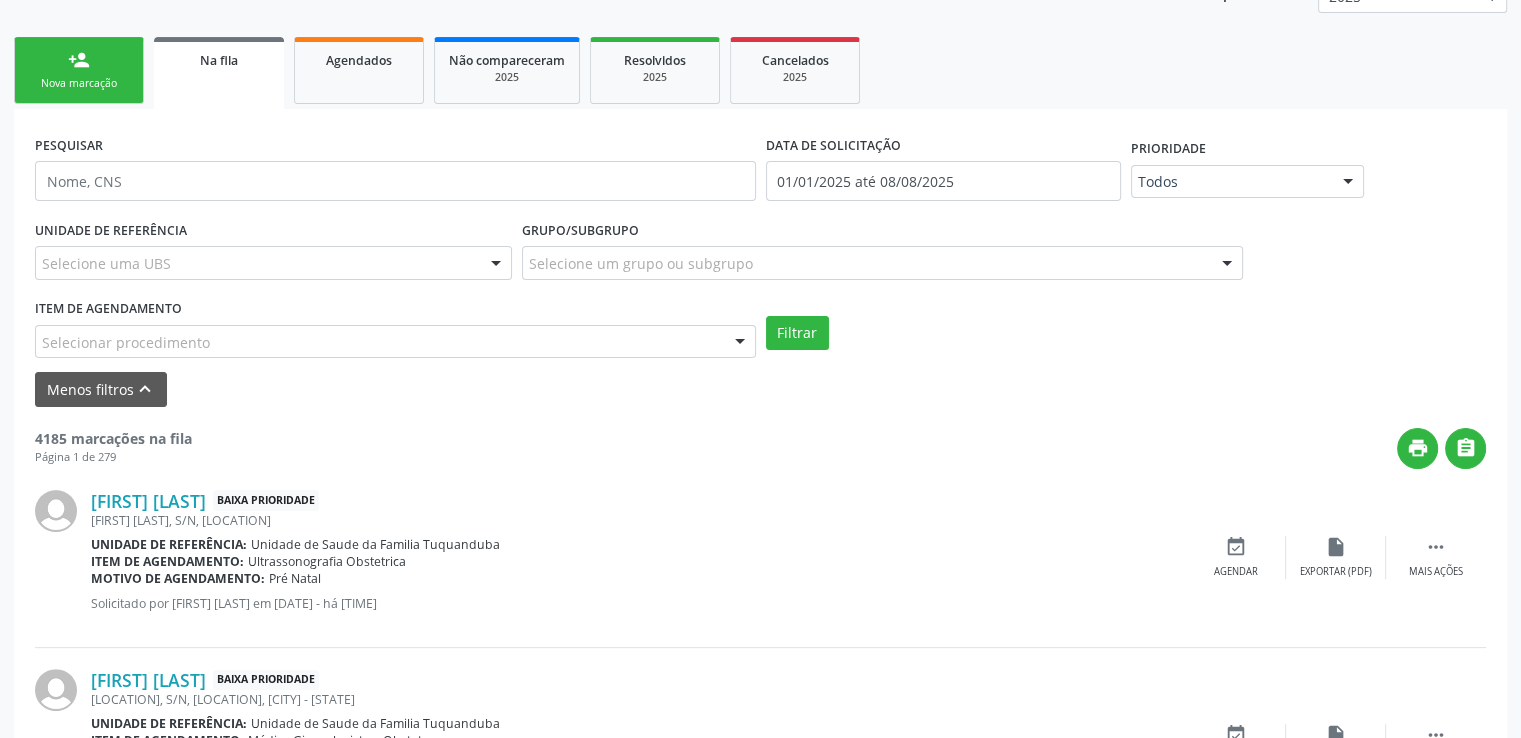 click on "Selecionar procedimento" at bounding box center [395, 342] 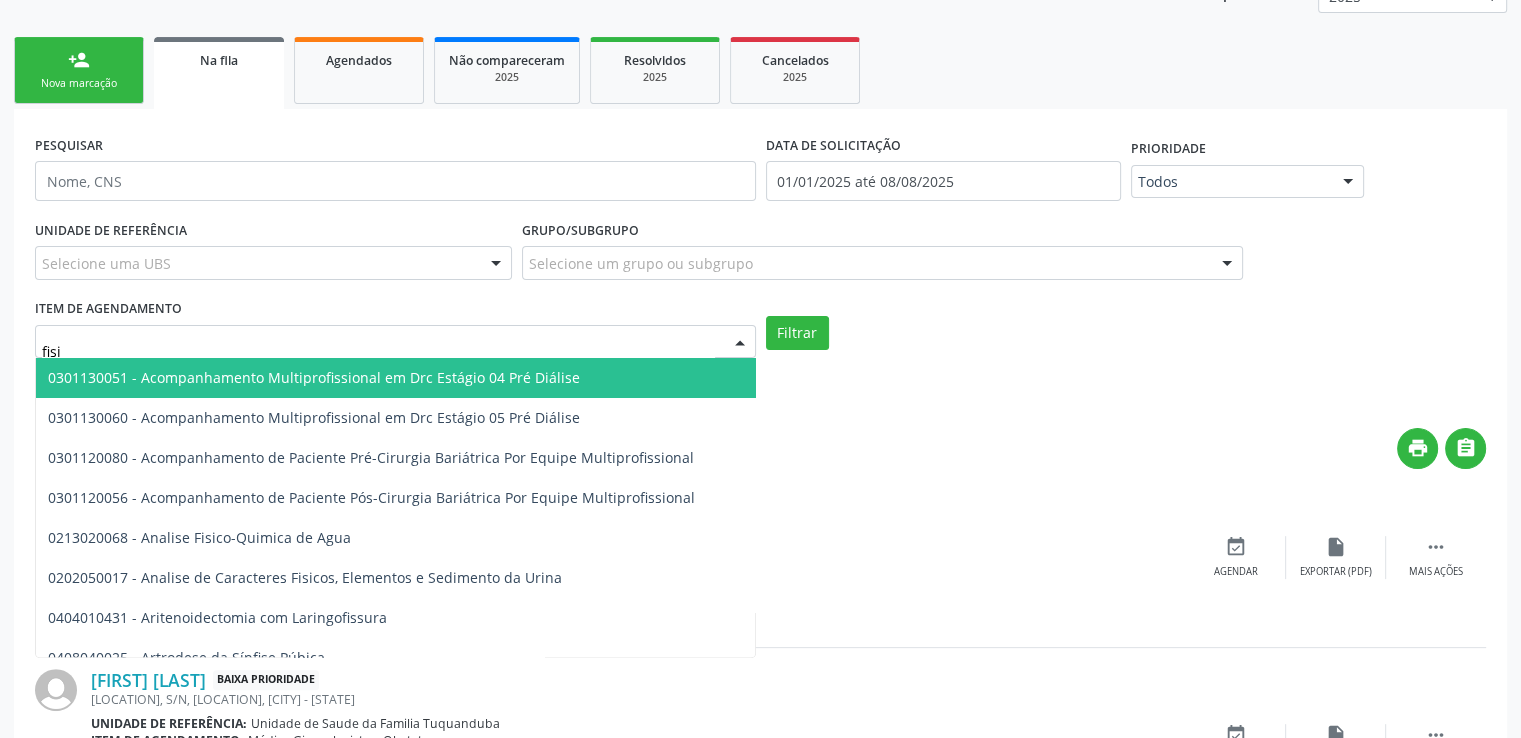 type on "fisio" 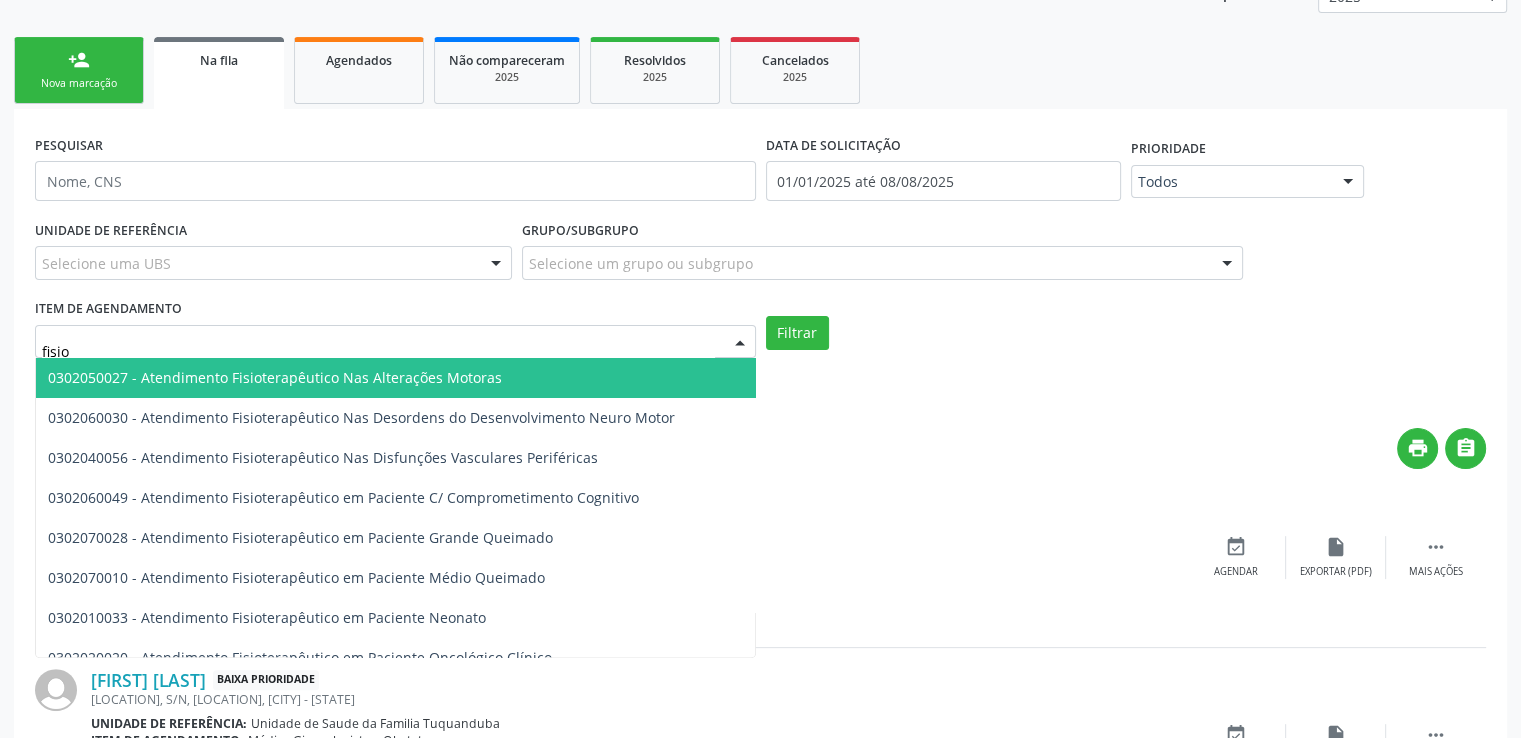 click on "0302050027 - Atendimento Fisioterapêutico Nas Alterações Motoras" at bounding box center [275, 377] 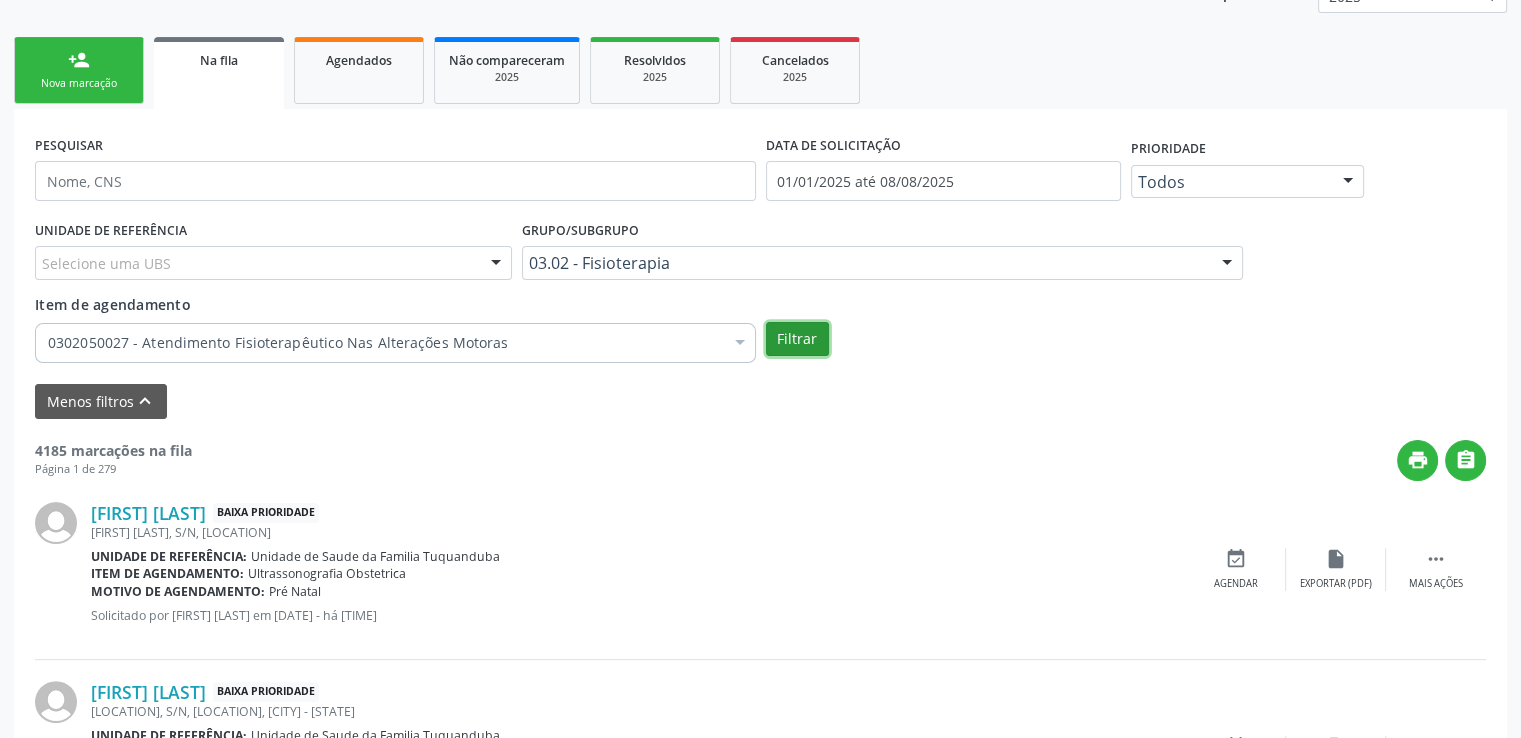 click on "Filtrar" at bounding box center (797, 339) 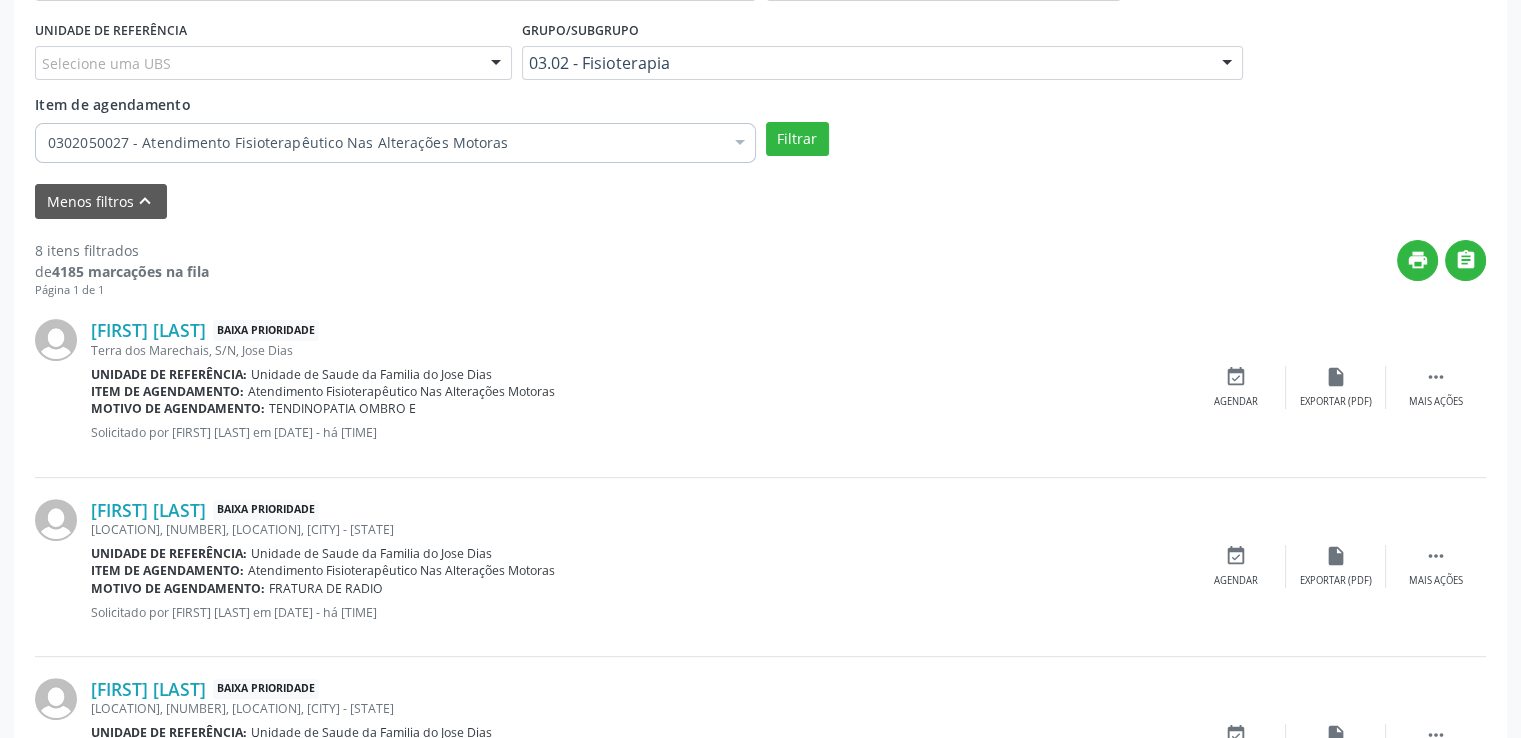scroll, scrollTop: 506, scrollLeft: 0, axis: vertical 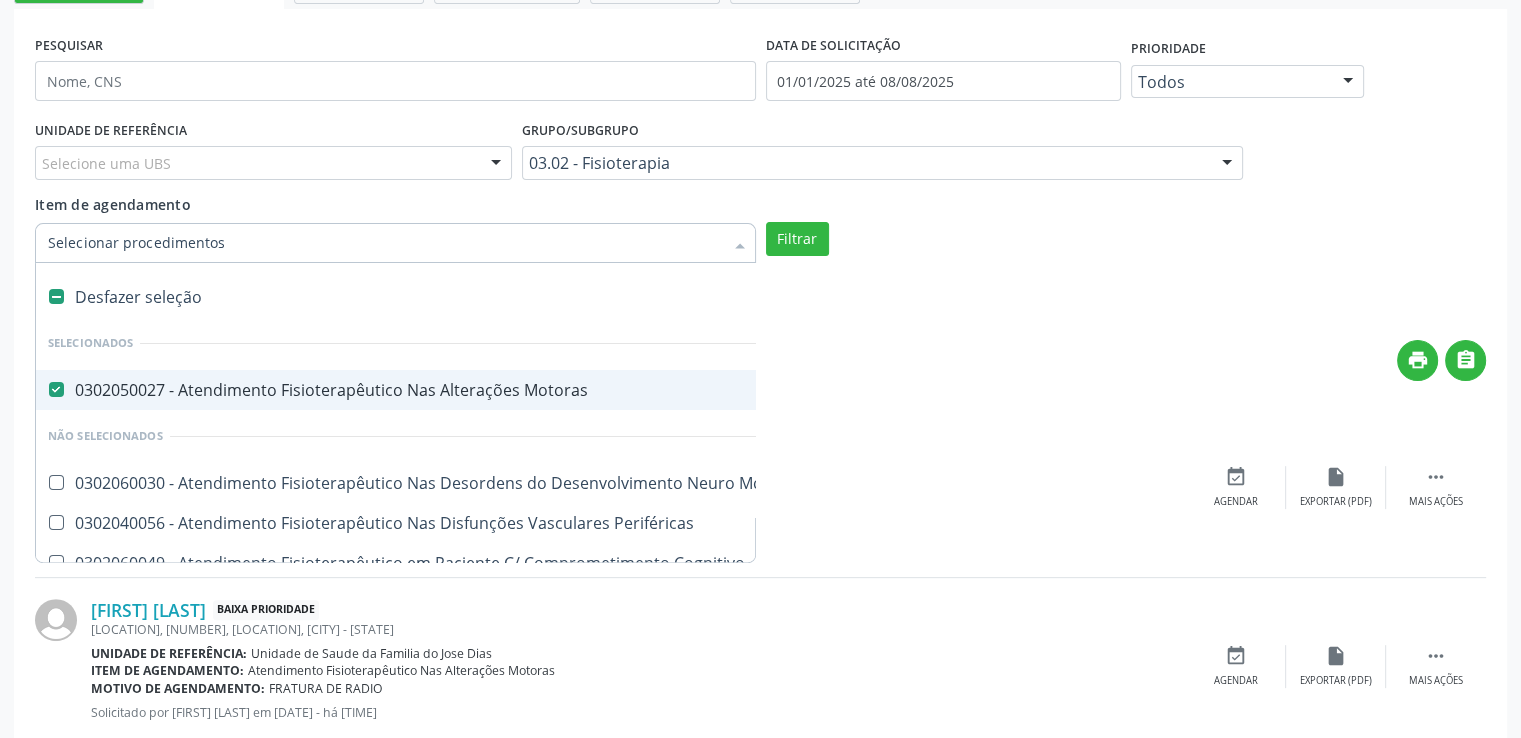 click at bounding box center (56, 389) 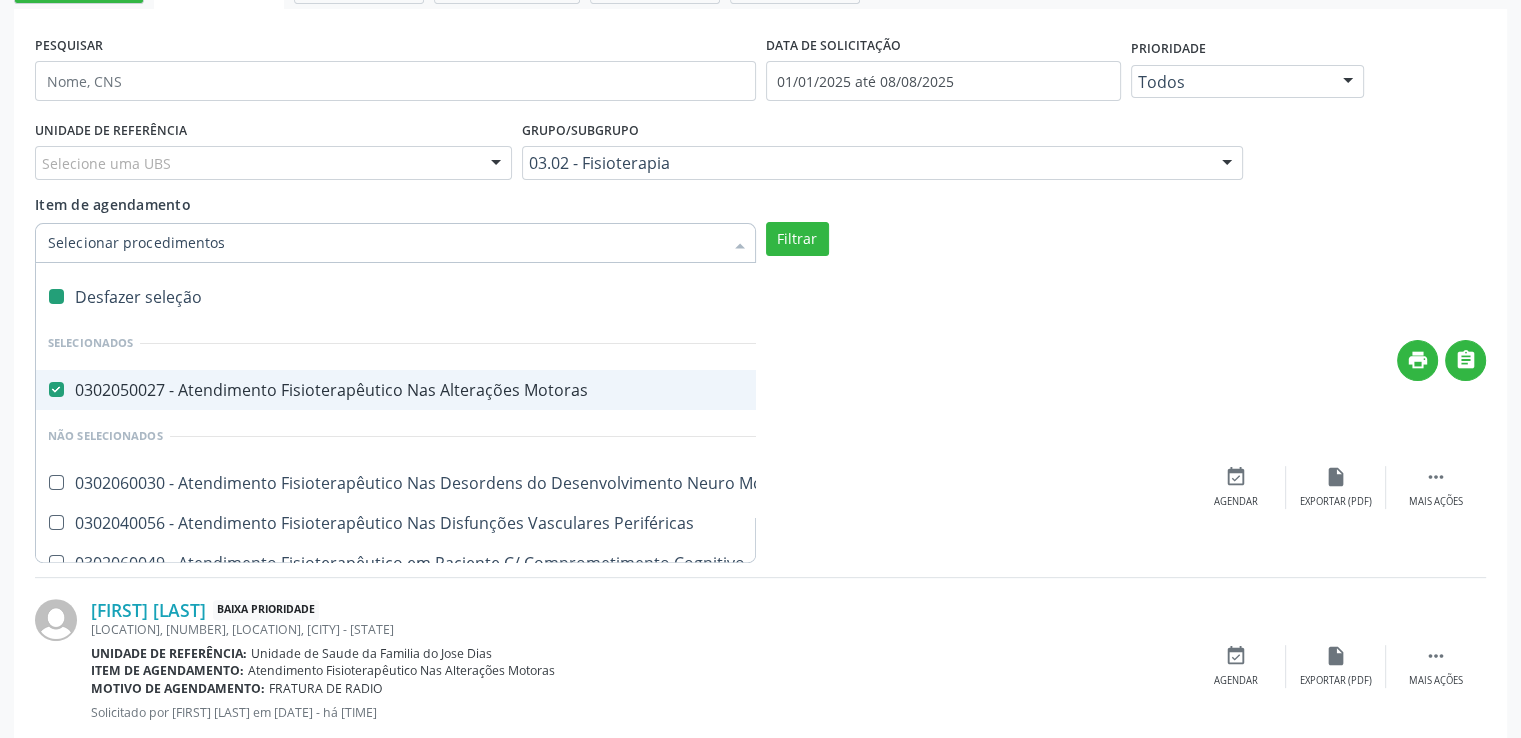 checkbox on "false" 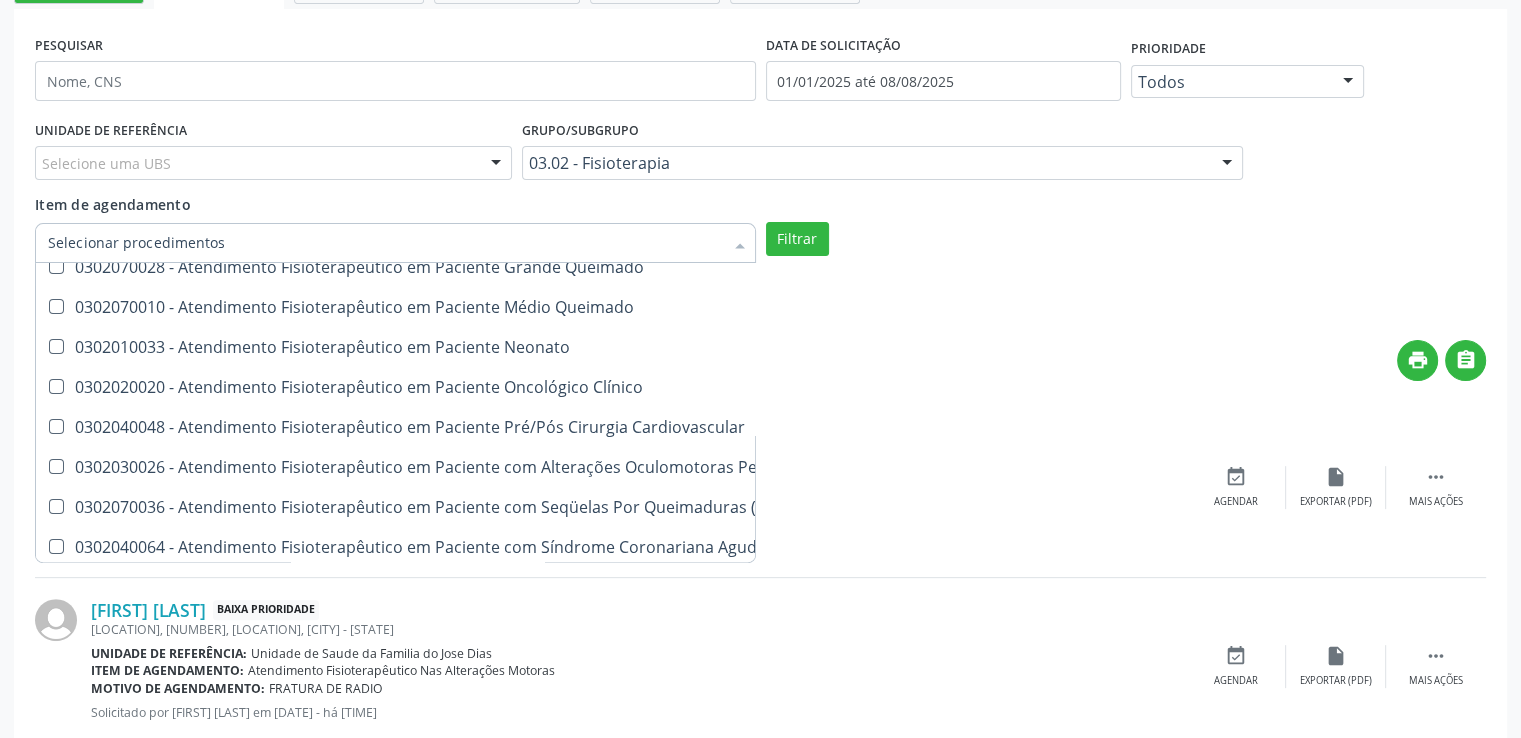 scroll, scrollTop: 236, scrollLeft: 0, axis: vertical 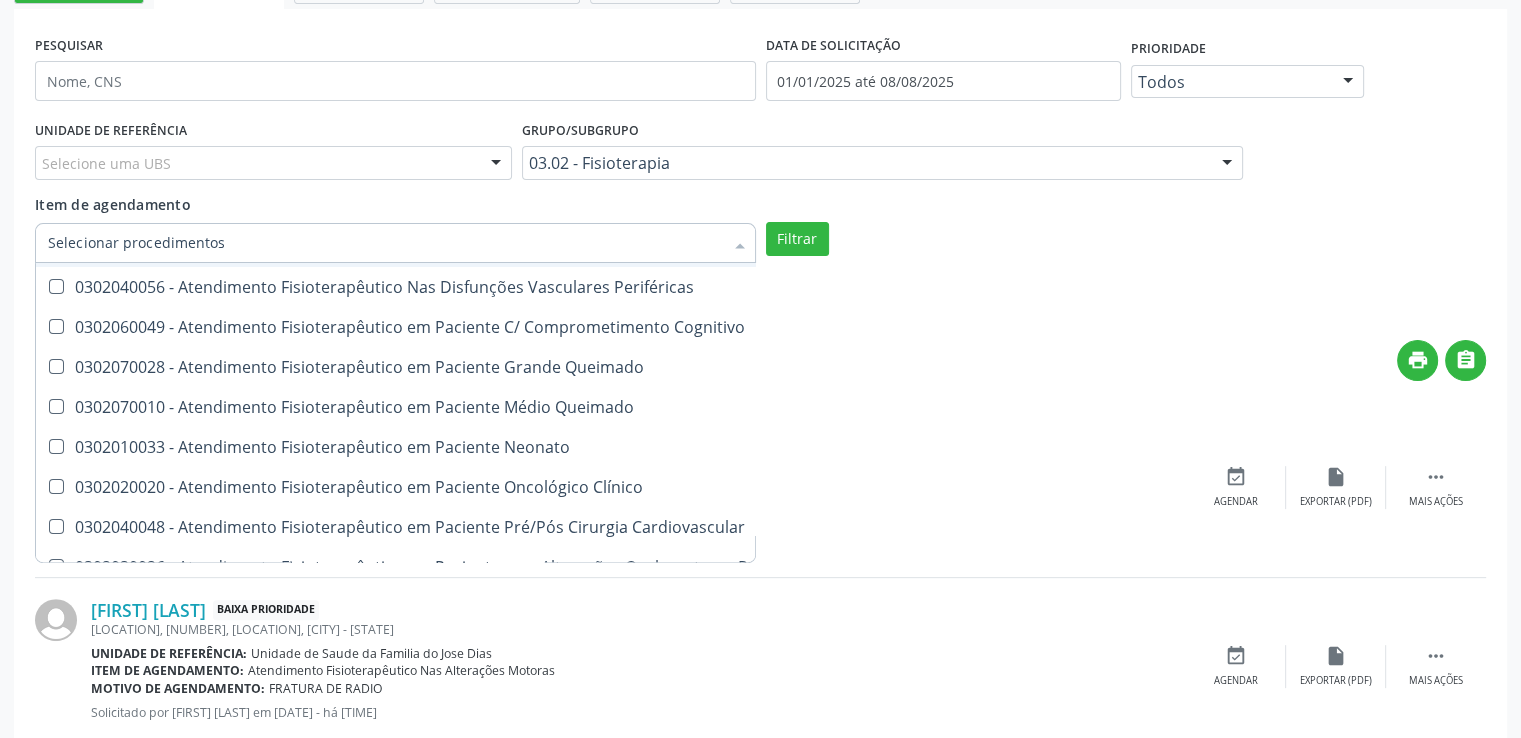 click on "Item de agendamento" at bounding box center (385, 243) 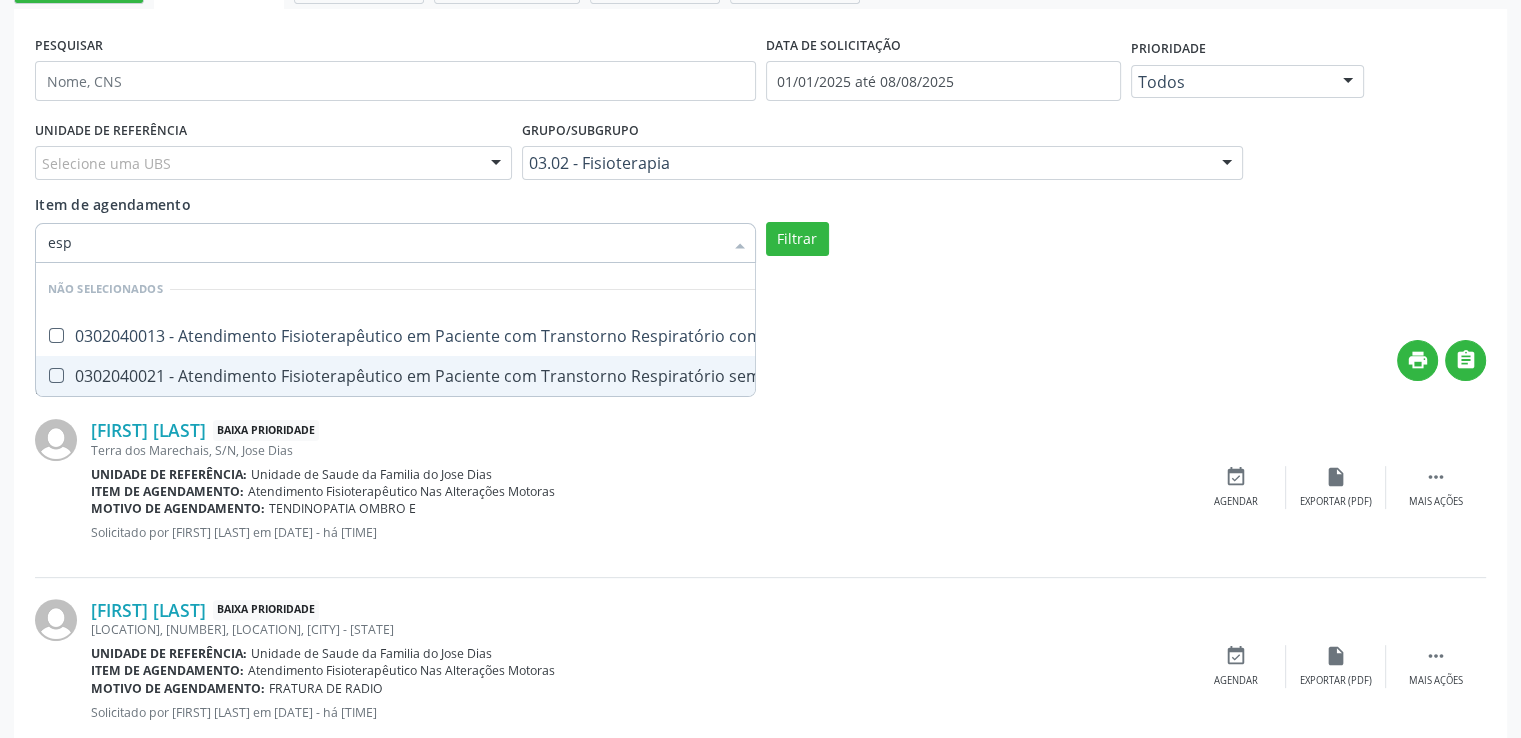 scroll, scrollTop: 0, scrollLeft: 0, axis: both 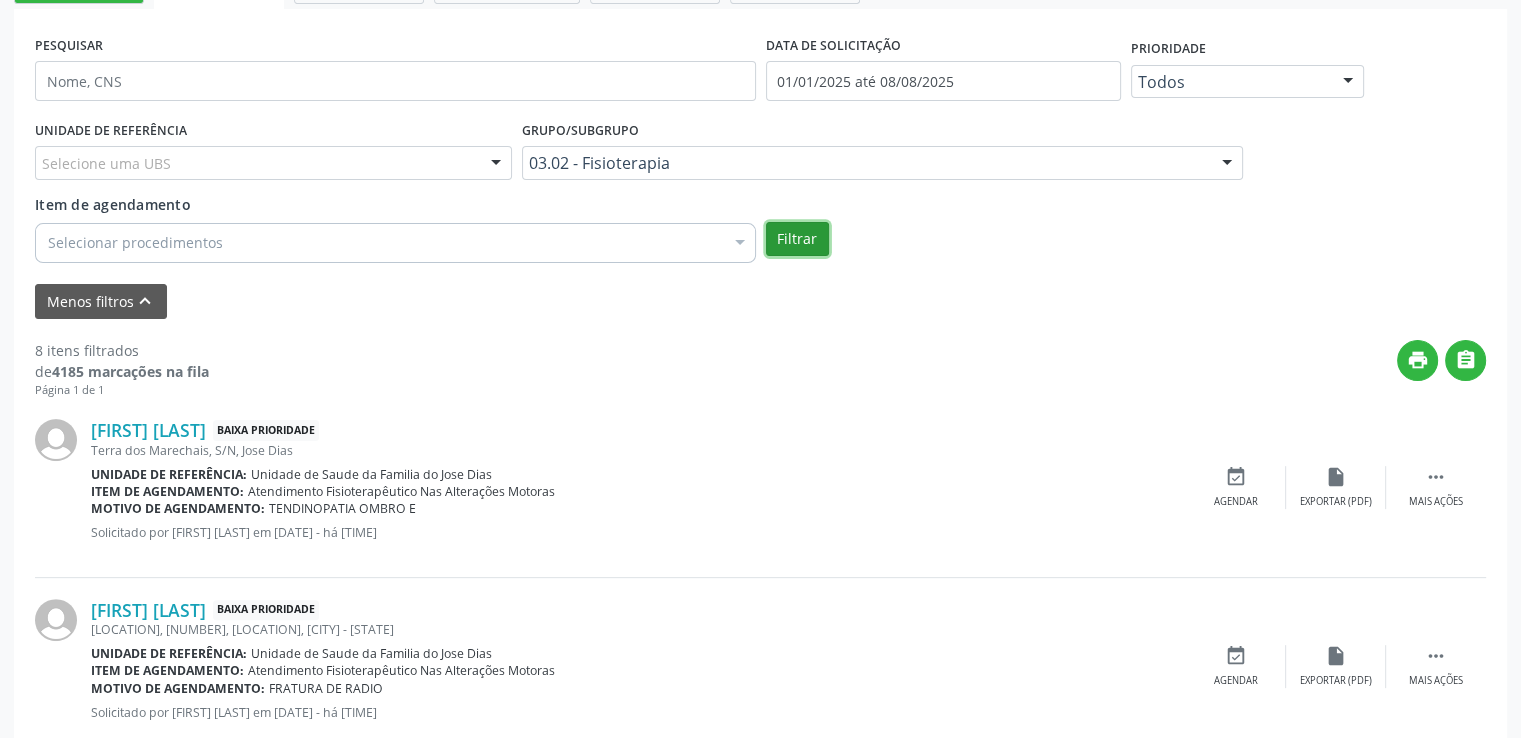 click on "Filtrar" at bounding box center (797, 239) 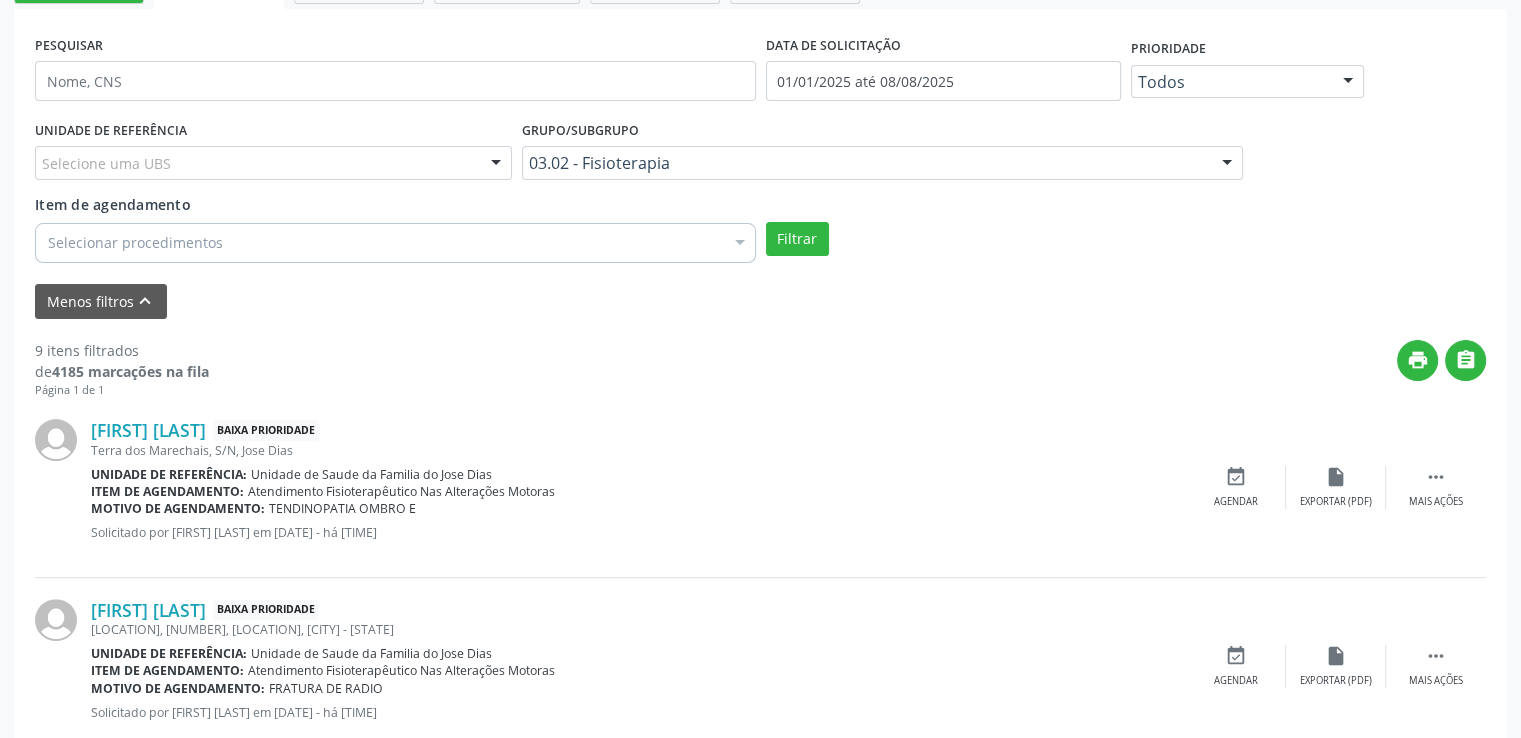 scroll, scrollTop: 106, scrollLeft: 0, axis: vertical 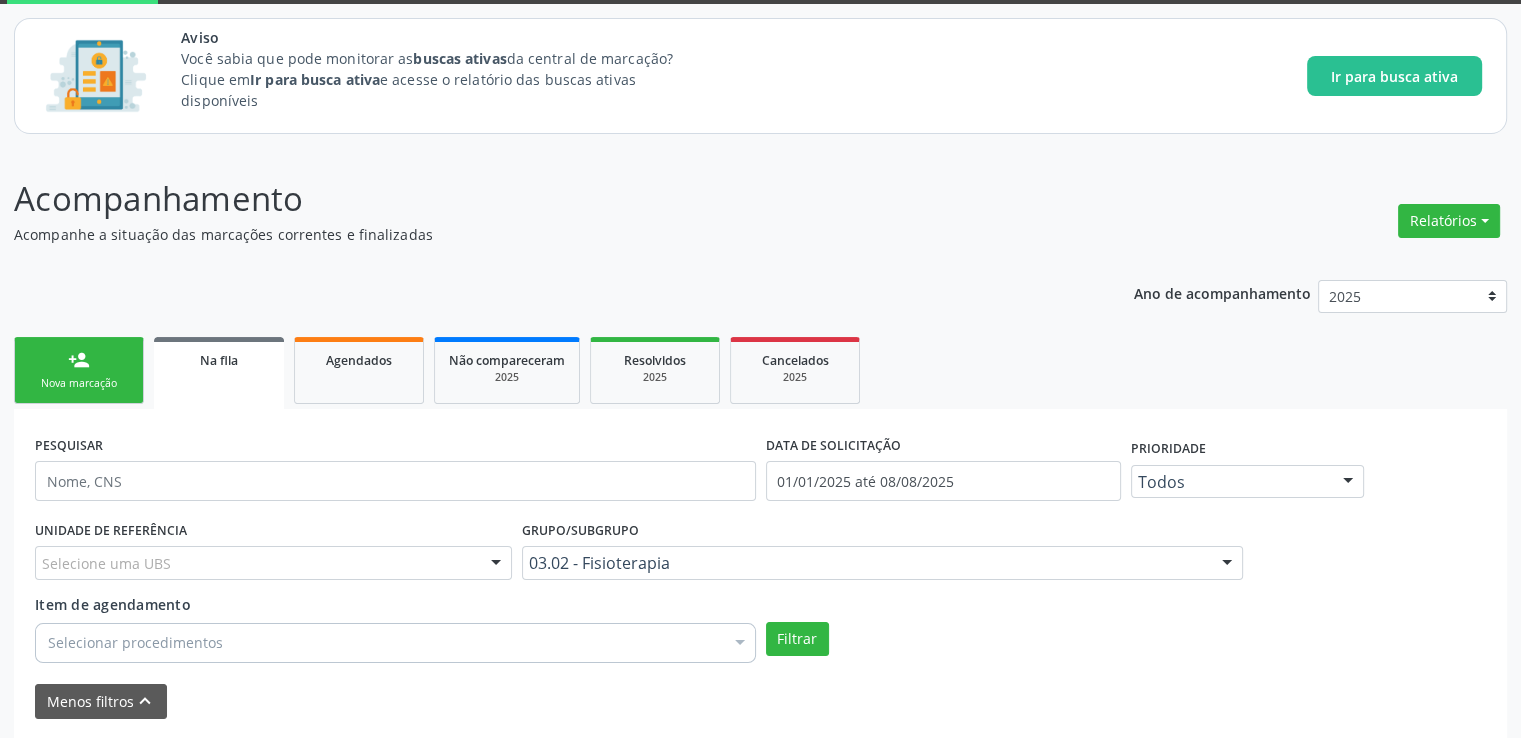 click on "Acompanhamento" at bounding box center [536, 199] 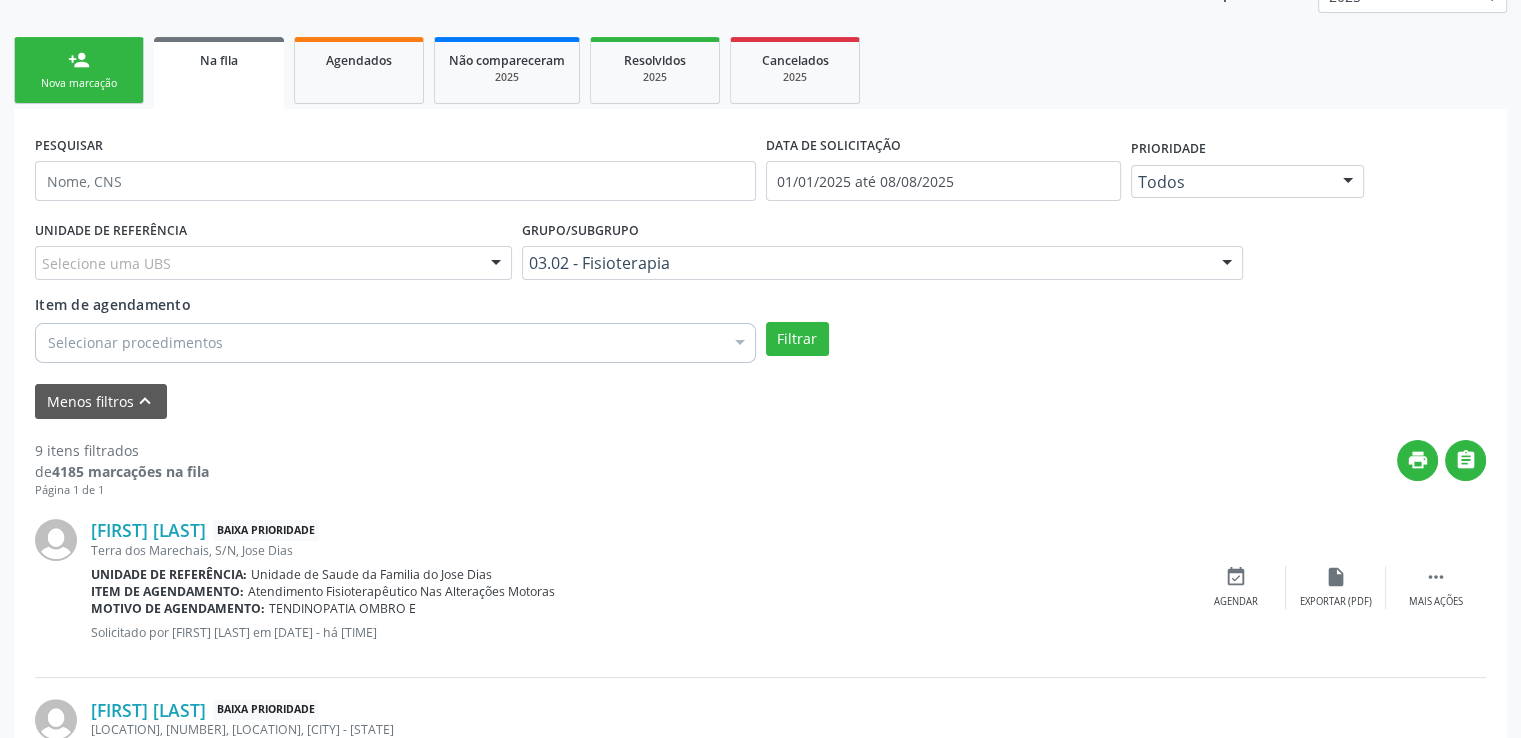 scroll, scrollTop: 306, scrollLeft: 0, axis: vertical 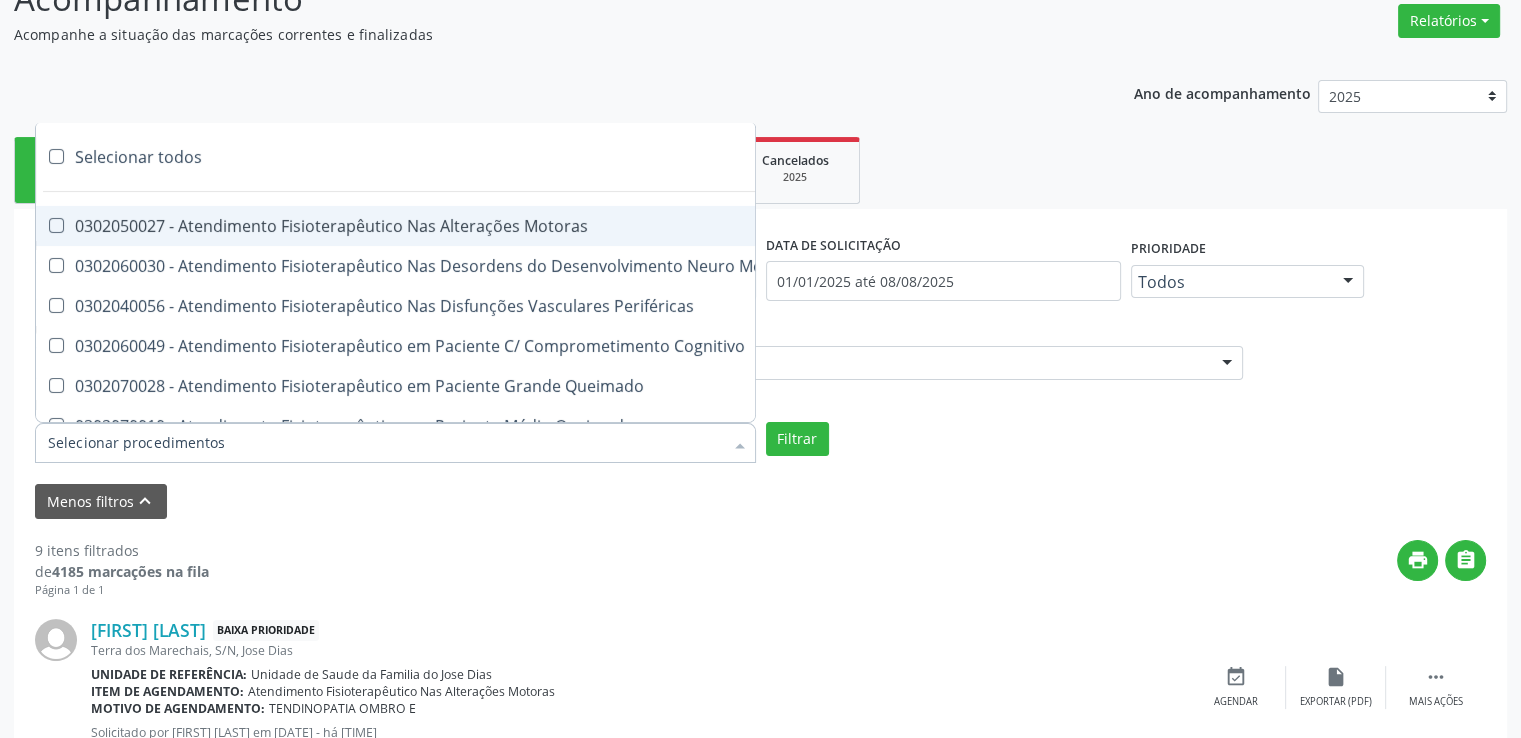 click on "Item de agendamento" at bounding box center [385, 443] 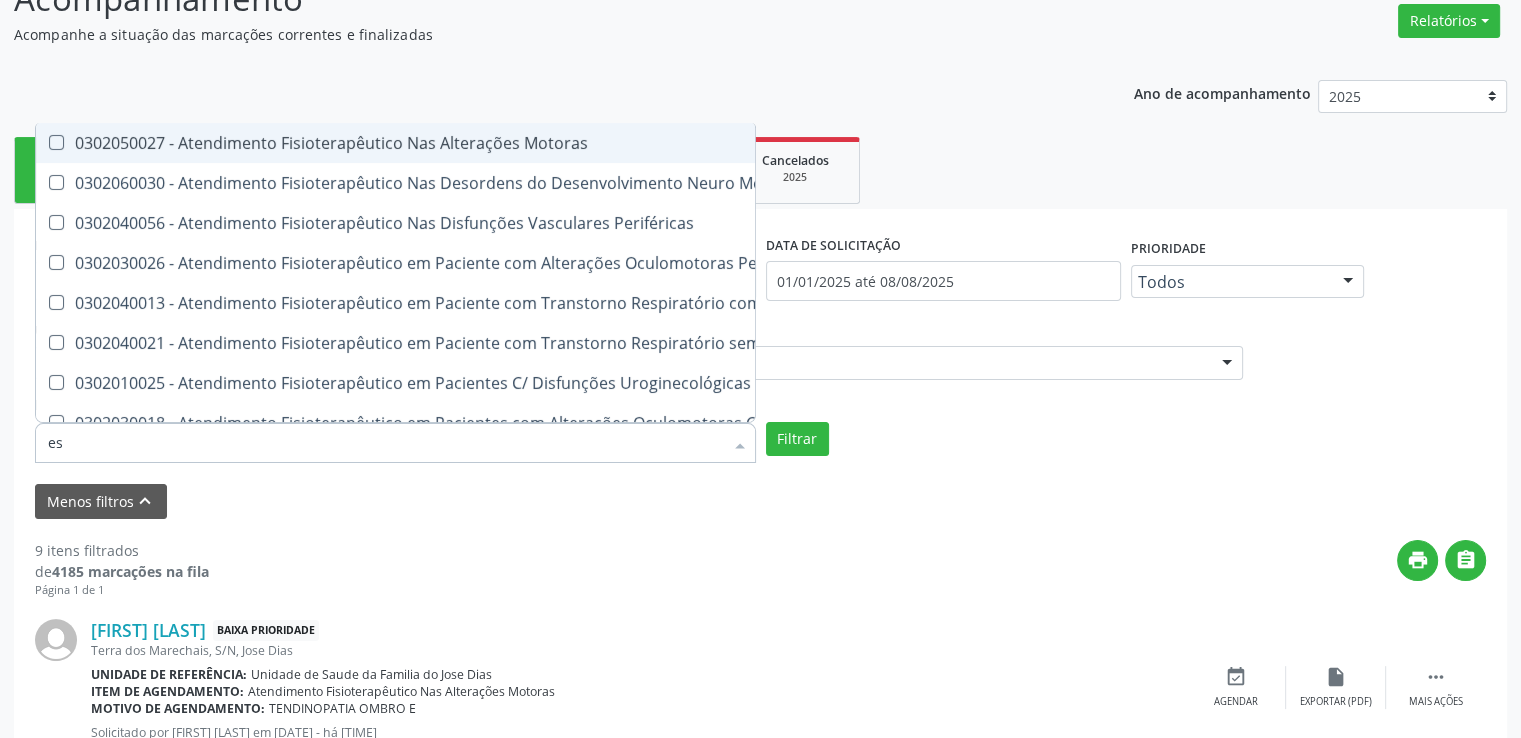 type on "e" 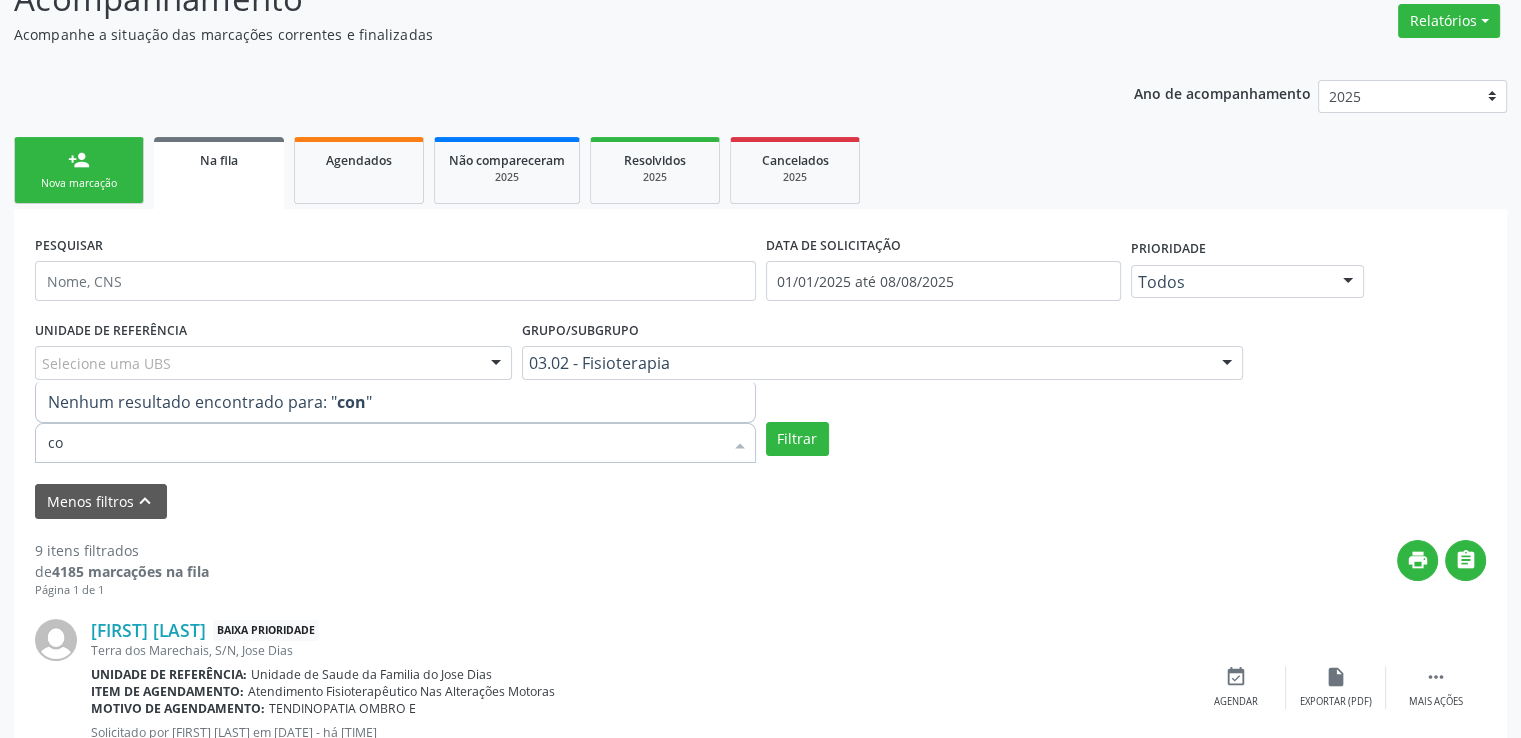 type on "c" 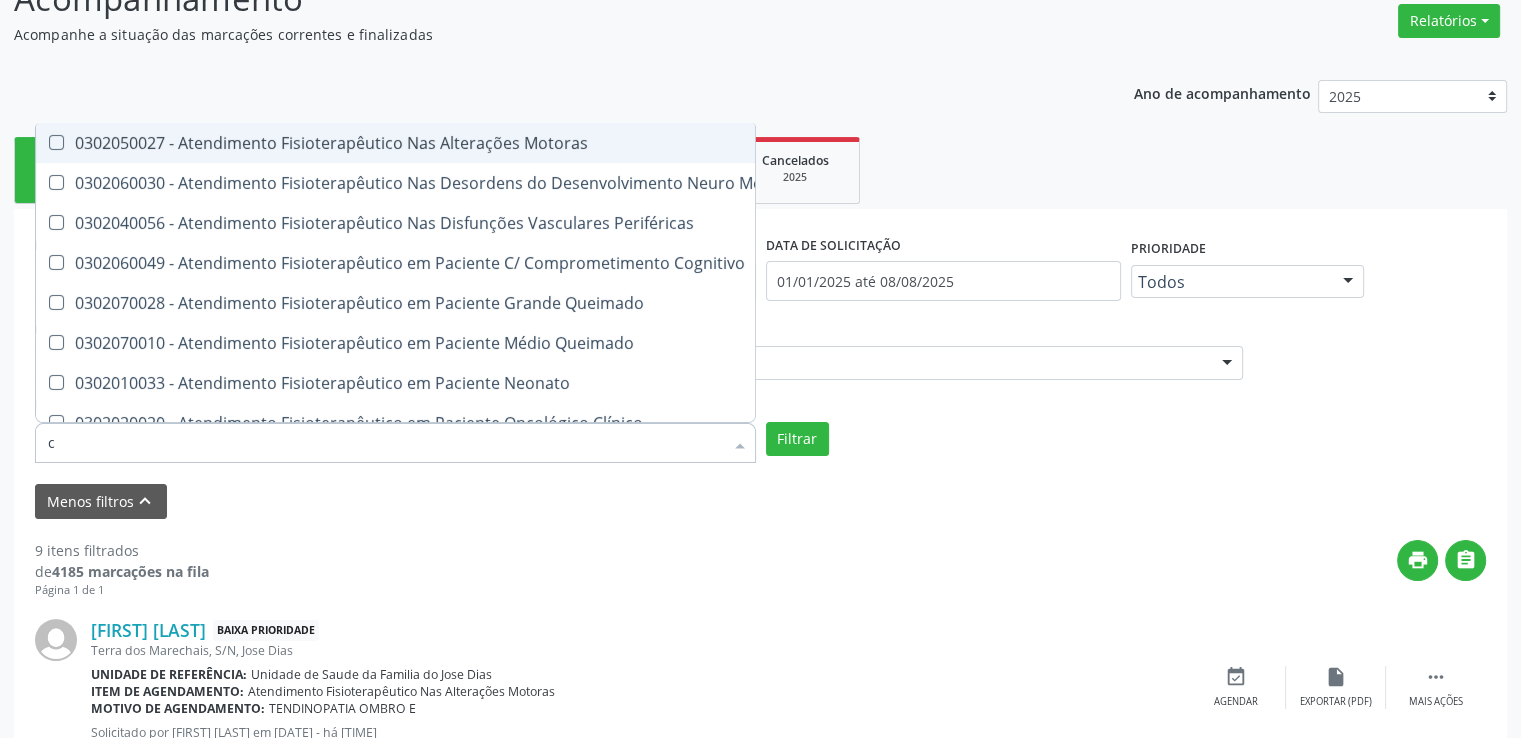 type 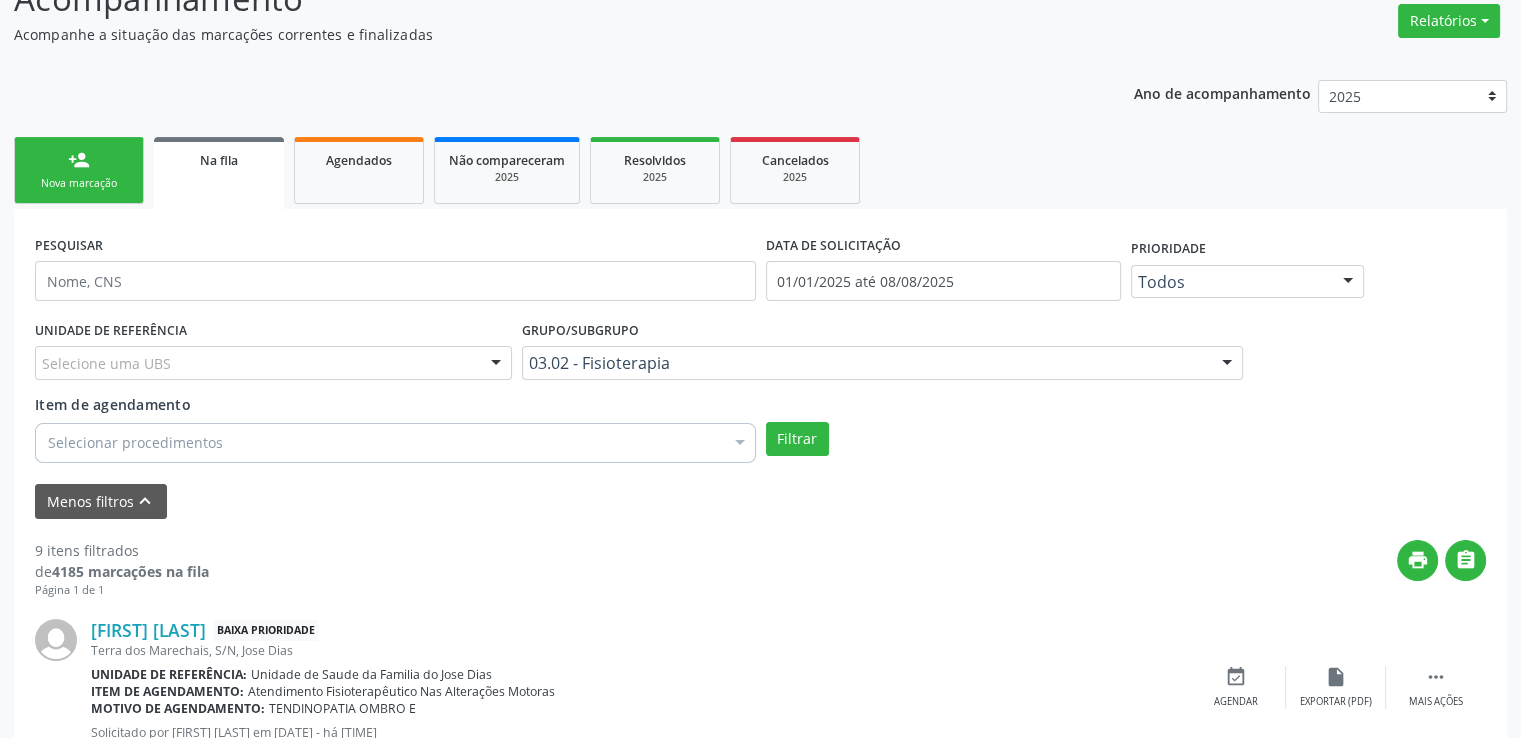 click on "print   " at bounding box center (847, 569) 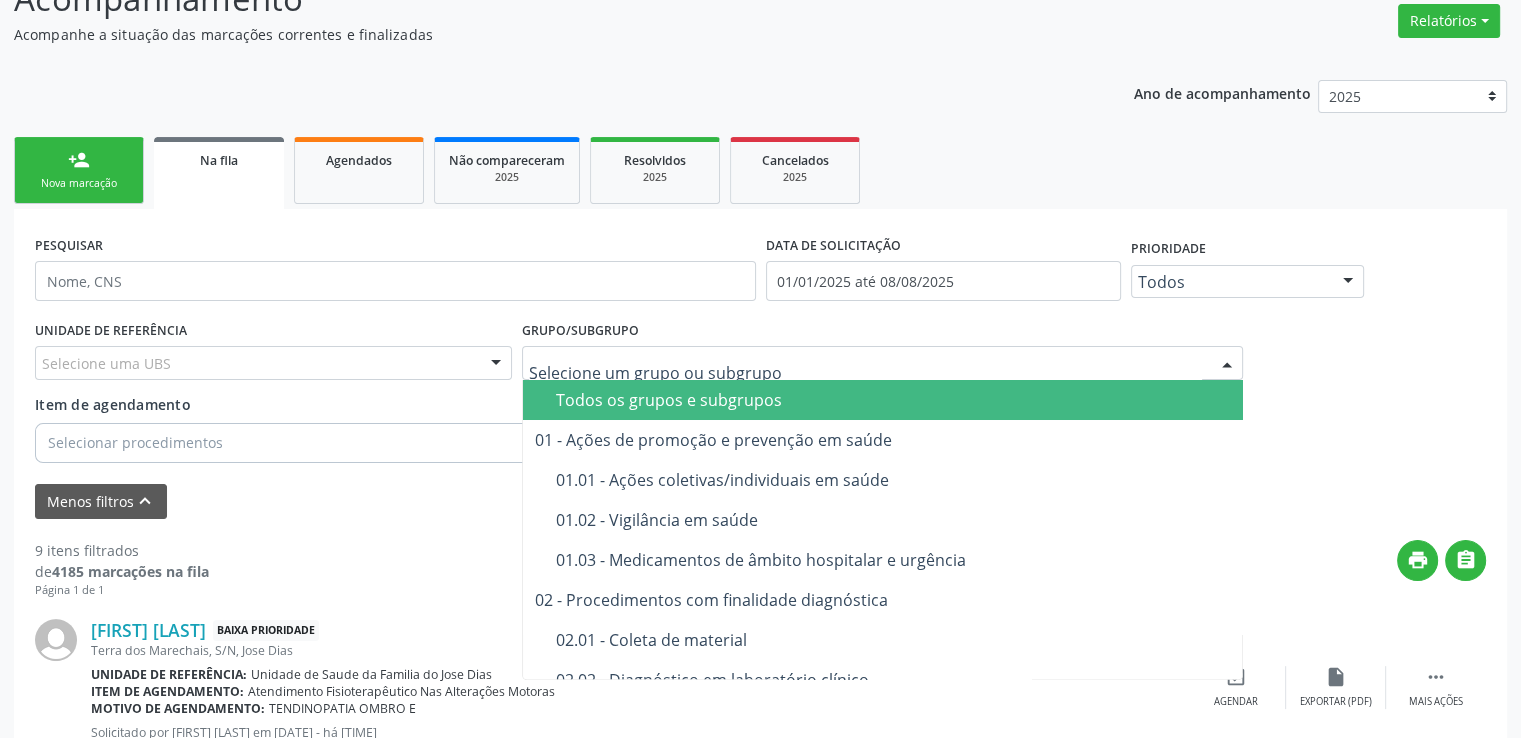 click at bounding box center [882, 363] 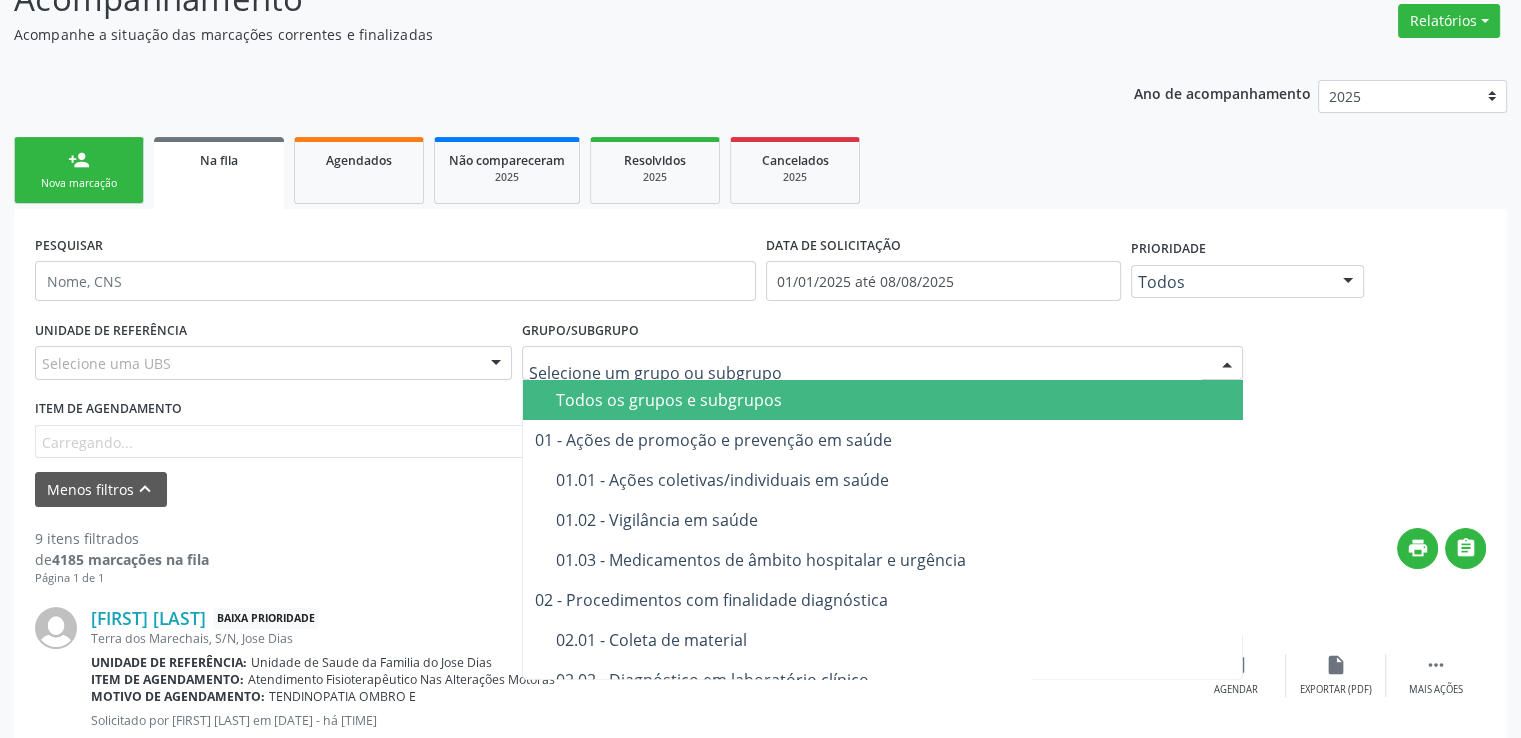 click at bounding box center (882, 363) 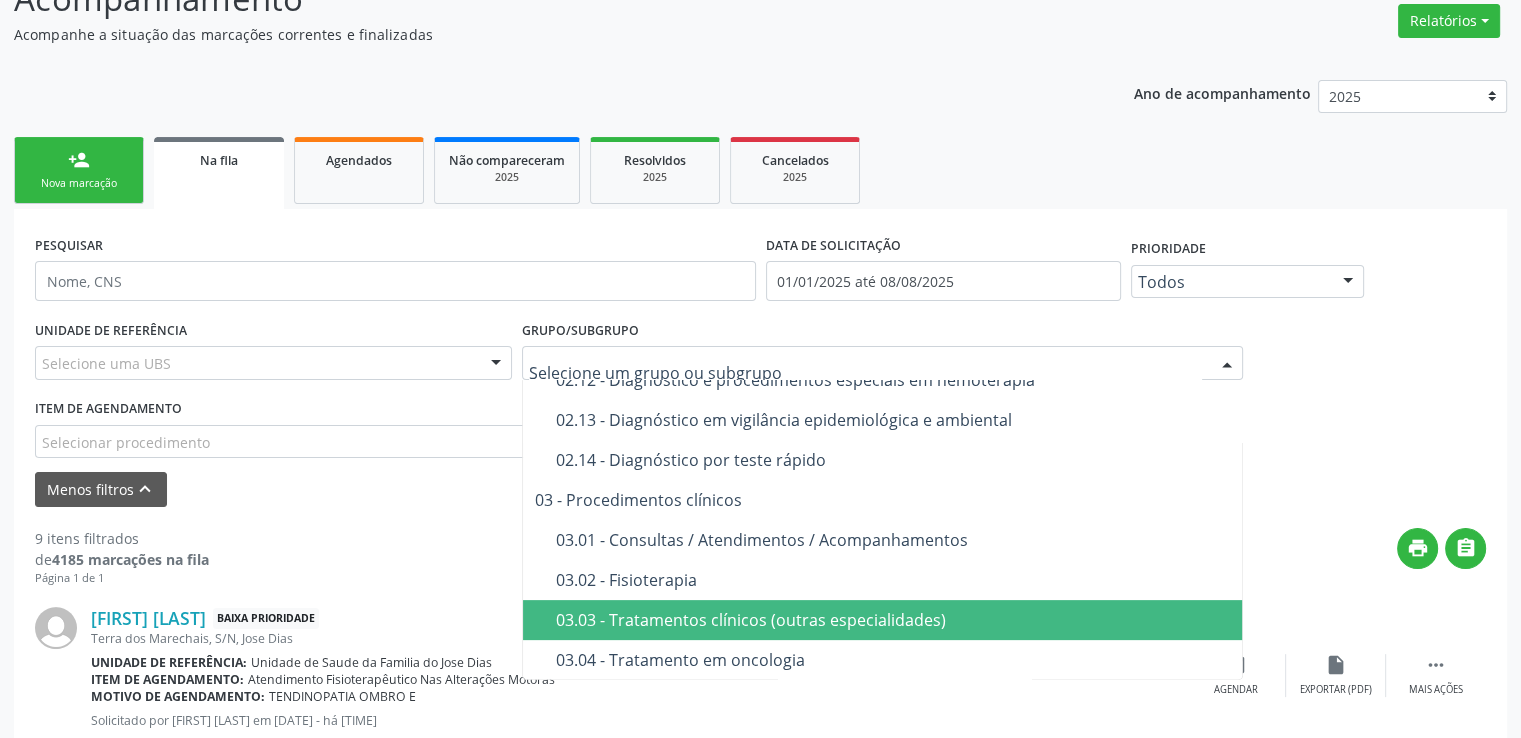 scroll, scrollTop: 800, scrollLeft: 0, axis: vertical 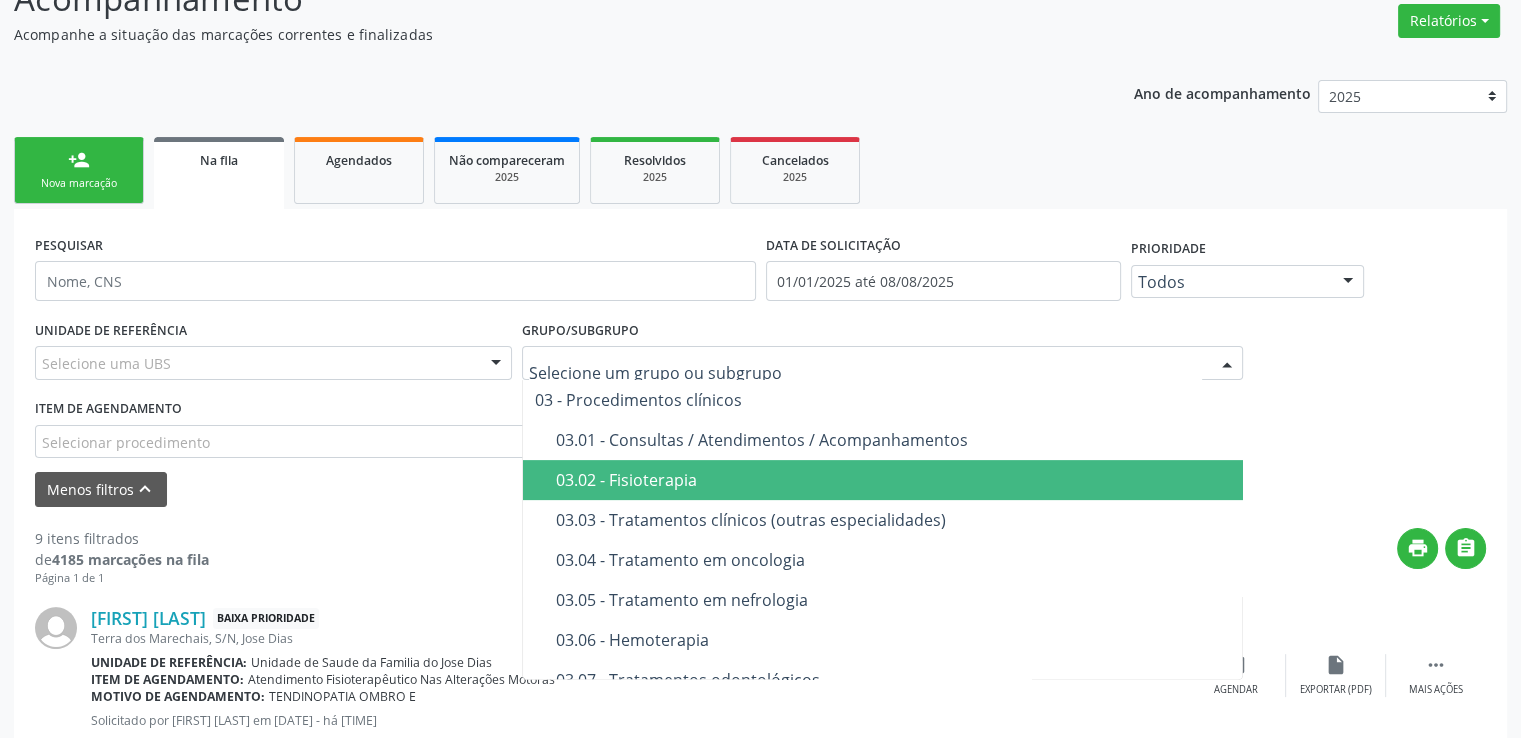 click on "03.02 - Fisioterapia" at bounding box center (894, 480) 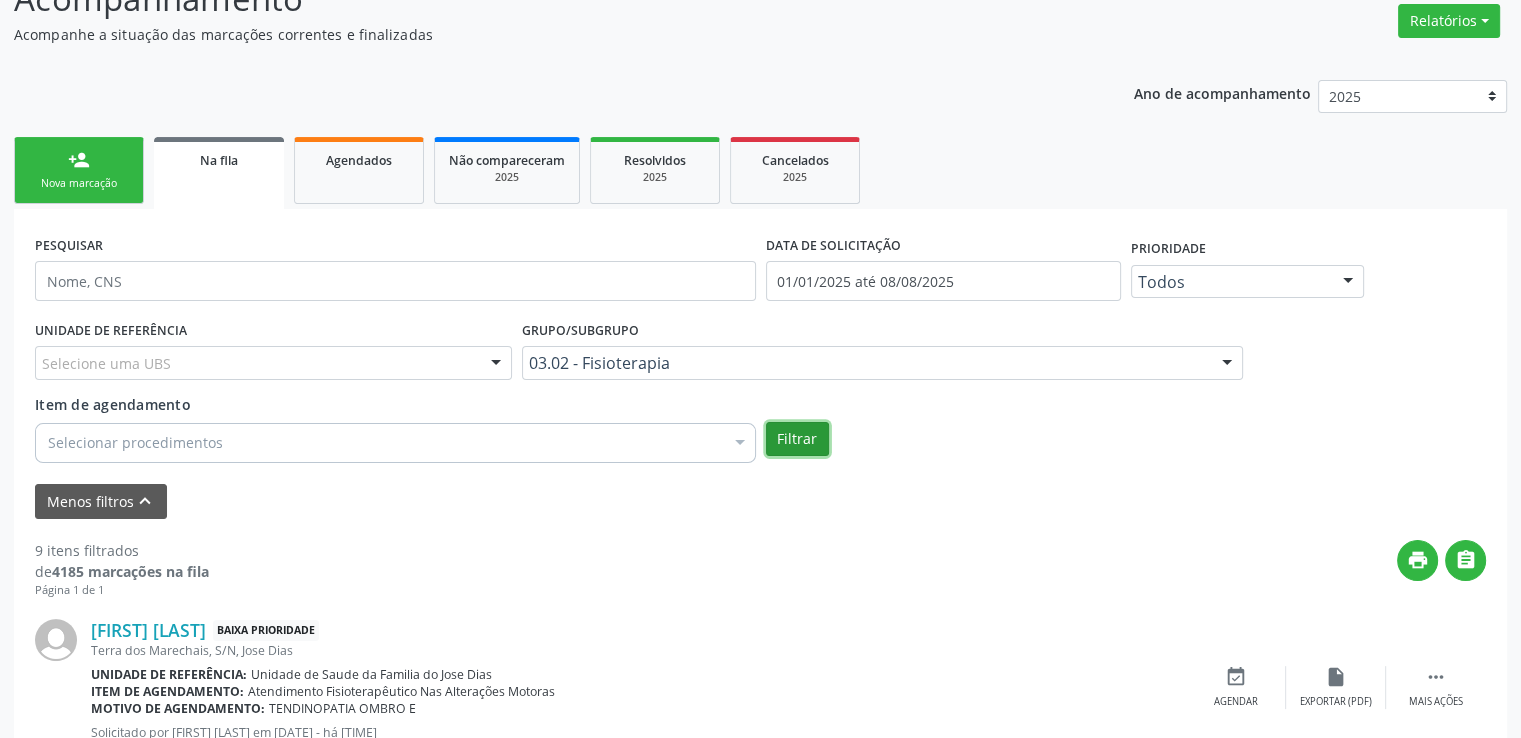 click on "Filtrar" at bounding box center (797, 439) 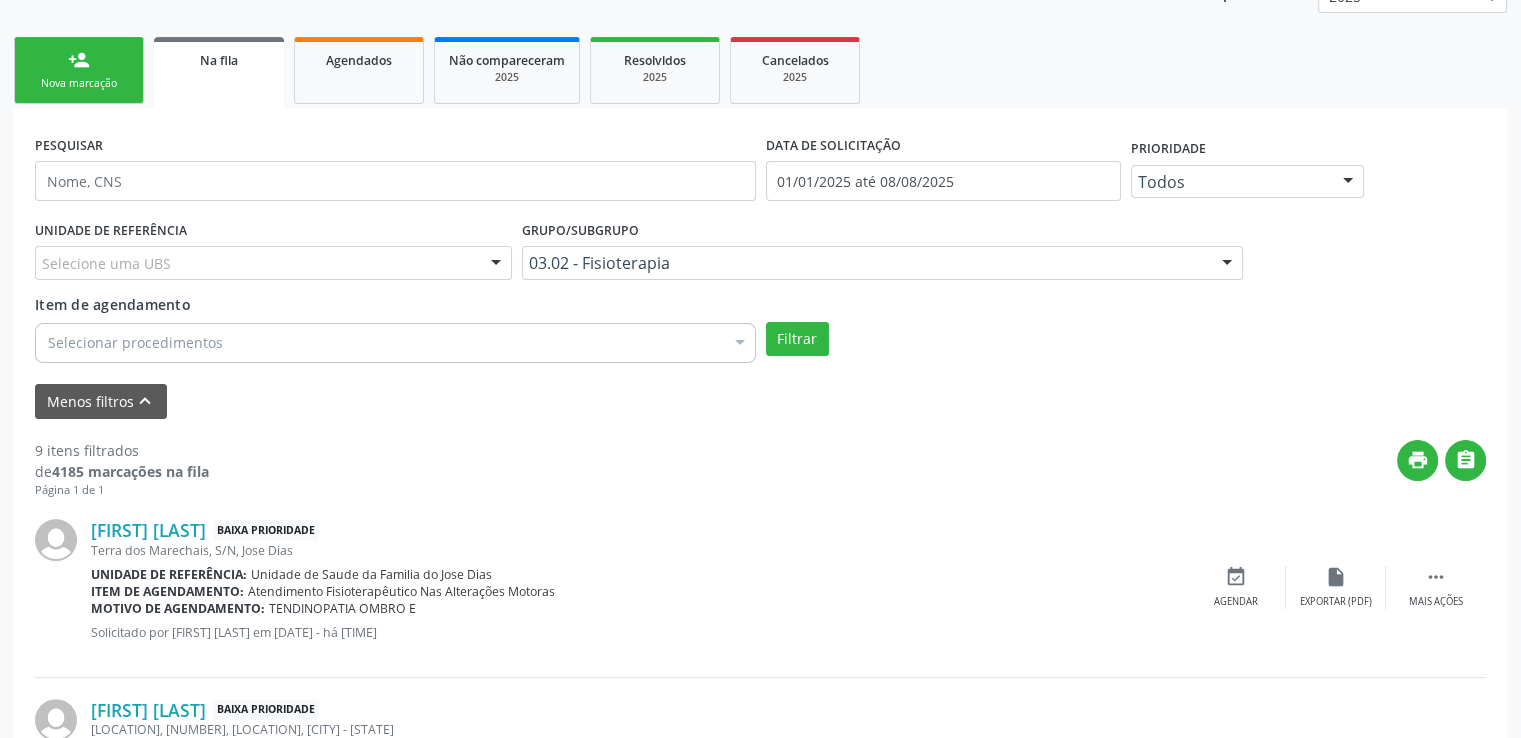 scroll, scrollTop: 506, scrollLeft: 0, axis: vertical 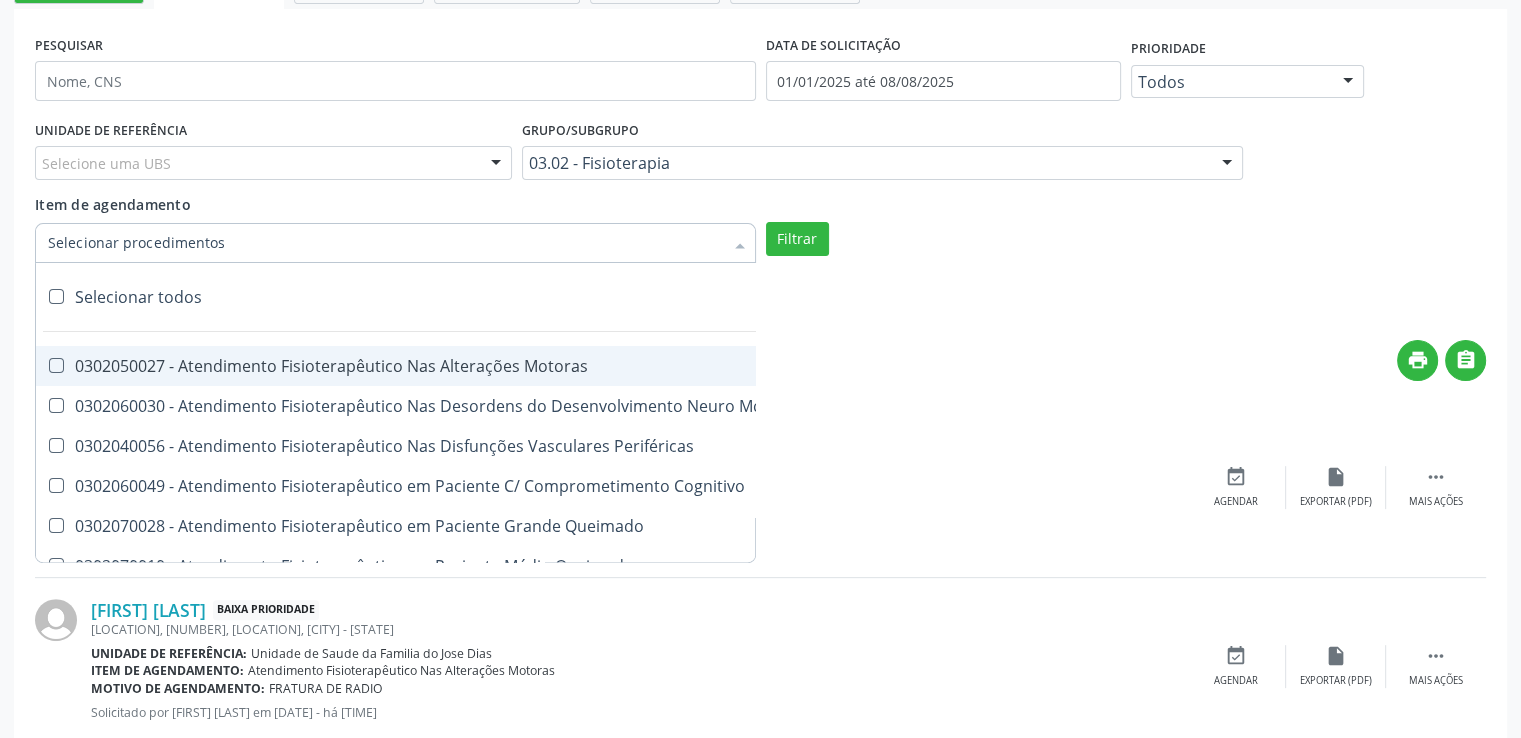 click at bounding box center [395, 243] 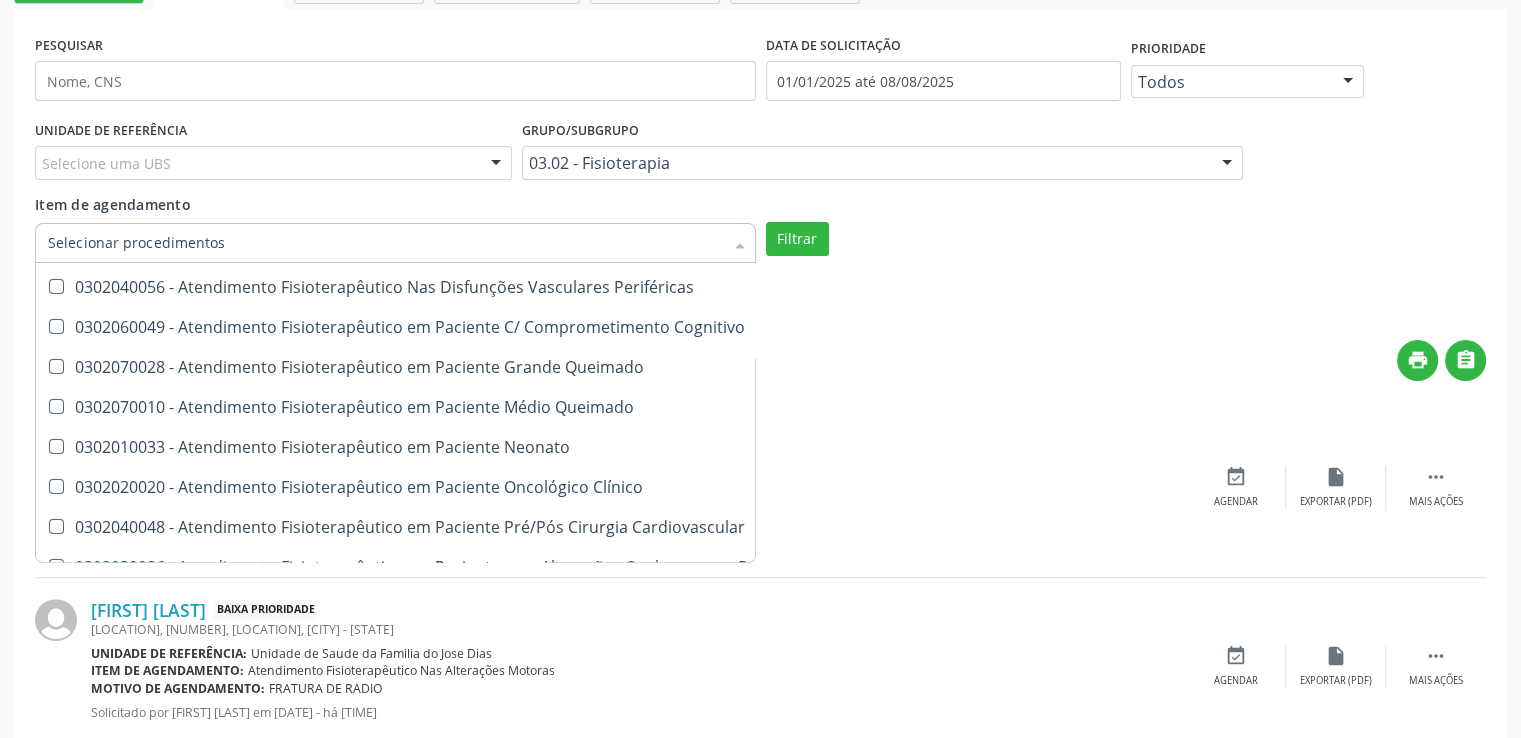 scroll, scrollTop: 0, scrollLeft: 0, axis: both 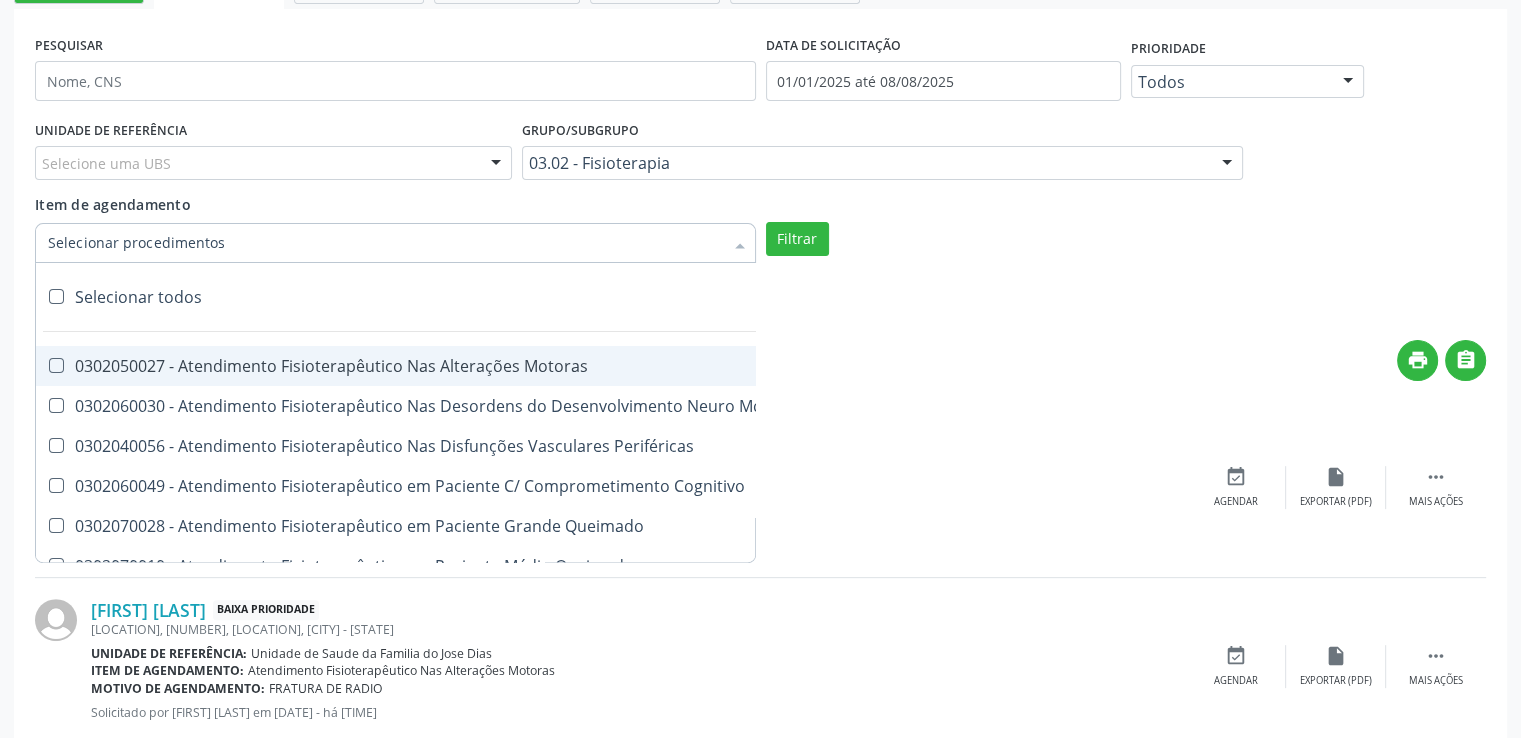 click at bounding box center (56, 296) 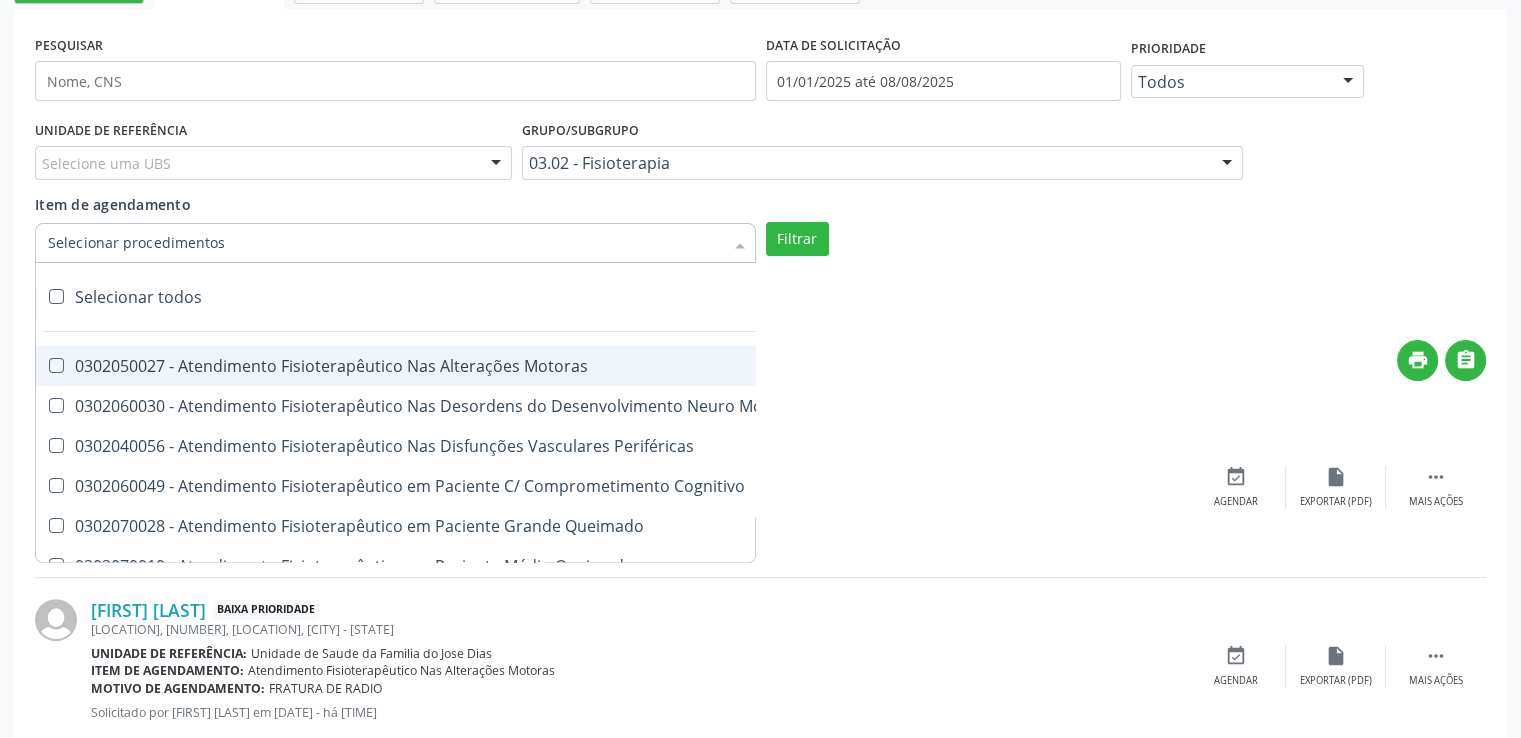 checkbox on "true" 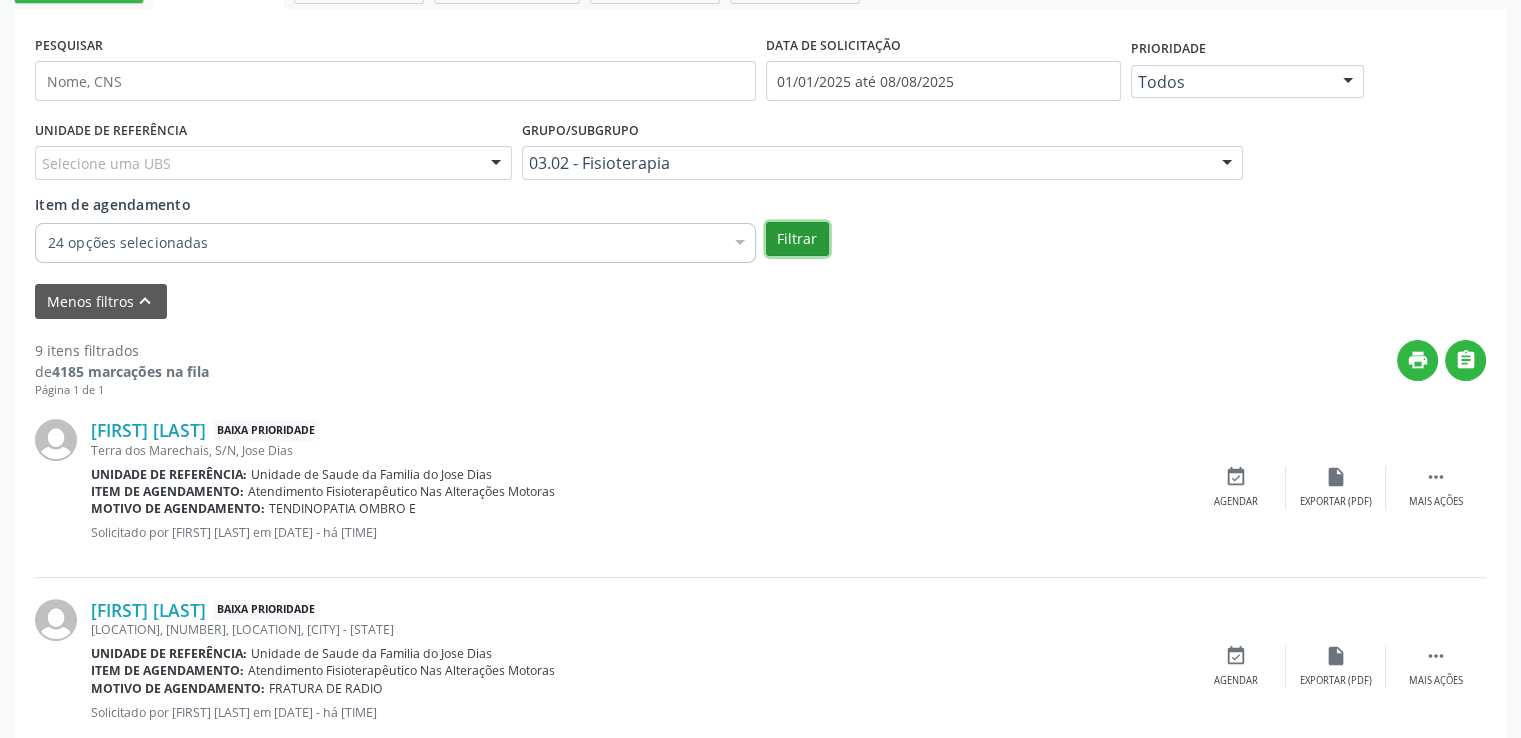 click on "Filtrar" at bounding box center [797, 239] 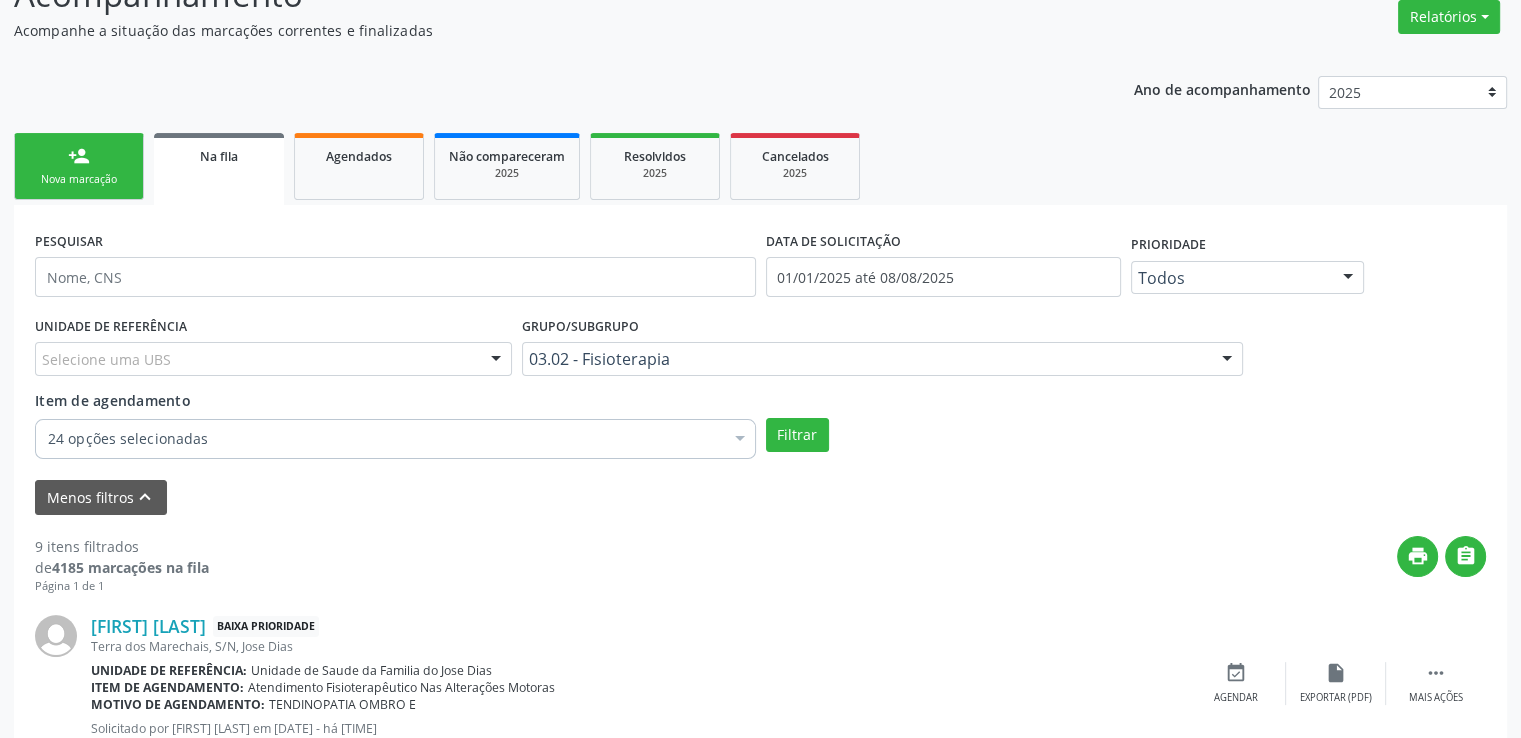 scroll, scrollTop: 510, scrollLeft: 0, axis: vertical 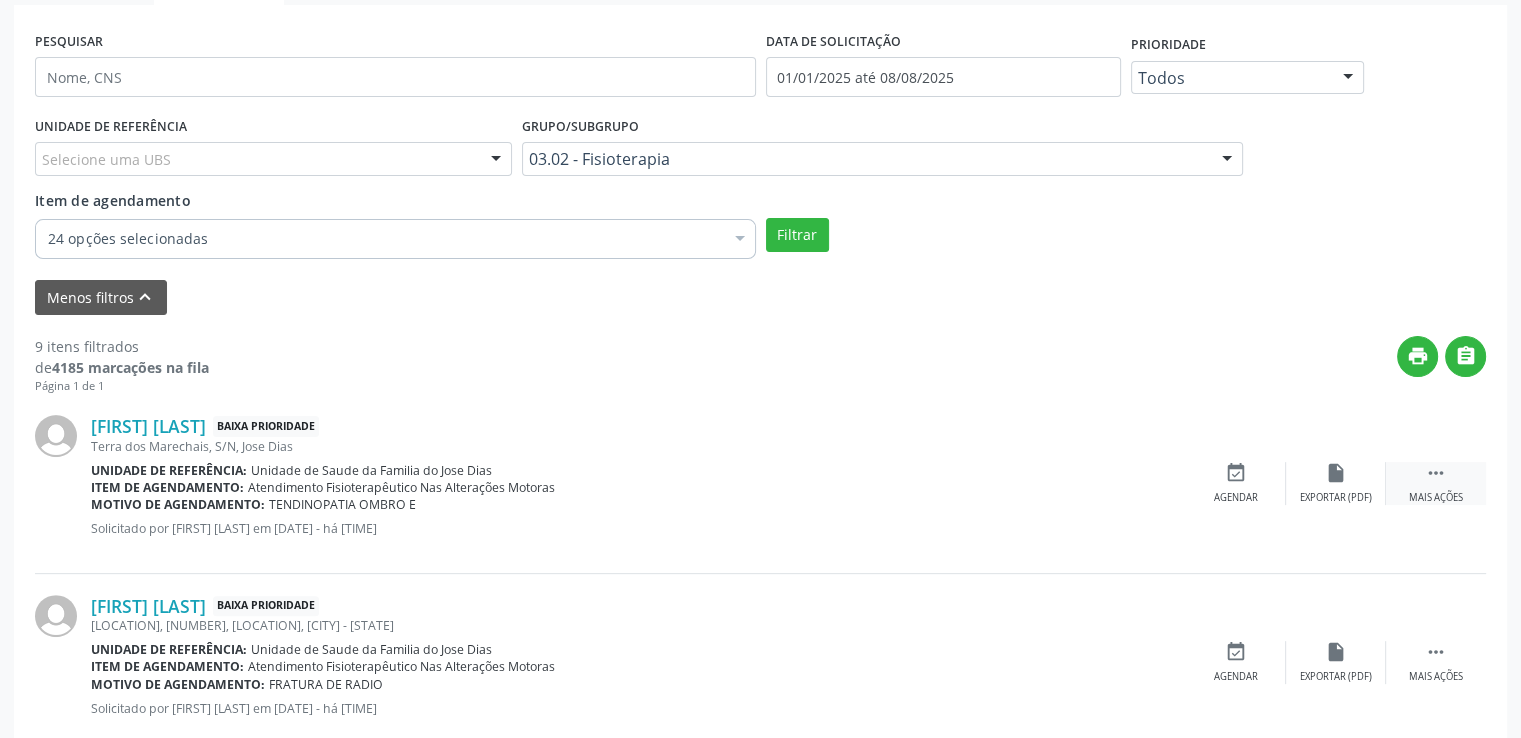 click on "" at bounding box center [1436, 473] 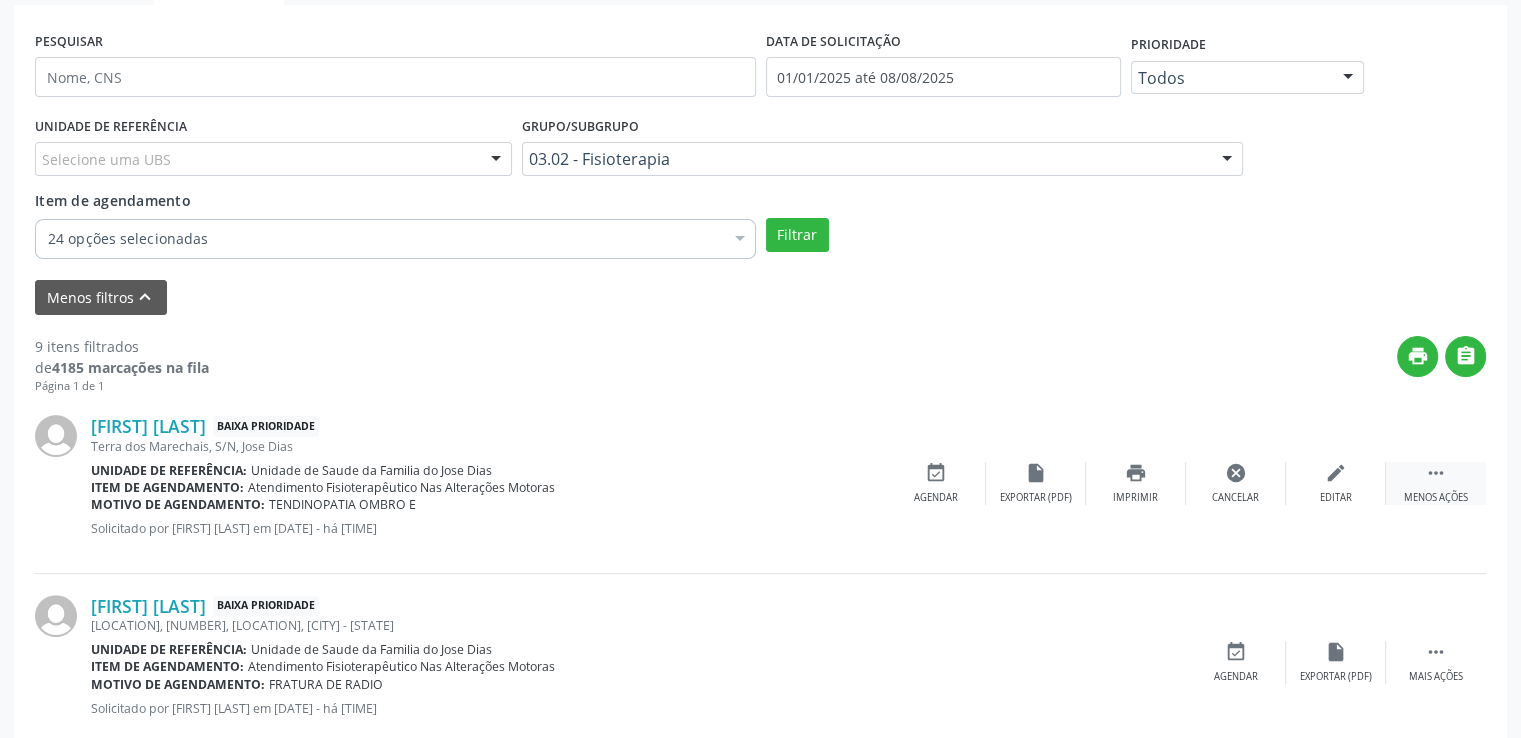 click on "" at bounding box center (1436, 473) 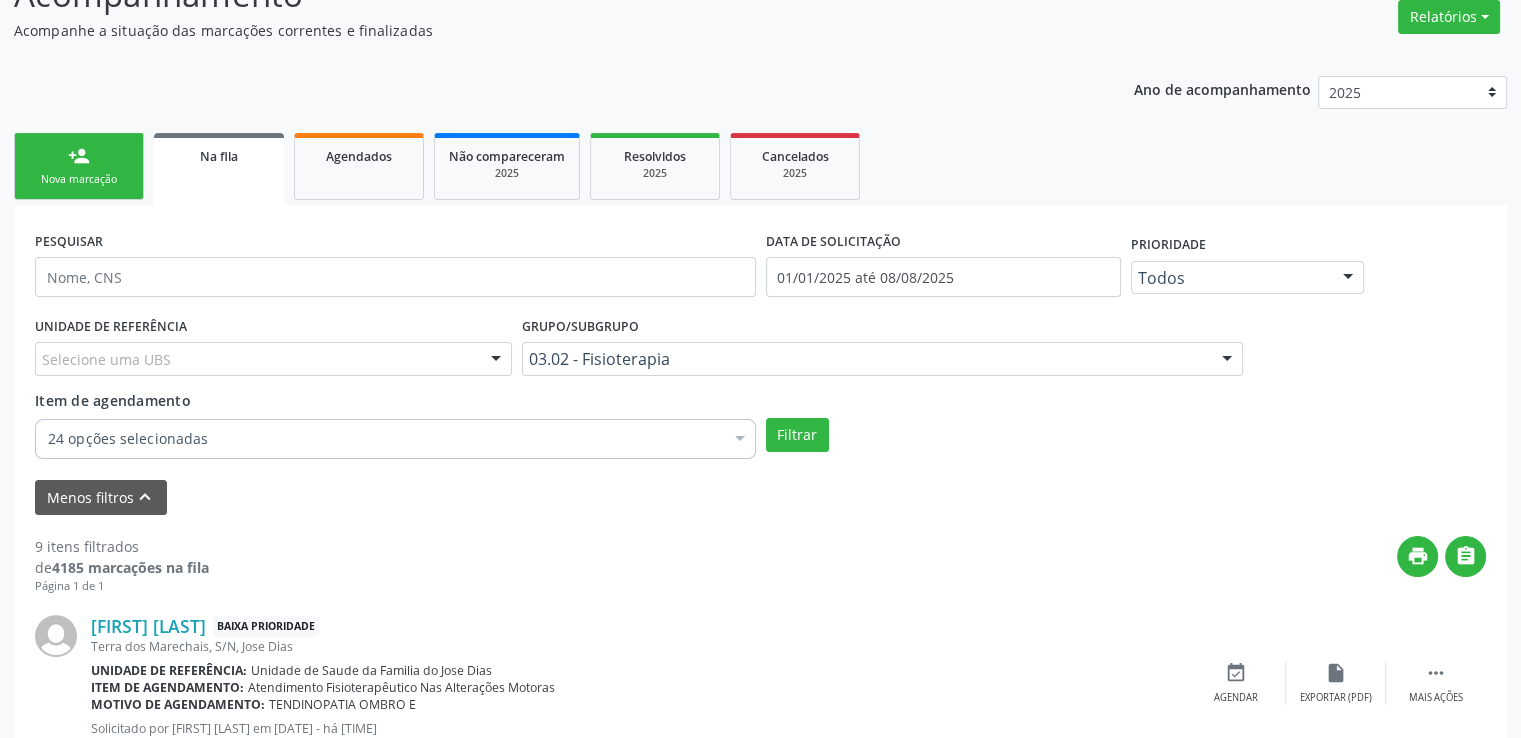 scroll, scrollTop: 210, scrollLeft: 0, axis: vertical 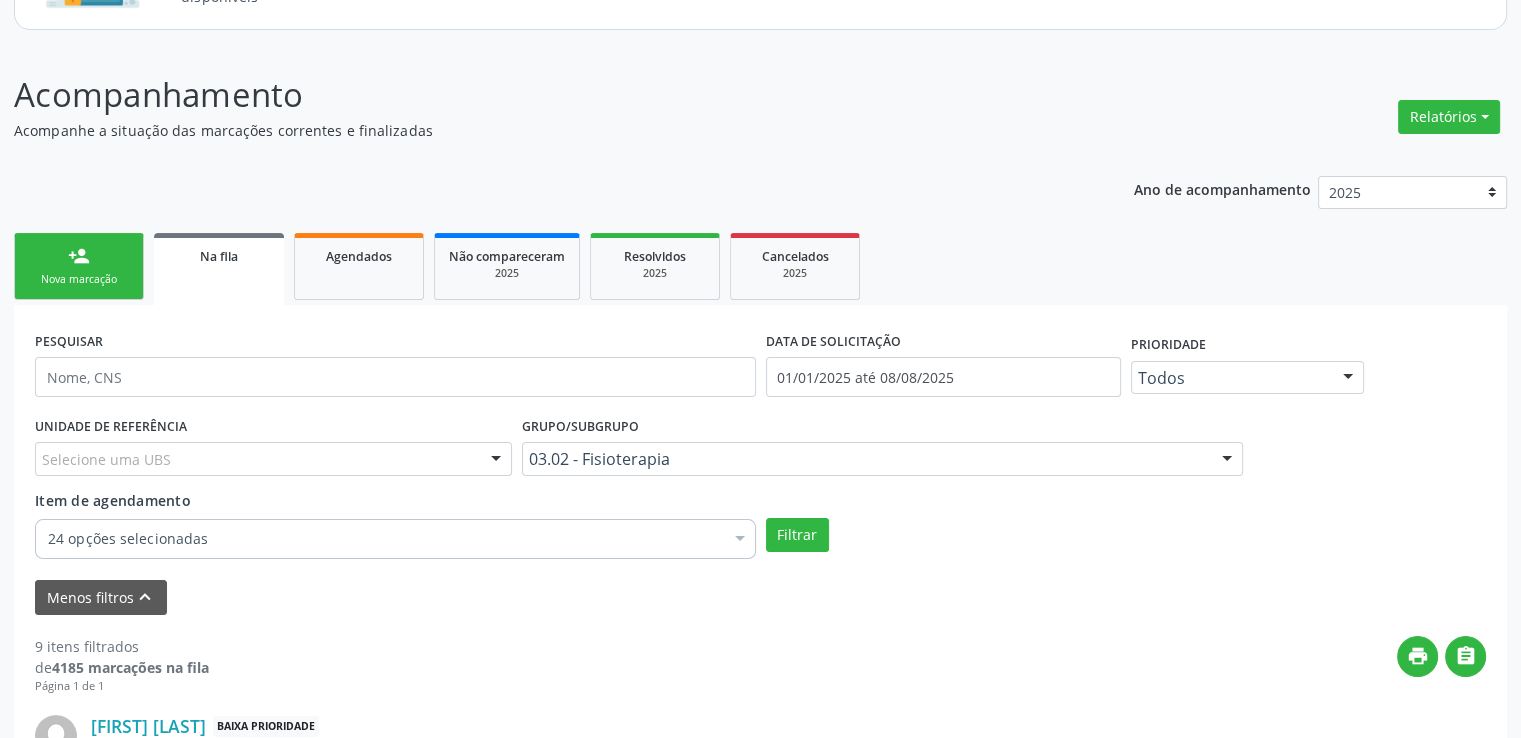 click on "person_add" at bounding box center [79, 256] 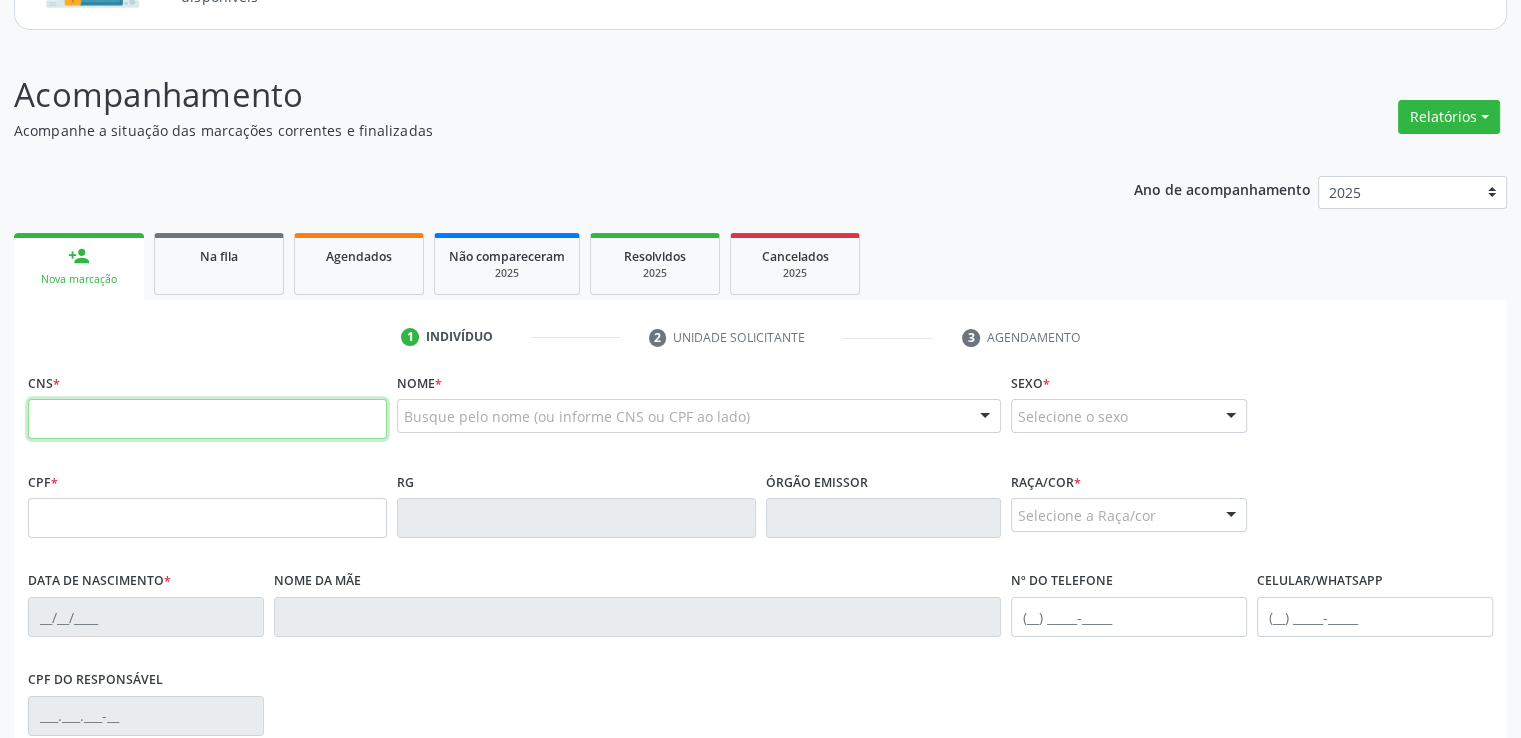click at bounding box center (207, 419) 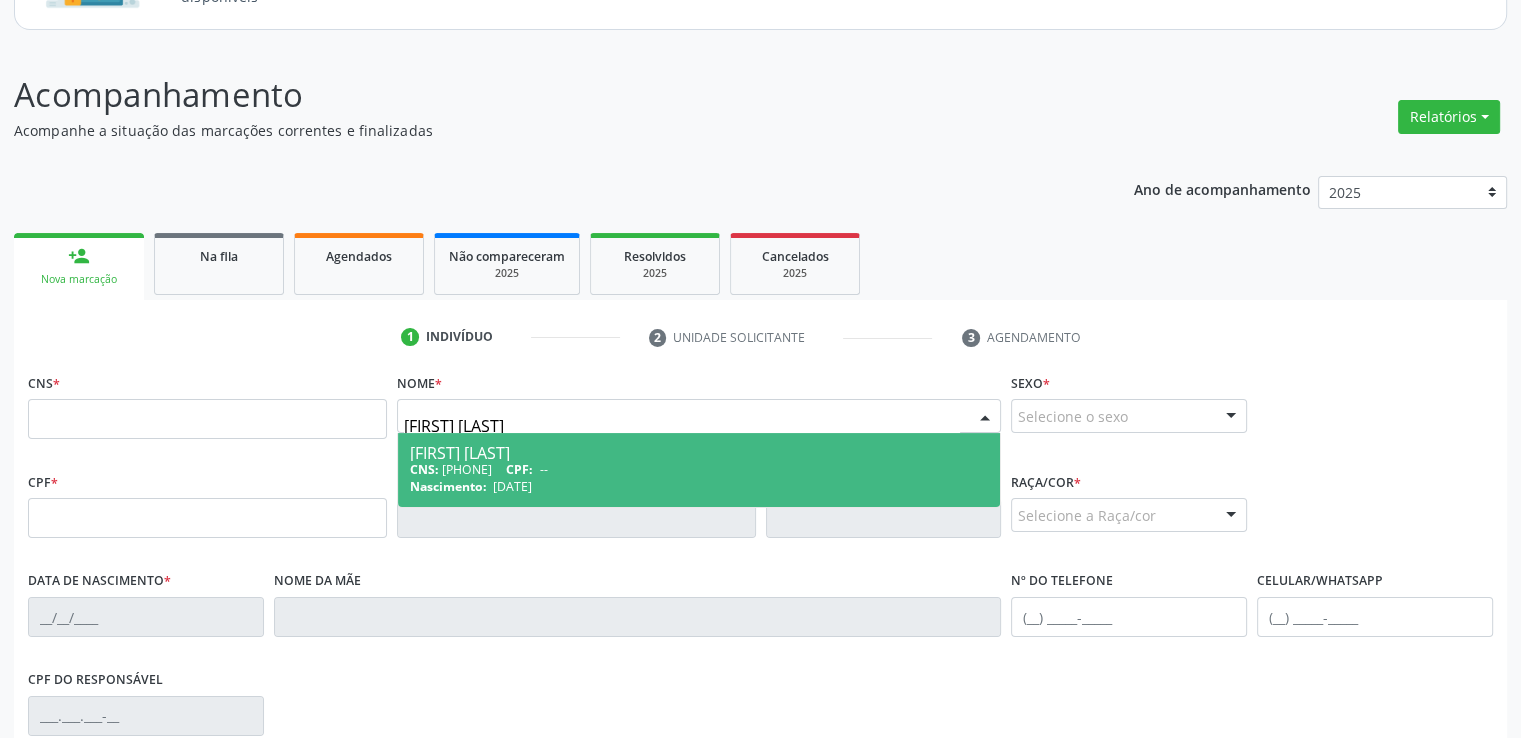 type on "[FIRST] [LAST]" 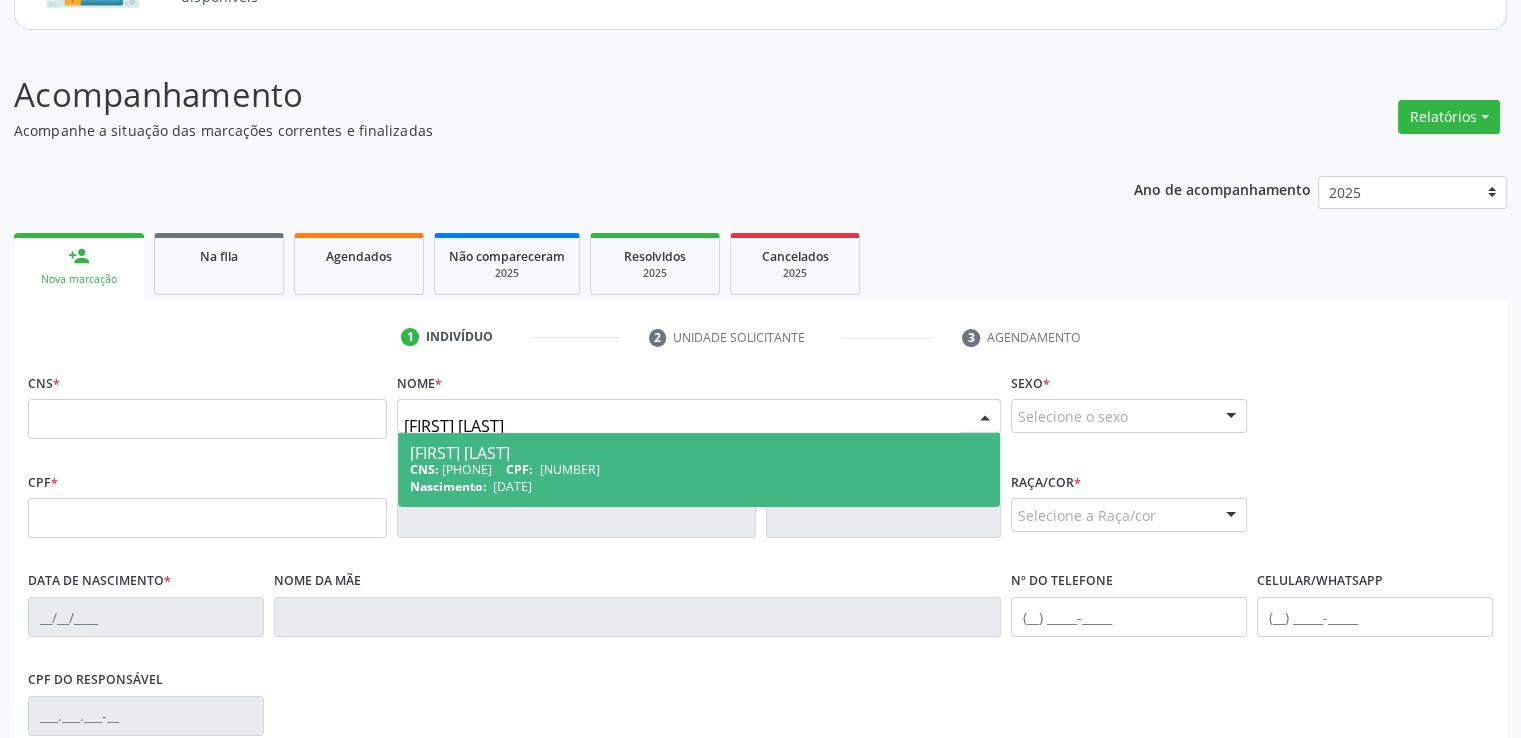 click on "[NUMBER]" at bounding box center (570, 469) 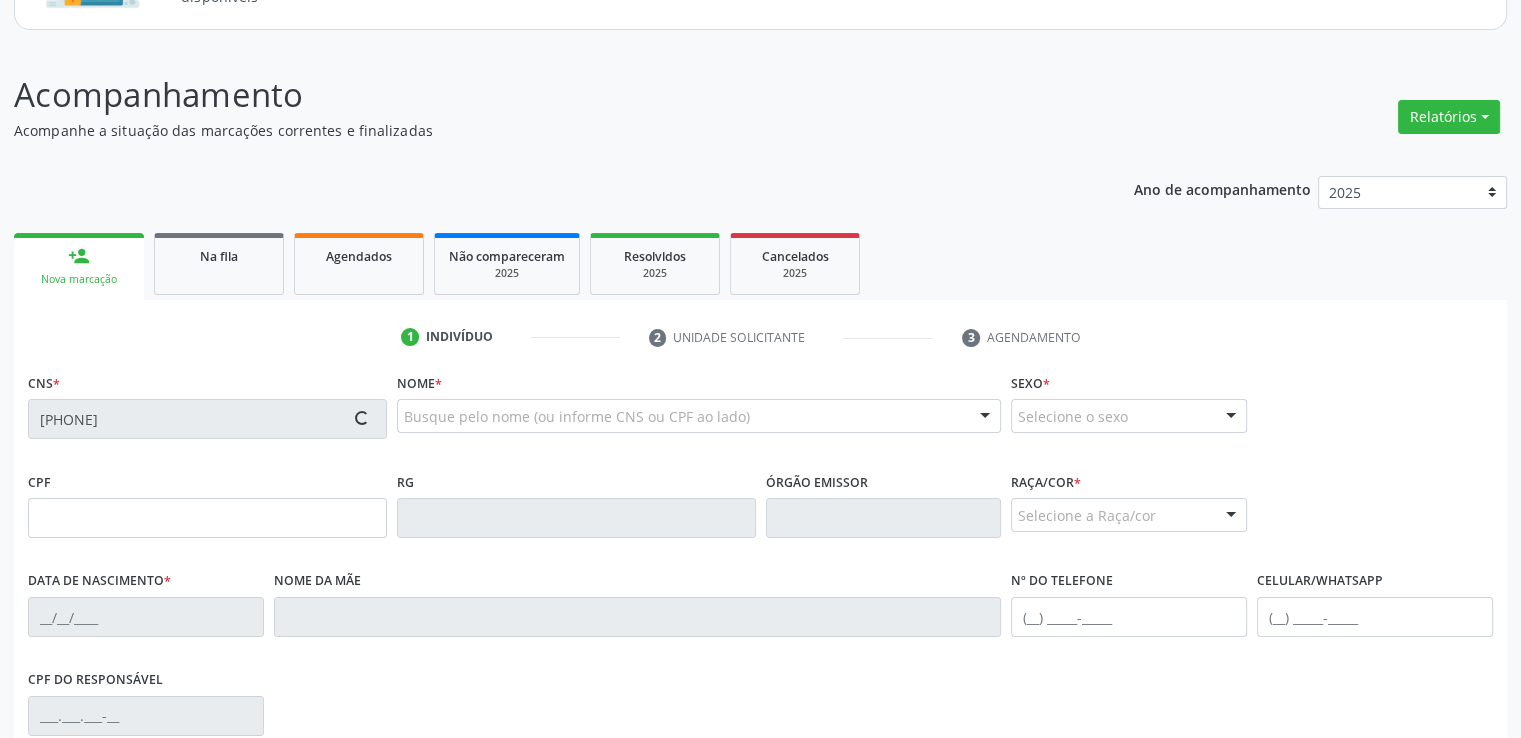 type on "[NUMBER]" 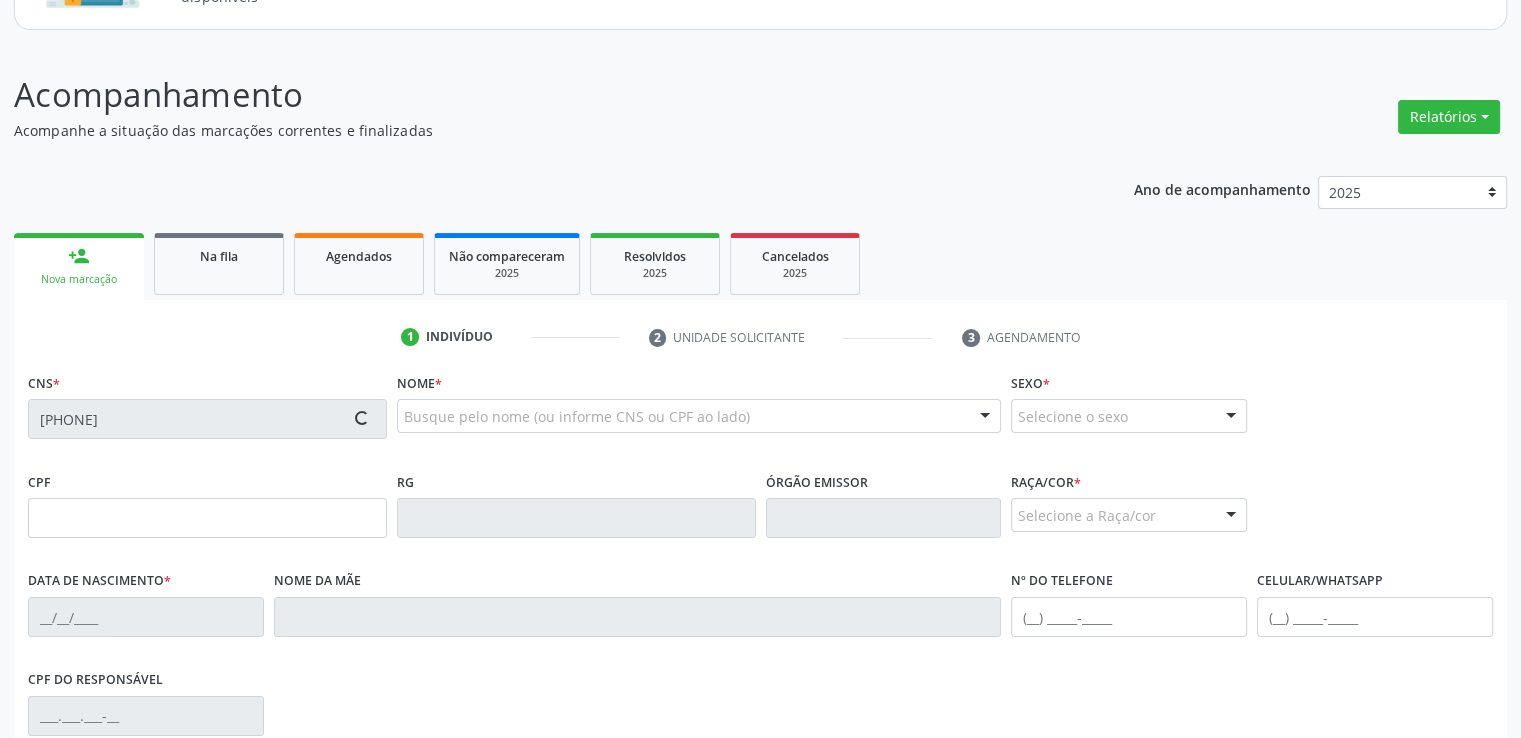 type on "[DATE]" 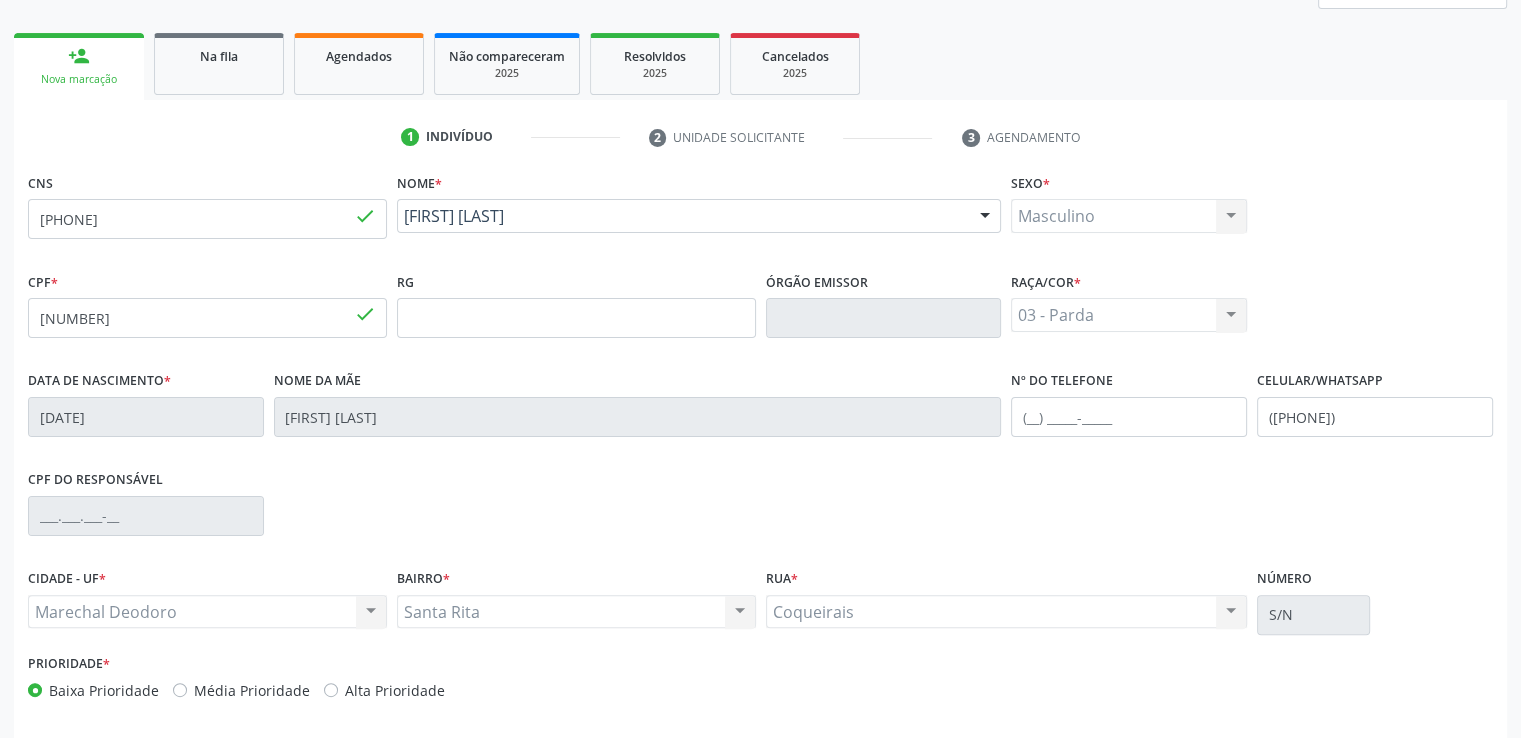scroll, scrollTop: 489, scrollLeft: 0, axis: vertical 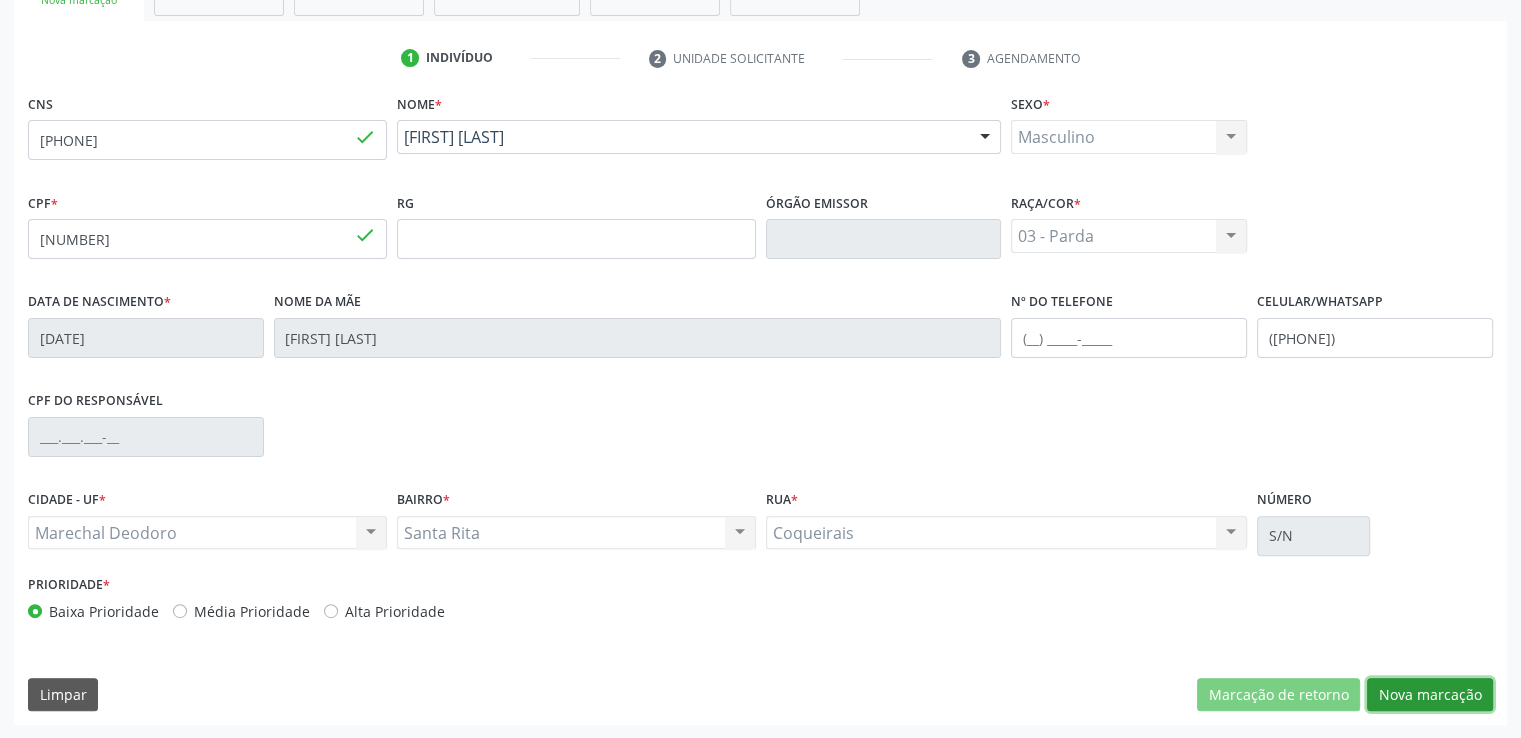 click on "Nova marcação" at bounding box center (1430, 695) 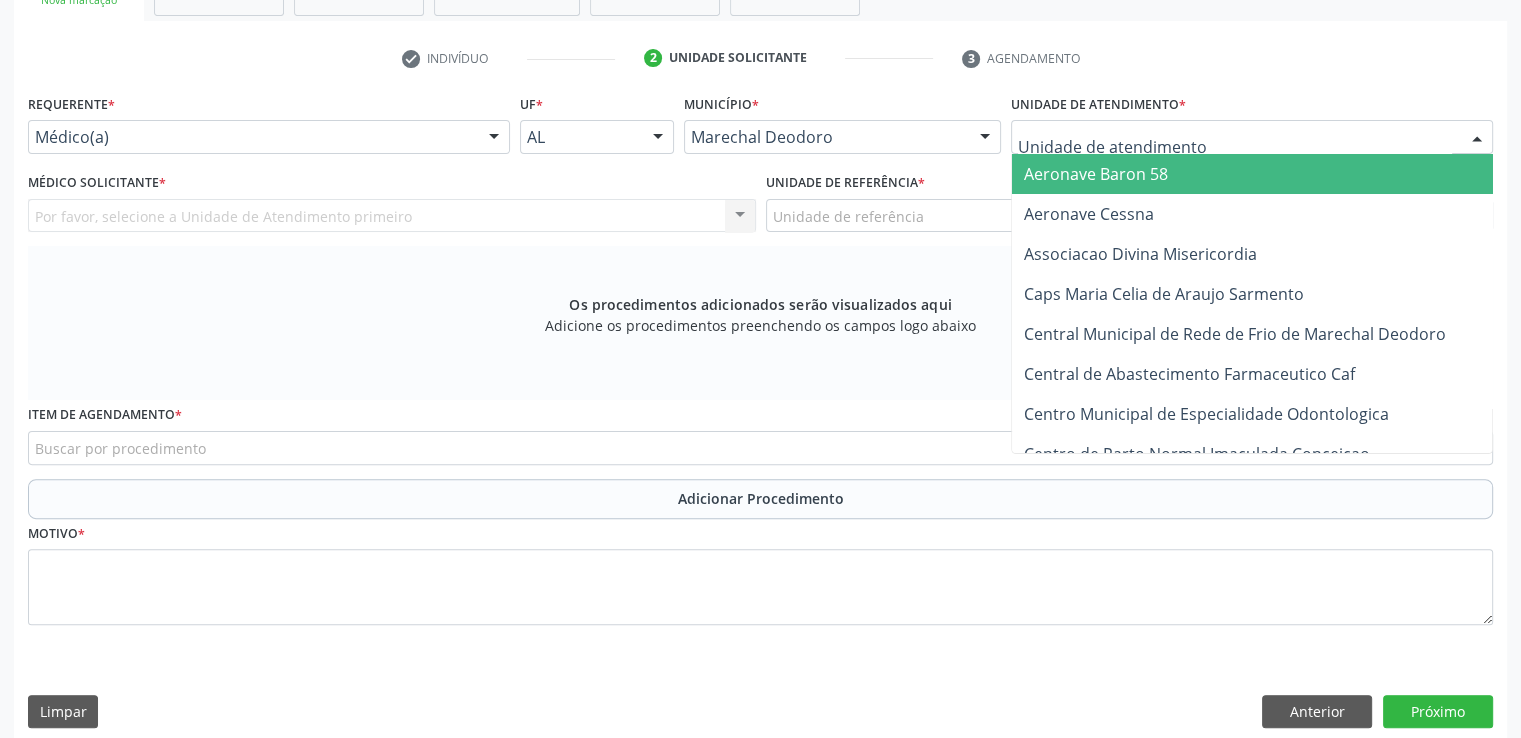click at bounding box center (1252, 137) 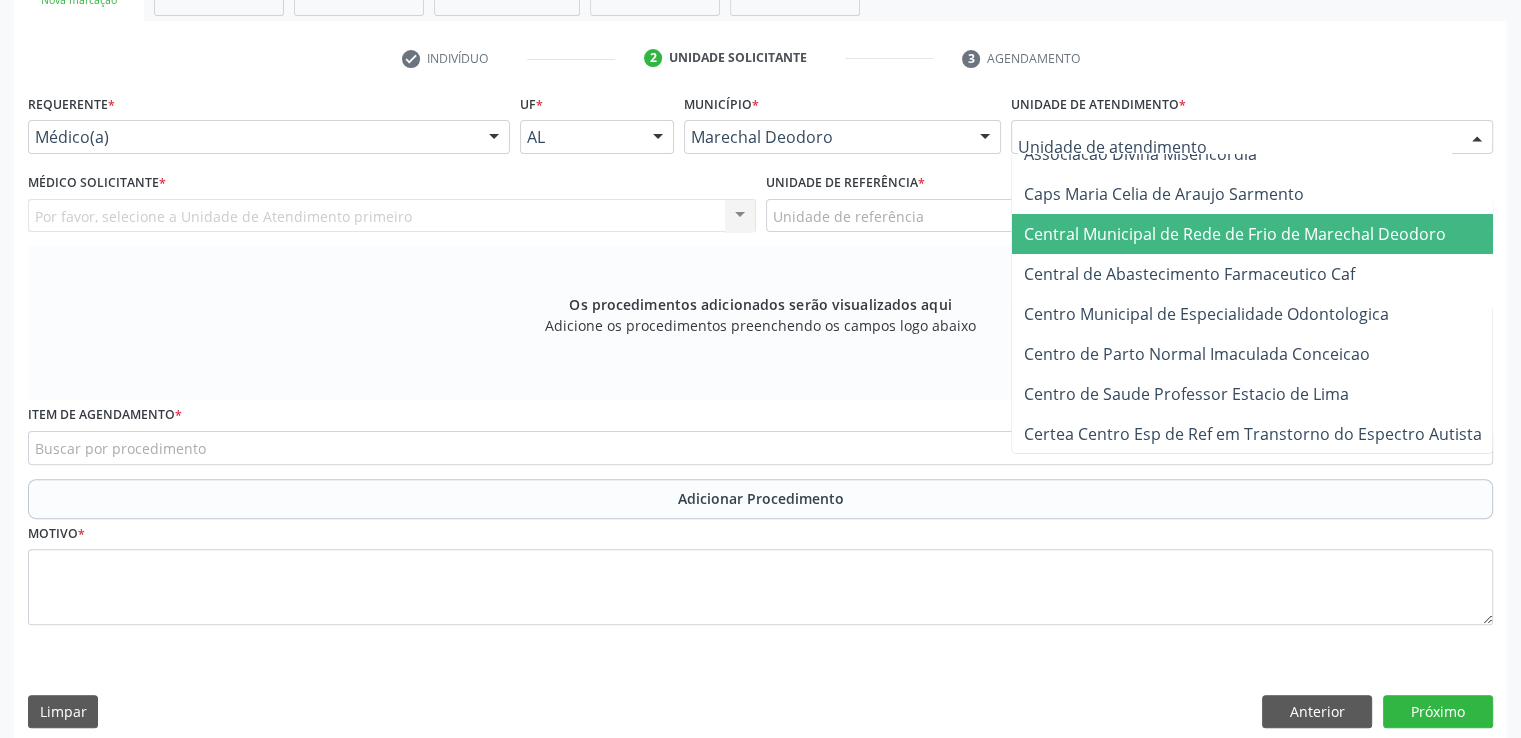 scroll, scrollTop: 300, scrollLeft: 0, axis: vertical 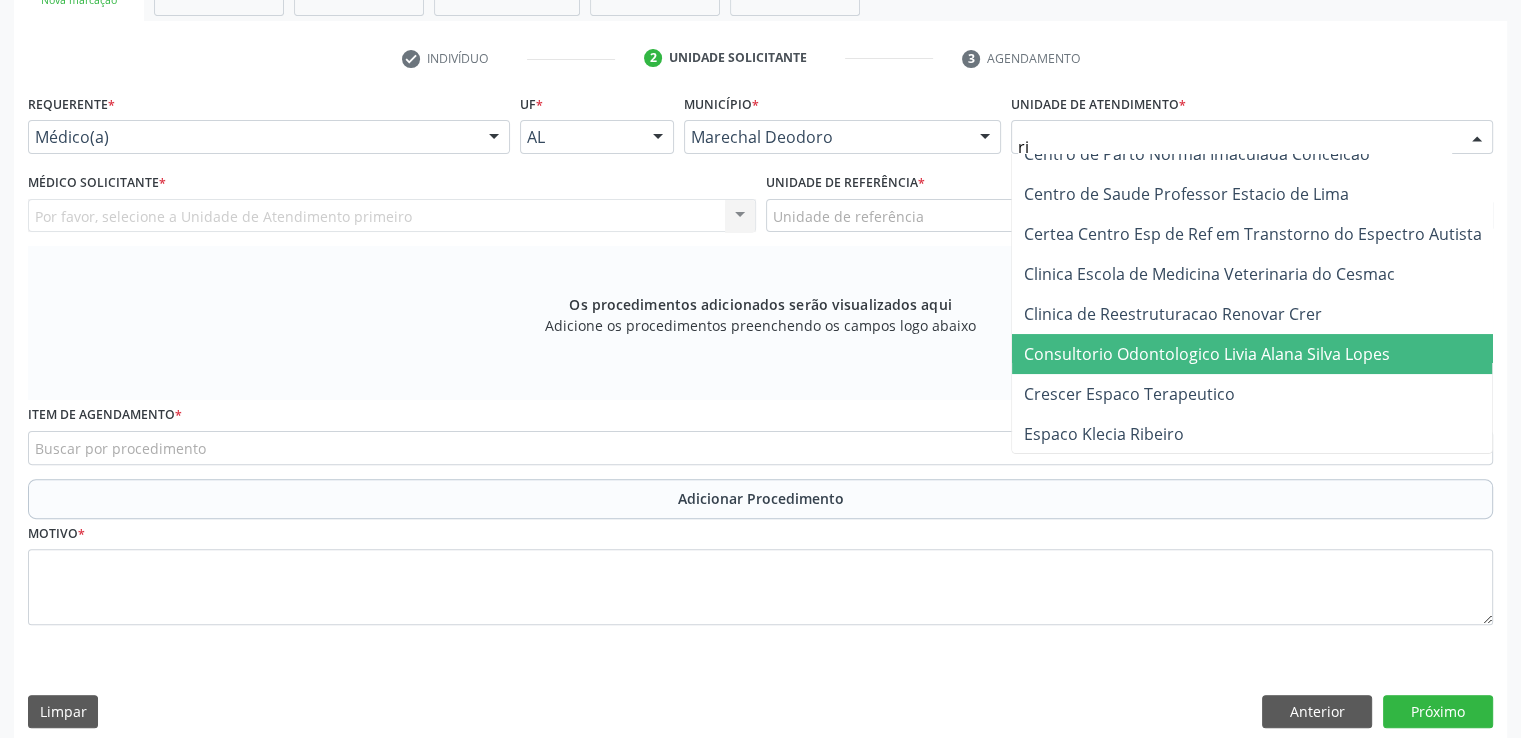 type on "rit" 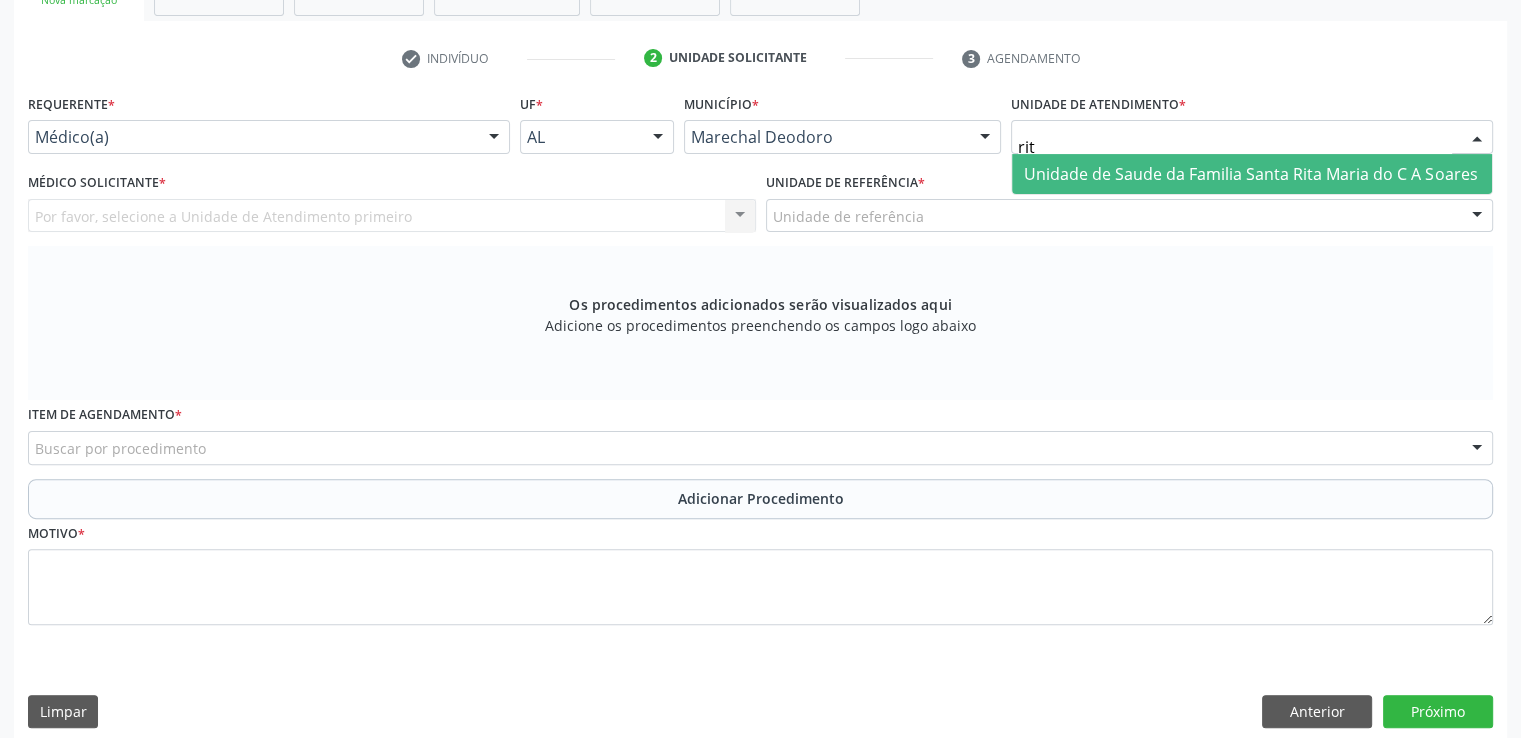 scroll, scrollTop: 0, scrollLeft: 0, axis: both 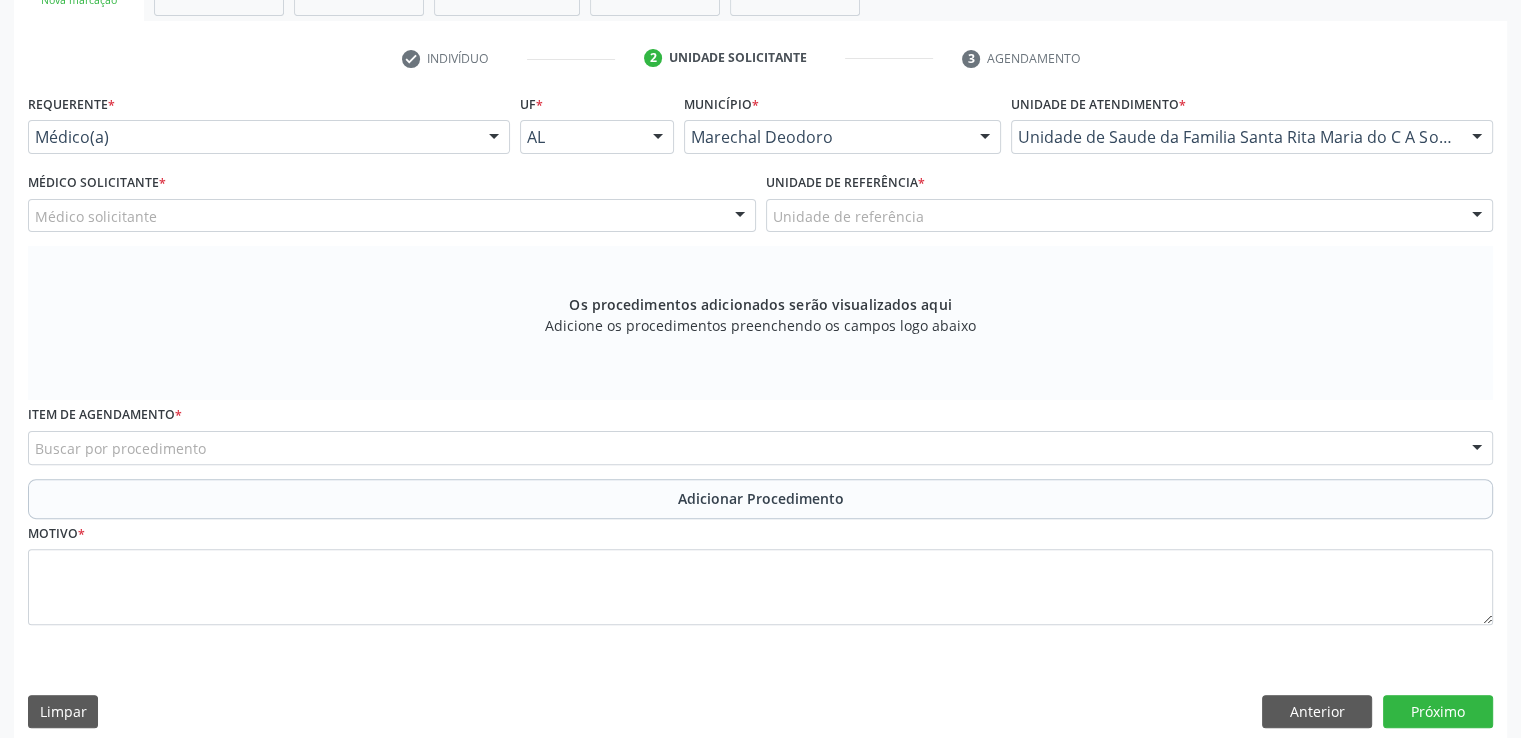 click on "Médico solicitante" at bounding box center (392, 216) 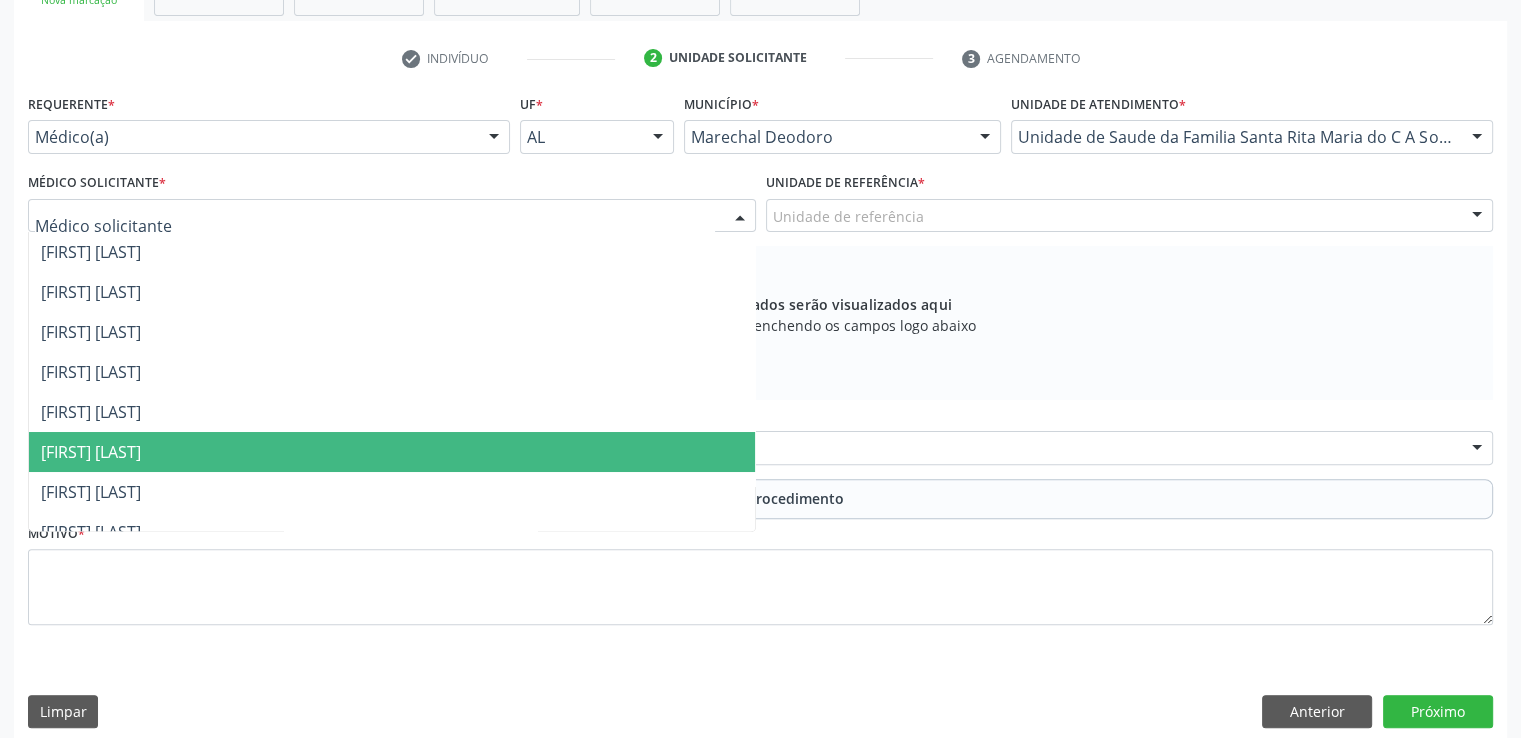 click on "[FIRST] [LAST]" at bounding box center (91, 452) 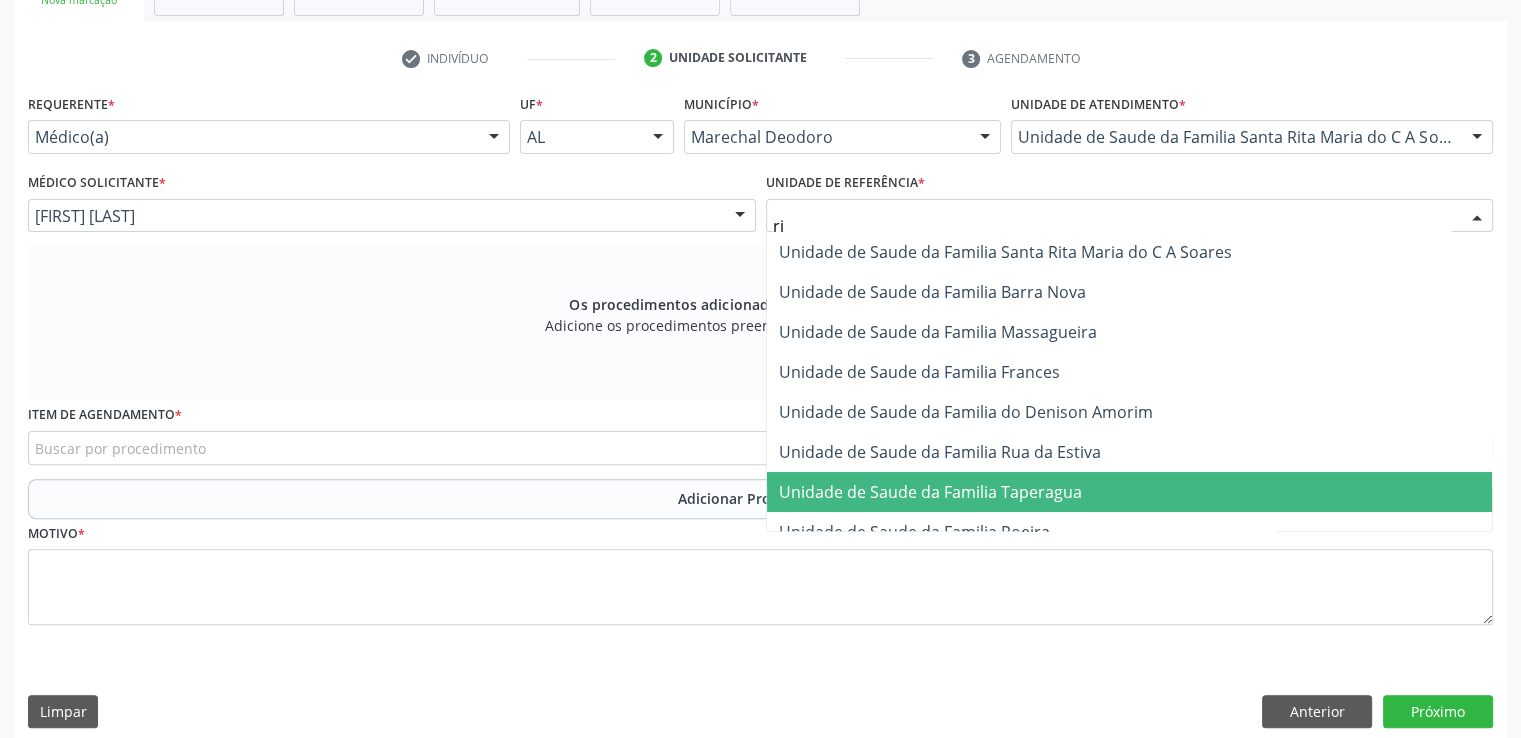 type on "rit" 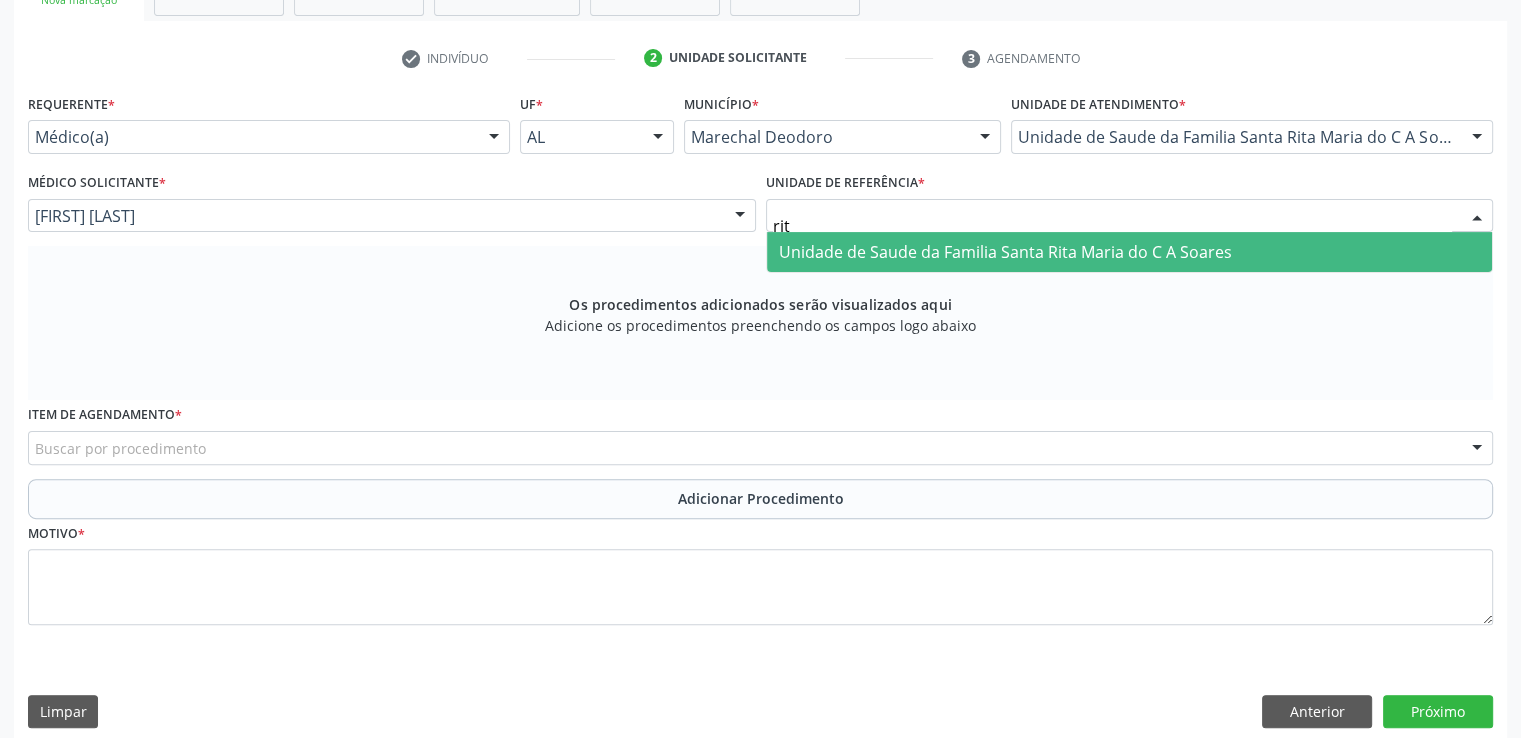 click on "Unidade de Saude da Familia Santa Rita Maria do C A Soares" at bounding box center (1005, 252) 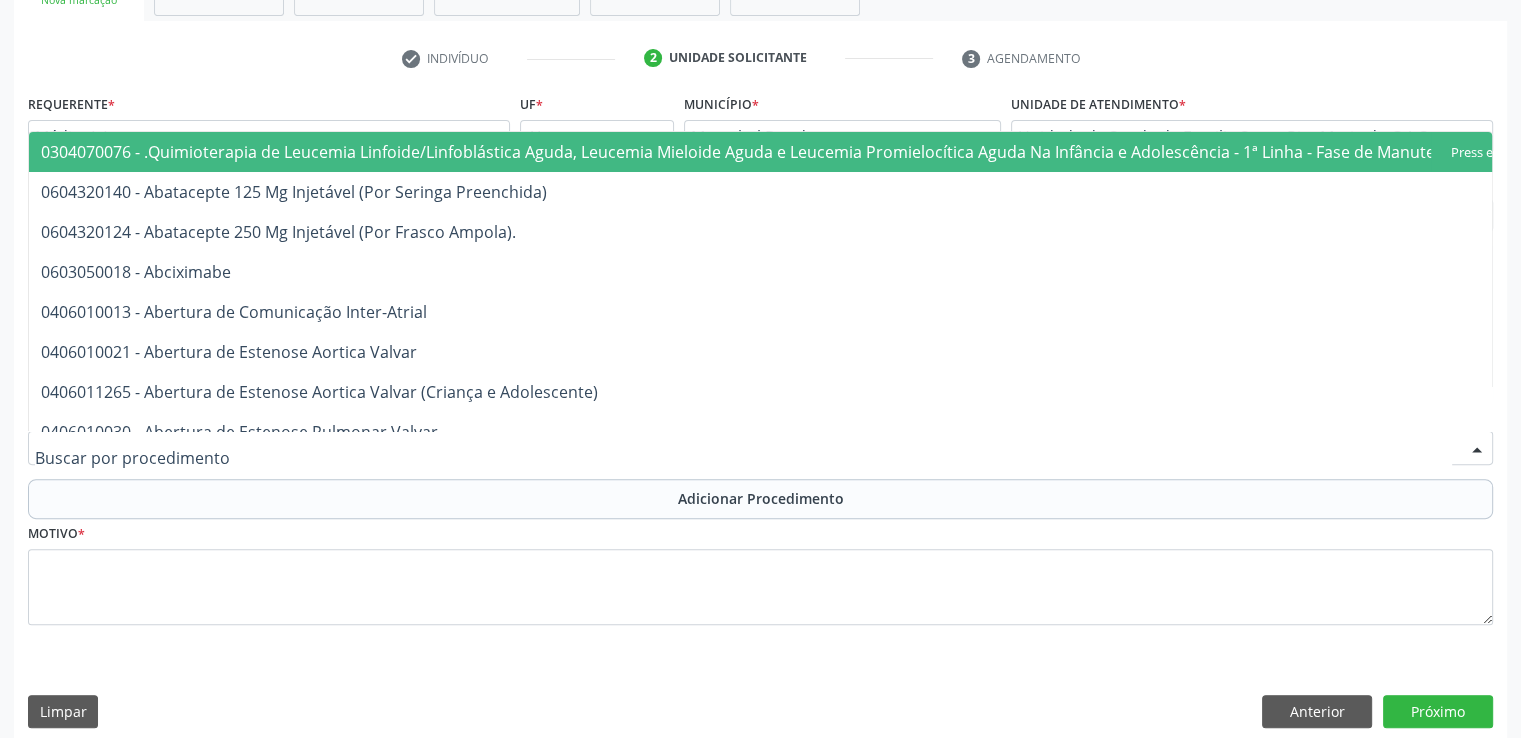 click at bounding box center (760, 448) 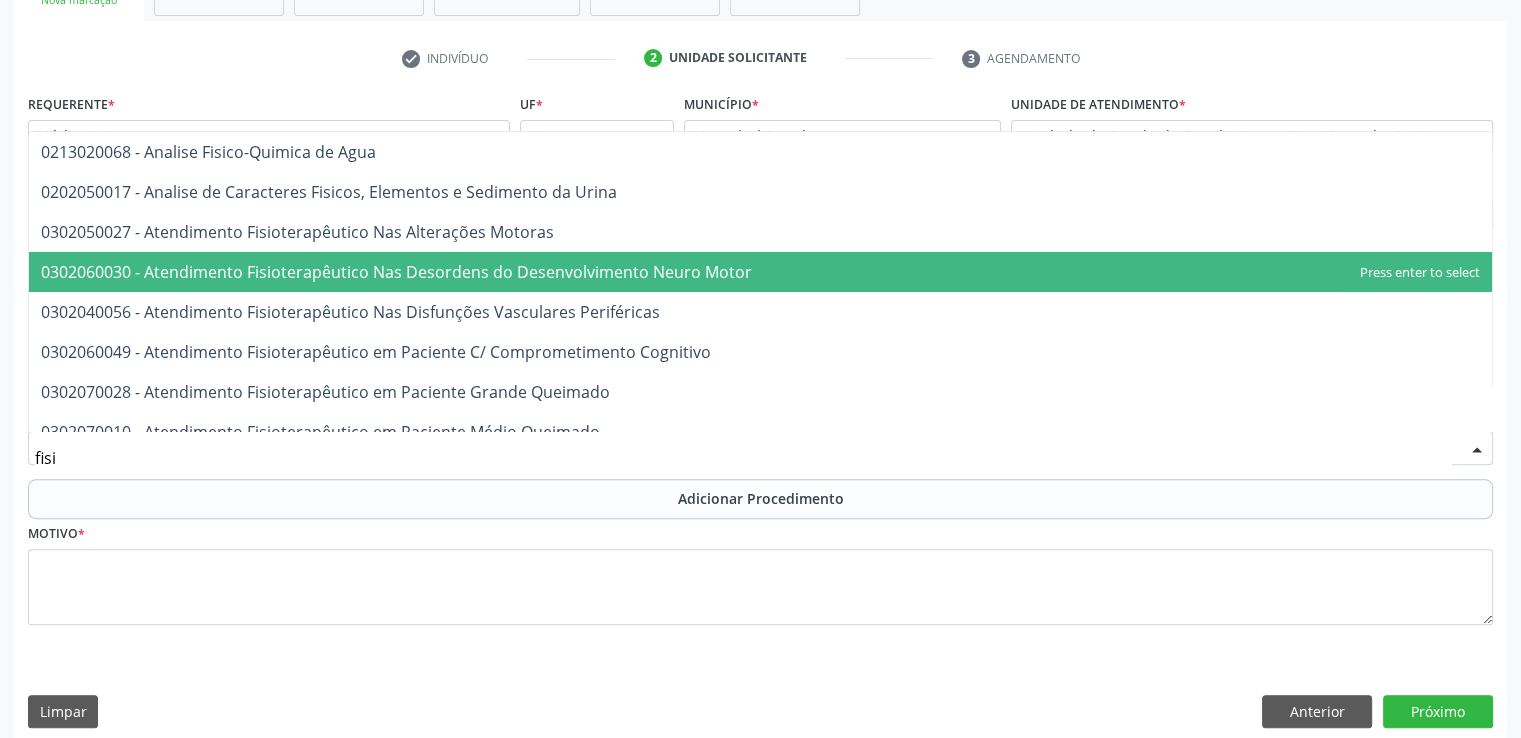 type on "fisio" 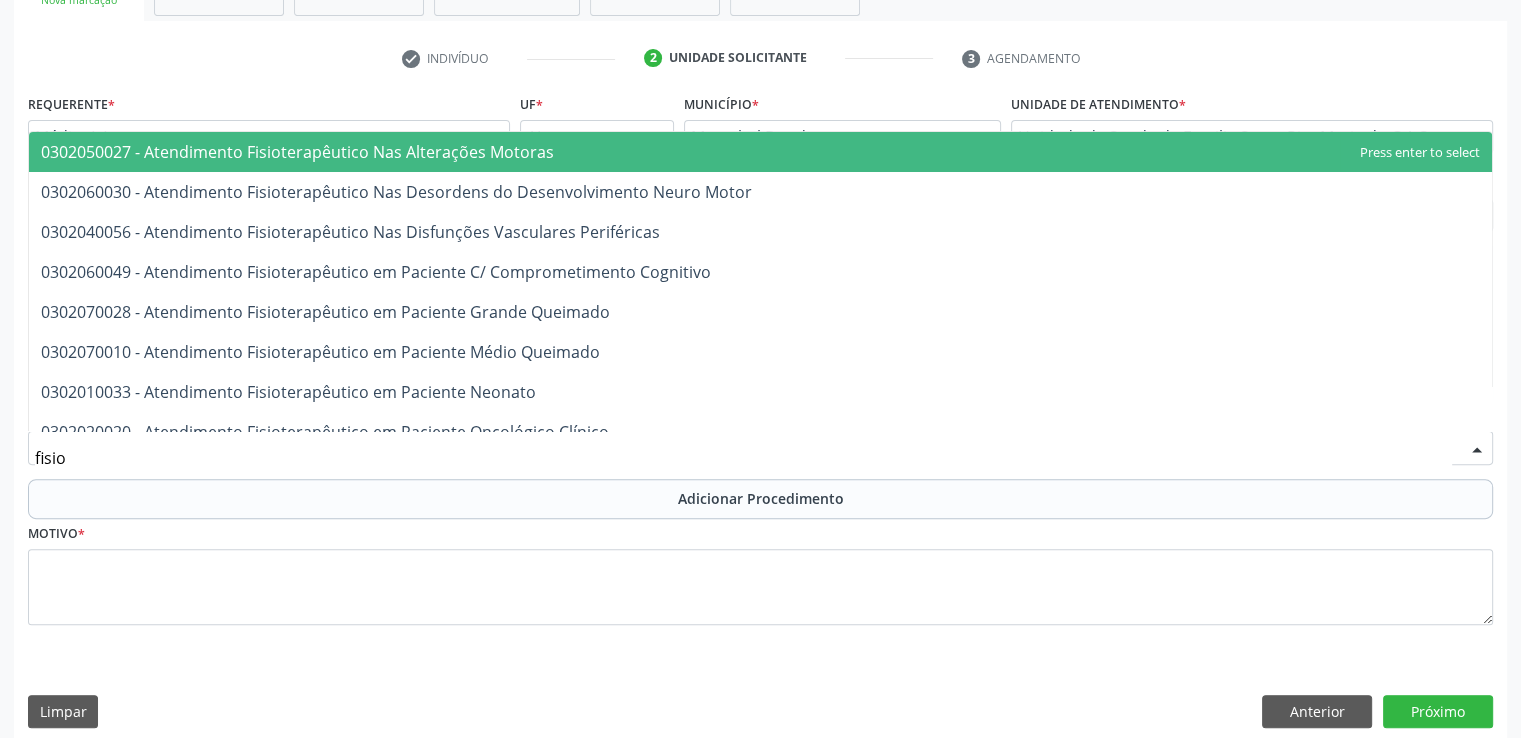 click on "0302050027 - Atendimento Fisioterapêutico Nas Alterações Motoras" at bounding box center [760, 152] 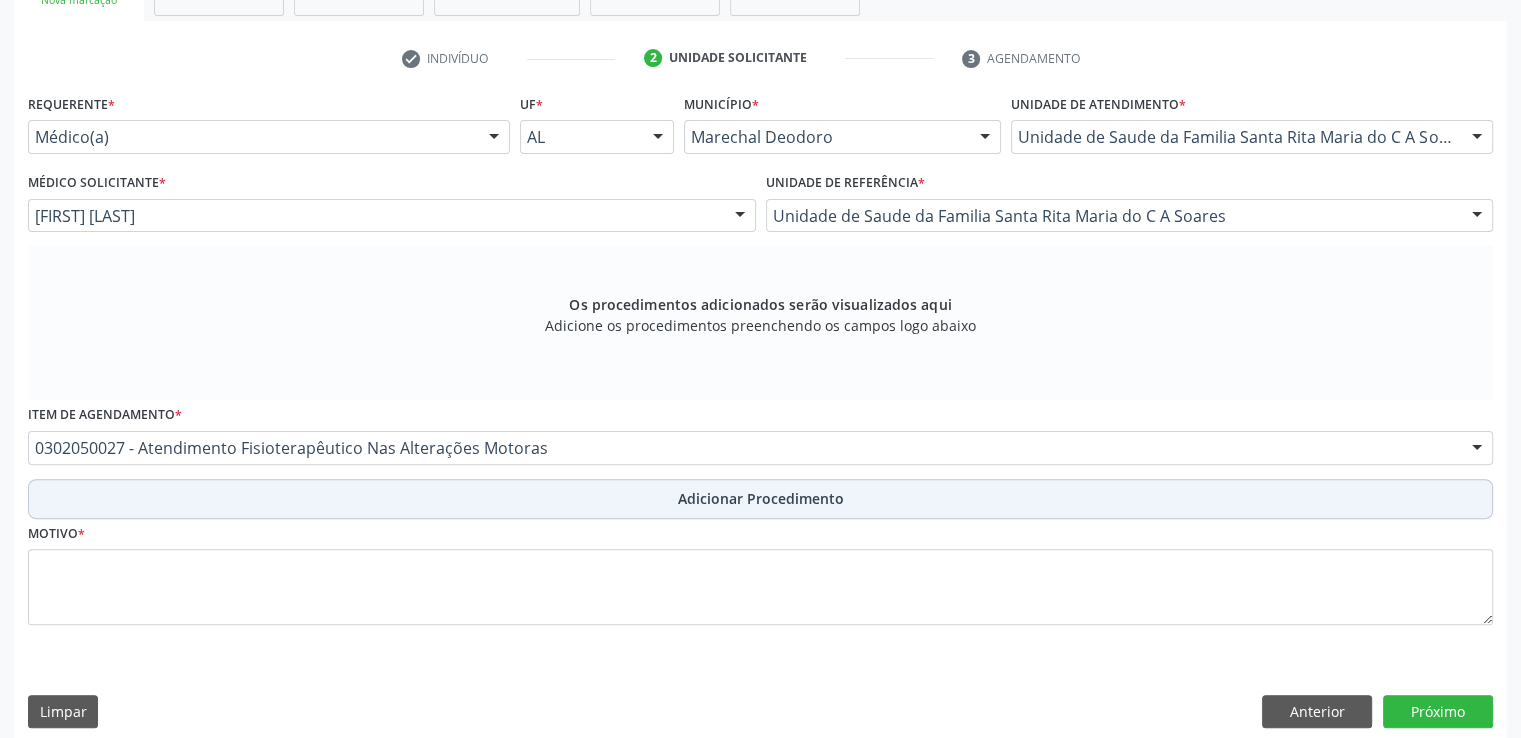 click on "Adicionar Procedimento" at bounding box center [760, 499] 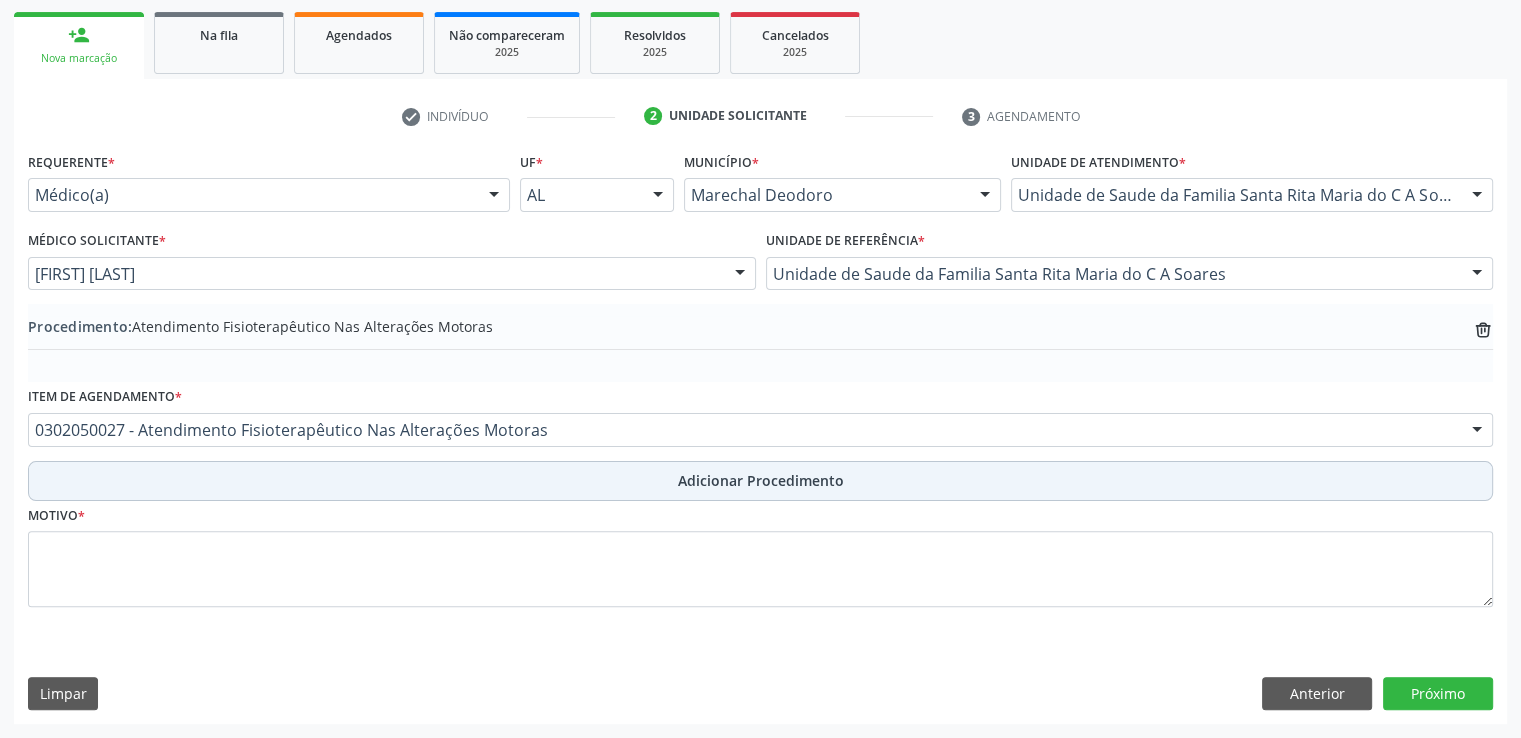 scroll, scrollTop: 430, scrollLeft: 0, axis: vertical 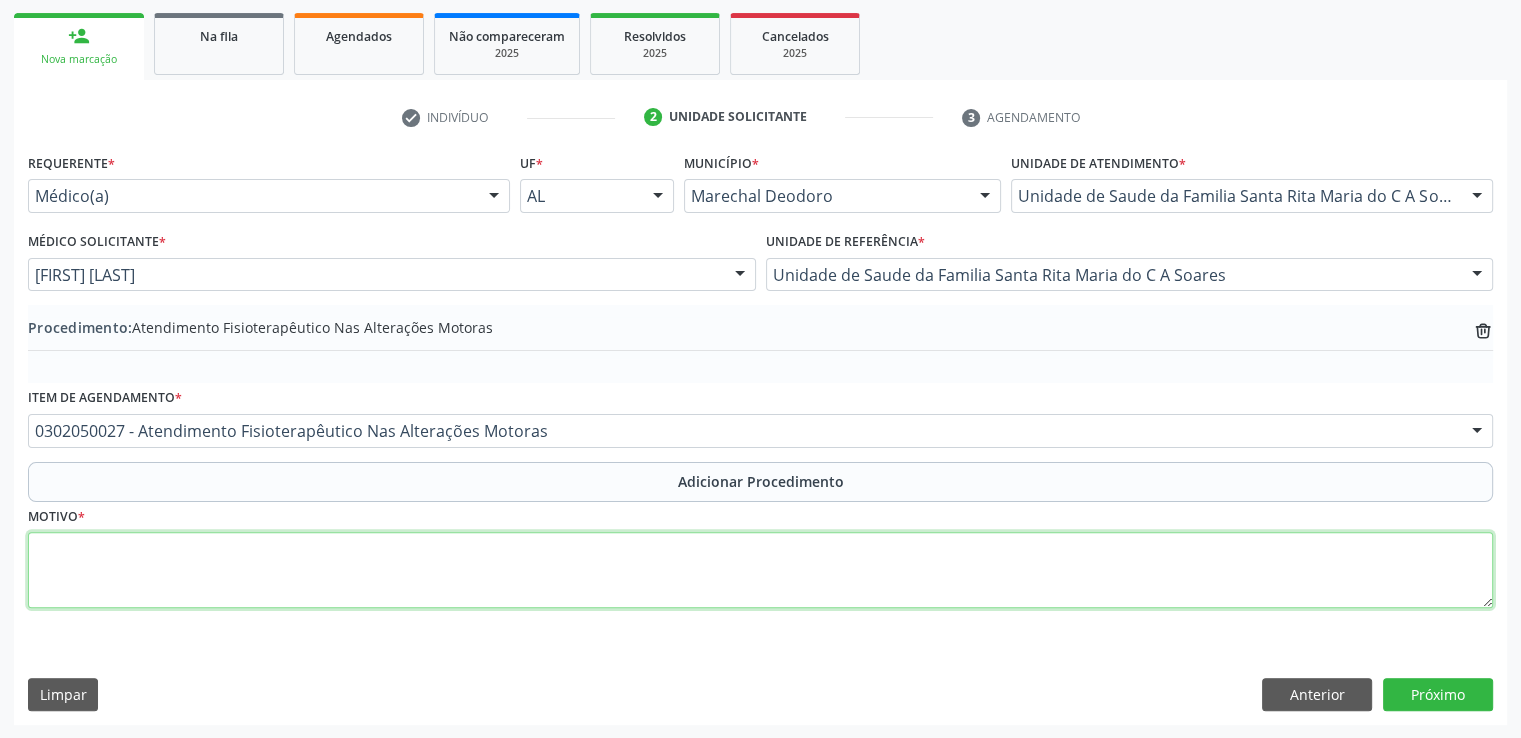 click at bounding box center [760, 570] 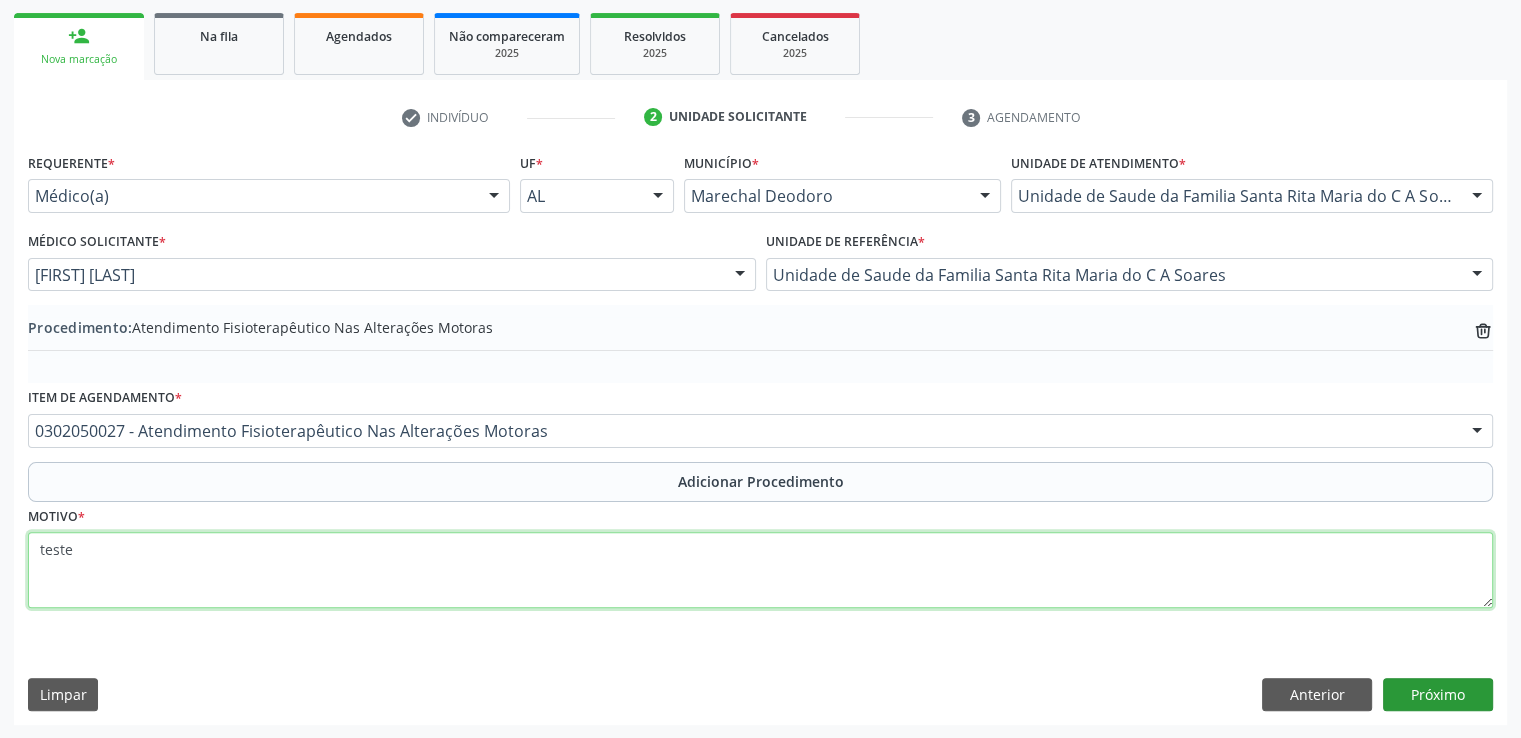 type on "teste" 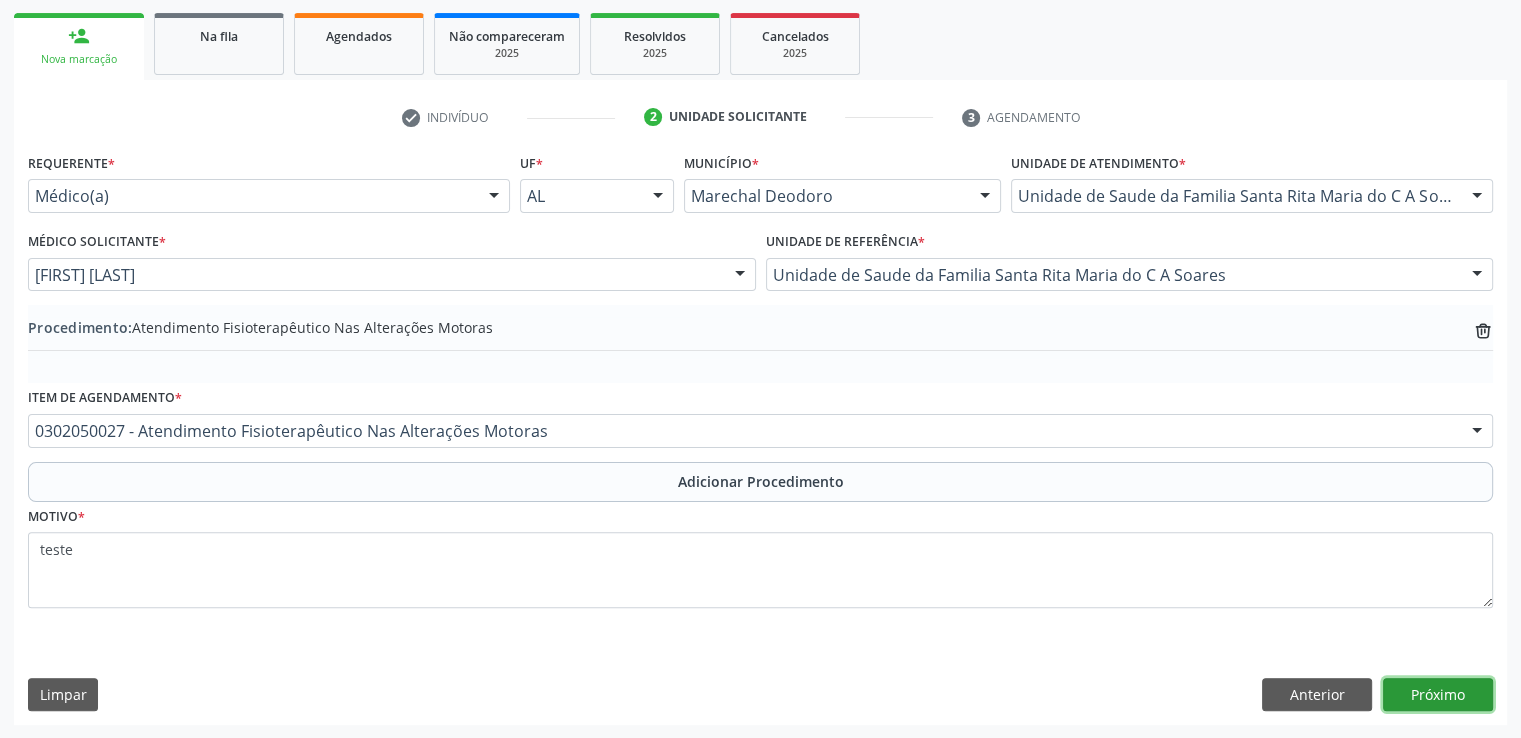 click on "Próximo" at bounding box center (1438, 695) 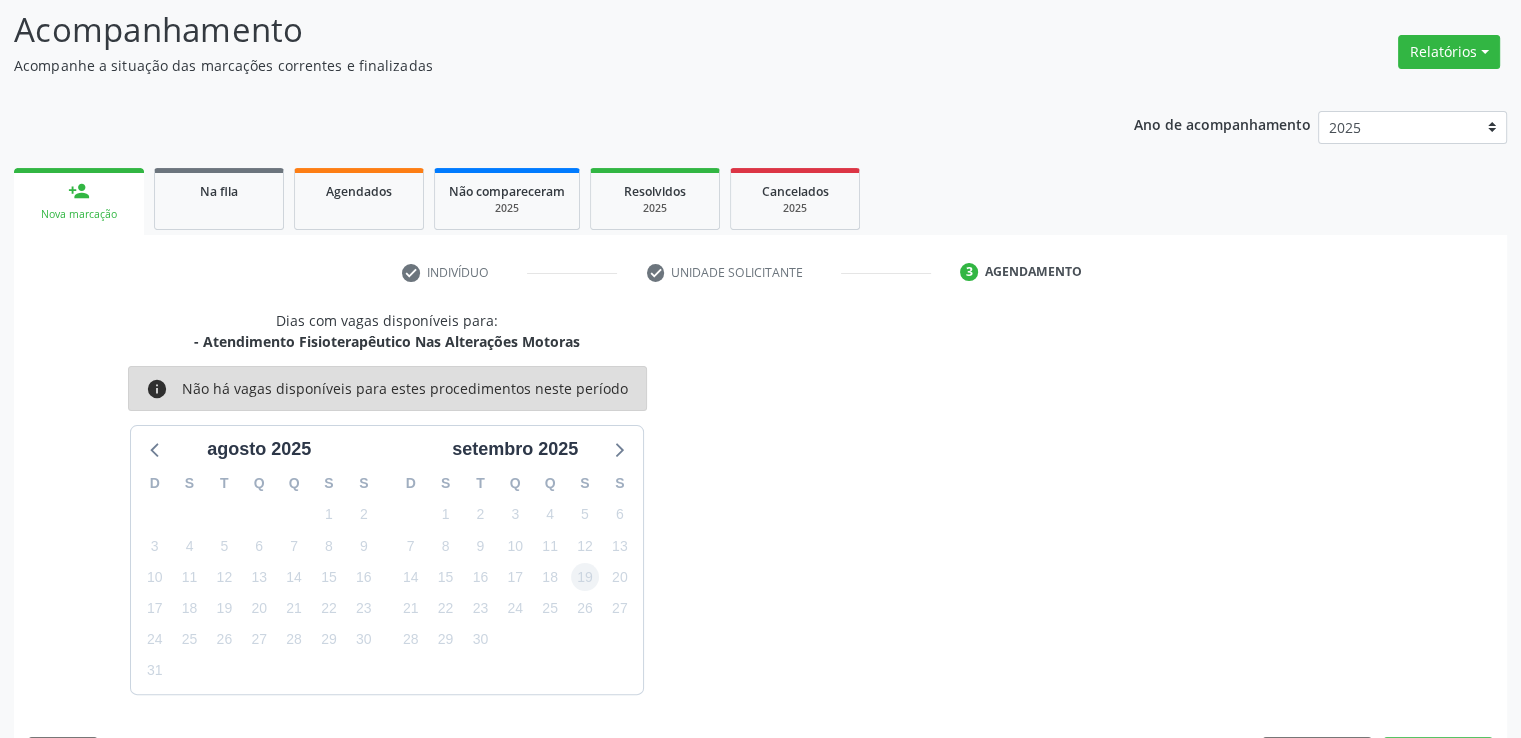 scroll, scrollTop: 333, scrollLeft: 0, axis: vertical 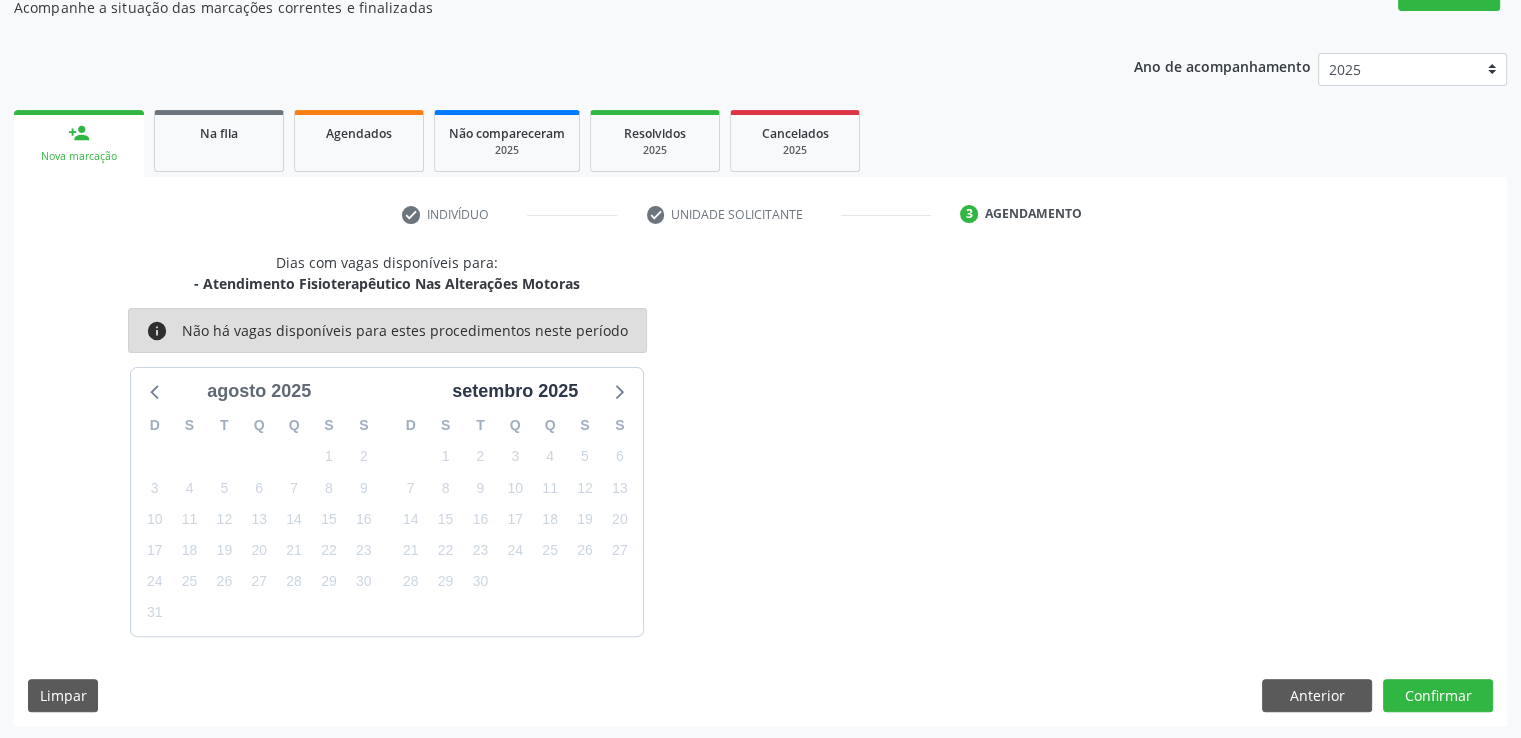 click on "agosto 2025" at bounding box center [259, 391] 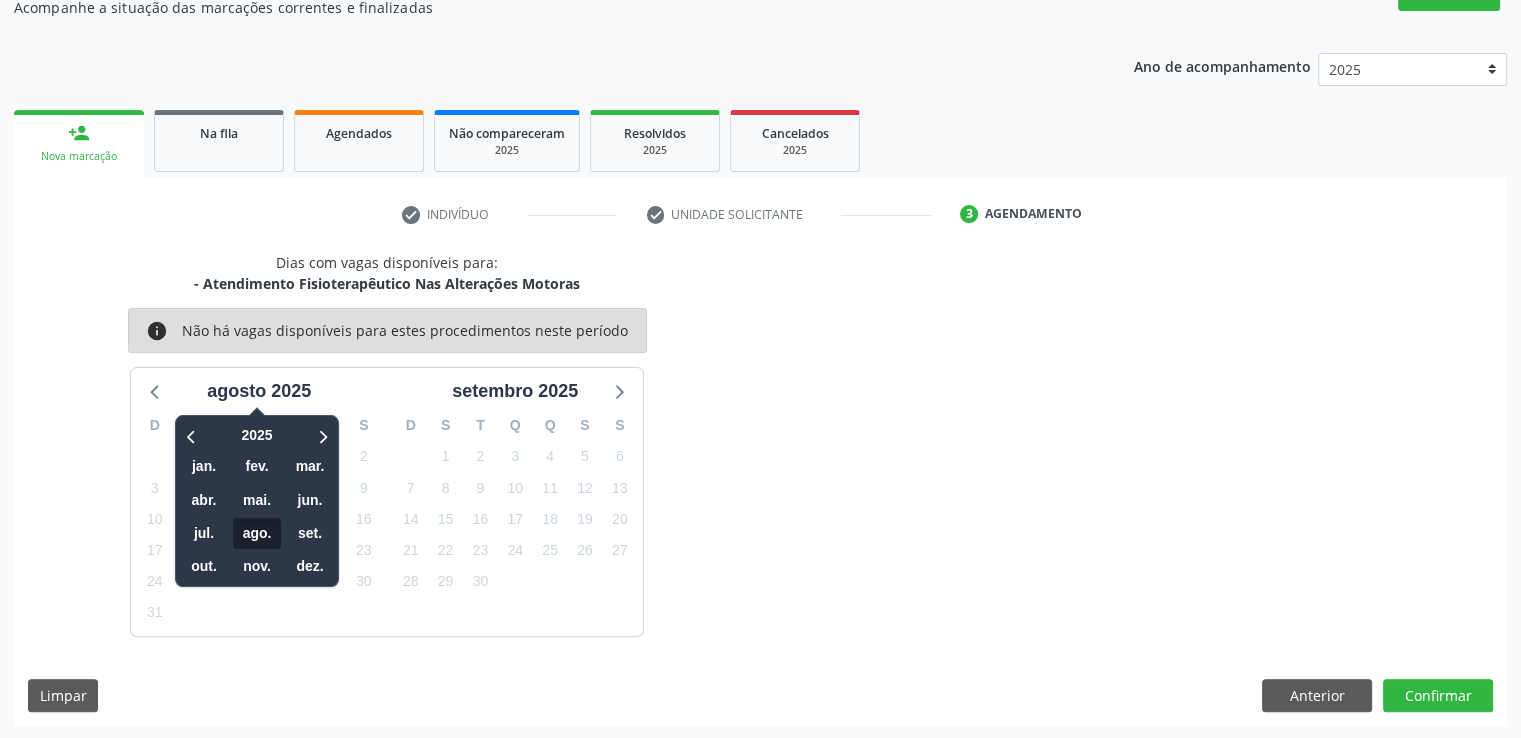 click on "ago." at bounding box center (257, 533) 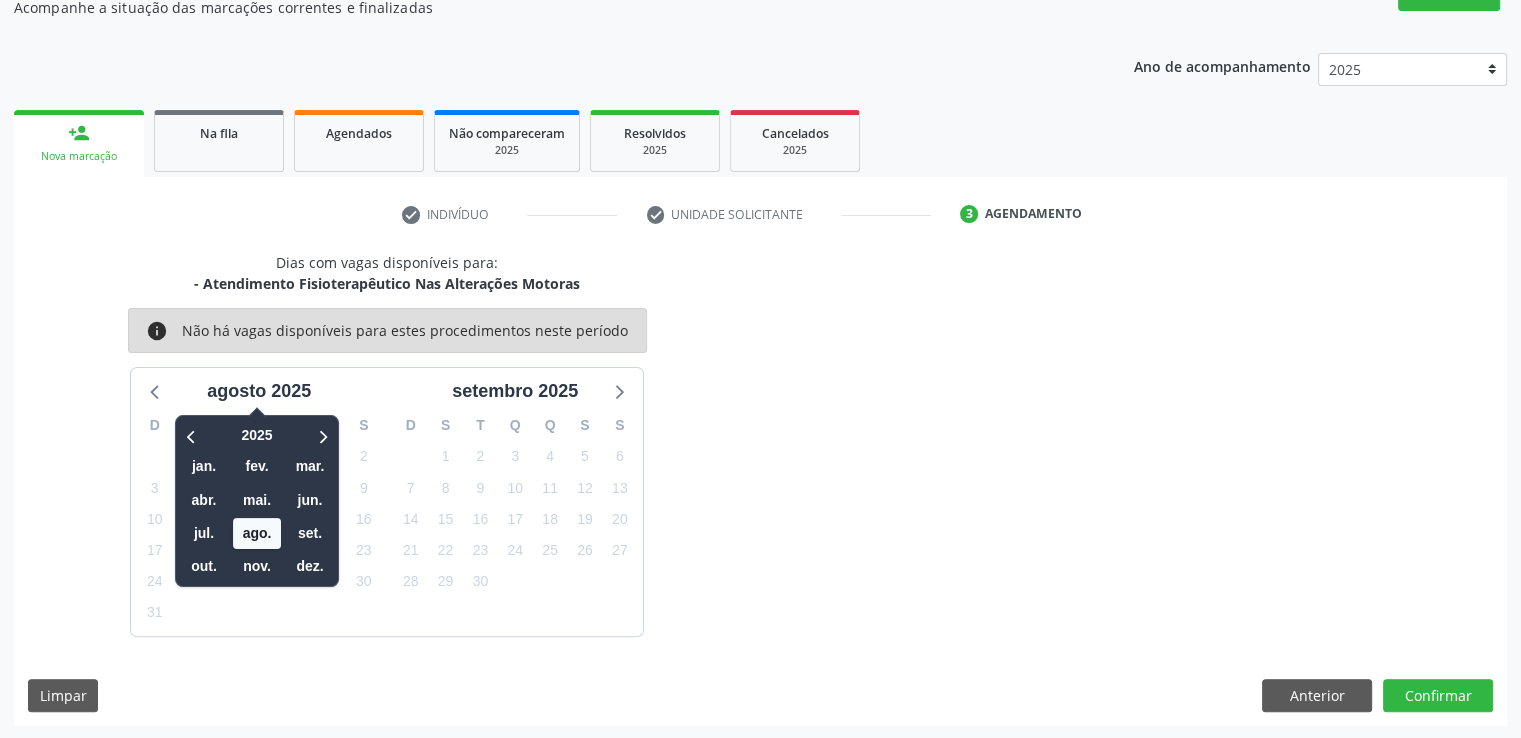 click on "Dias com vagas disponíveis para:
- Atendimento Fisioterapêutico Nas Alterações Motoras
info
Não há vagas disponíveis para estes procedimentos neste período
[MONTH] [YEAR]
[YEAR]
jan.
fev.
mar.
abr.
mai.
jun.
jul.
ago.
set.
out.
nov.
dez.
D S T Q Q S S 27 28 29 30 31 1 2 3 4 5 6 7 8 9 10 11 12 13 14 15 16 17 18 19 20 21 22 23 24 25 26 27 28 29 30 31 1 2 3 4 5 6 setembro [YEAR] D S T Q Q S S 31 1 2 3 4 5 6 7 8 9 10 11 12 13 14 15 16 17 18 19 20 21 22 23 24 25 26 27 28 29 30 1 2 3 4 5 6 7 8 9 10 11" at bounding box center (387, 444) 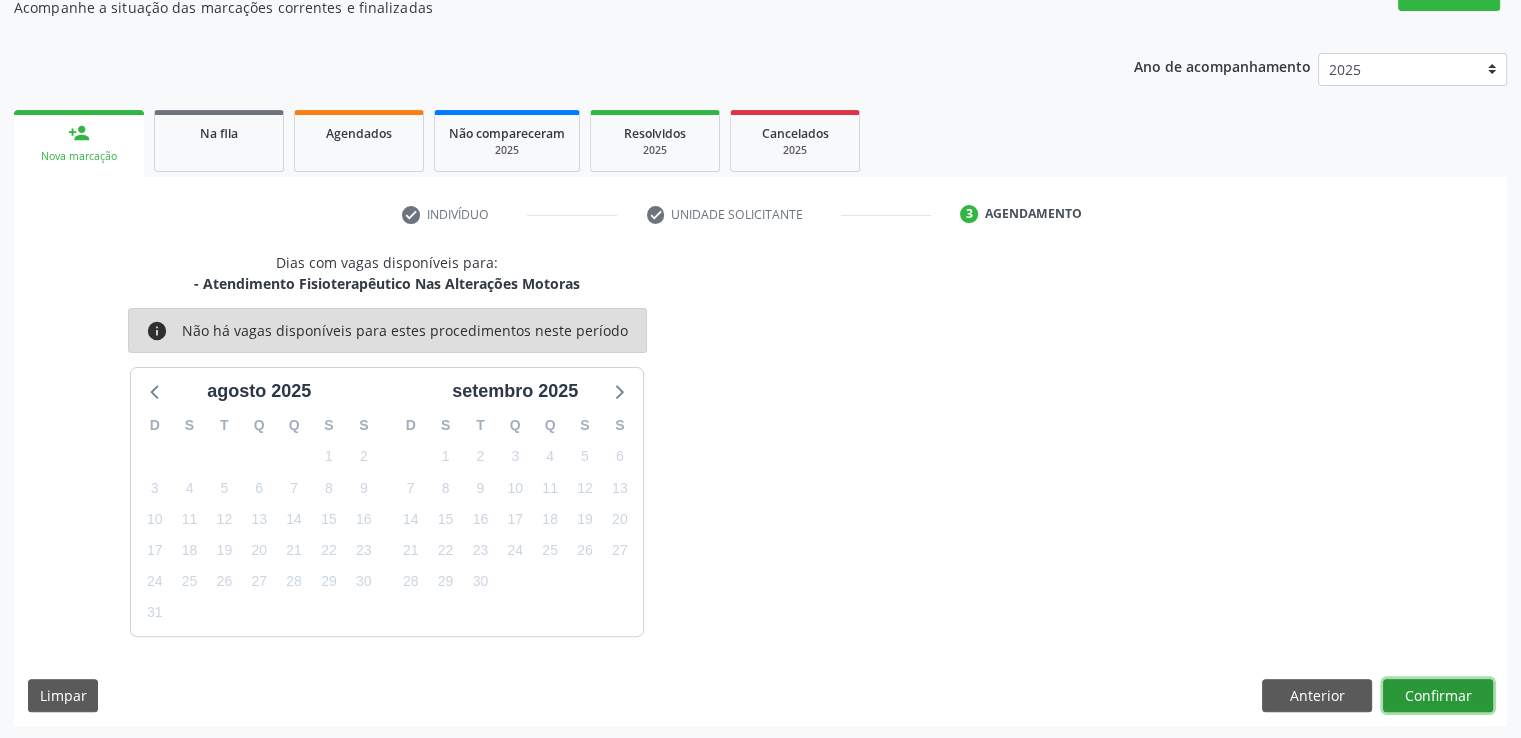 click on "Confirmar" at bounding box center (1438, 696) 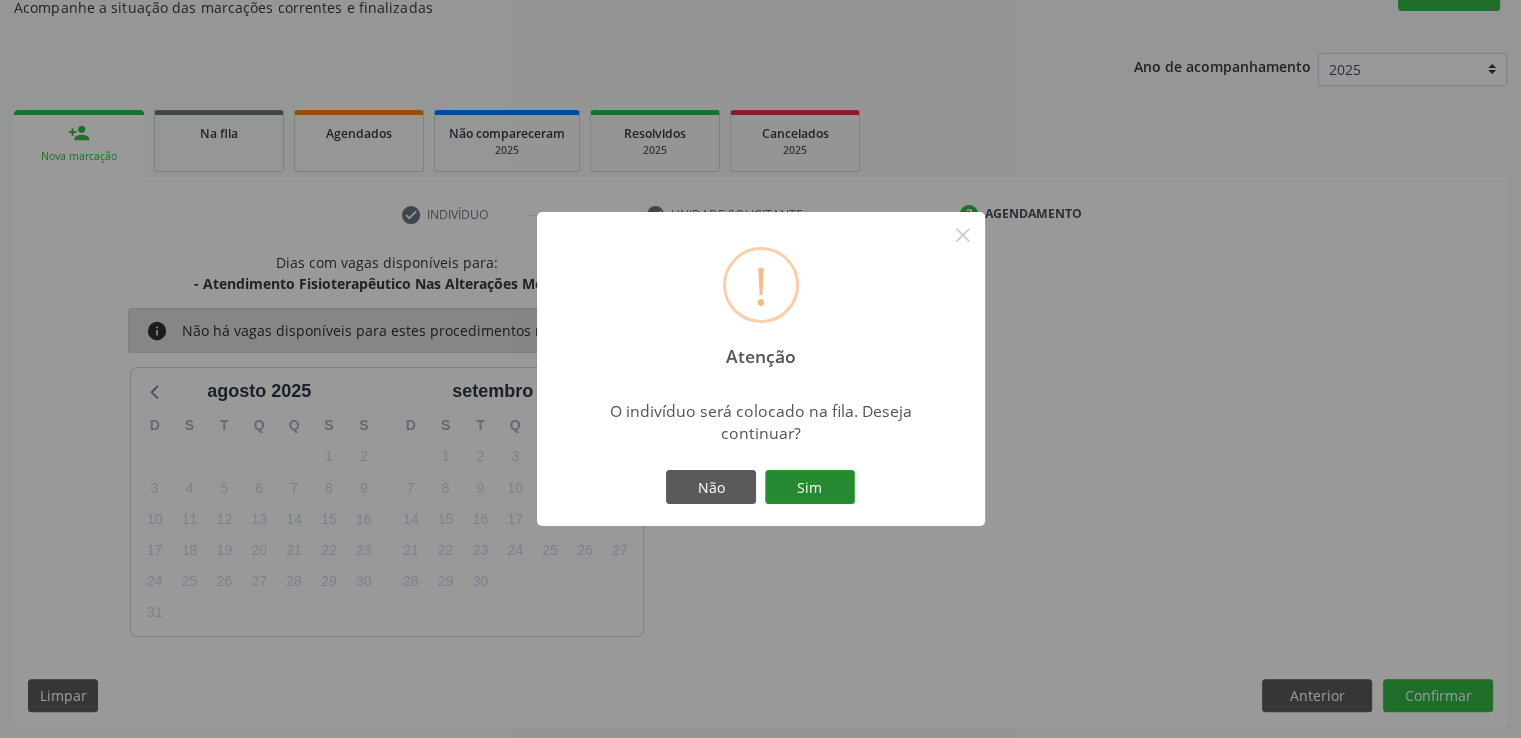 click on "Sim" at bounding box center [810, 487] 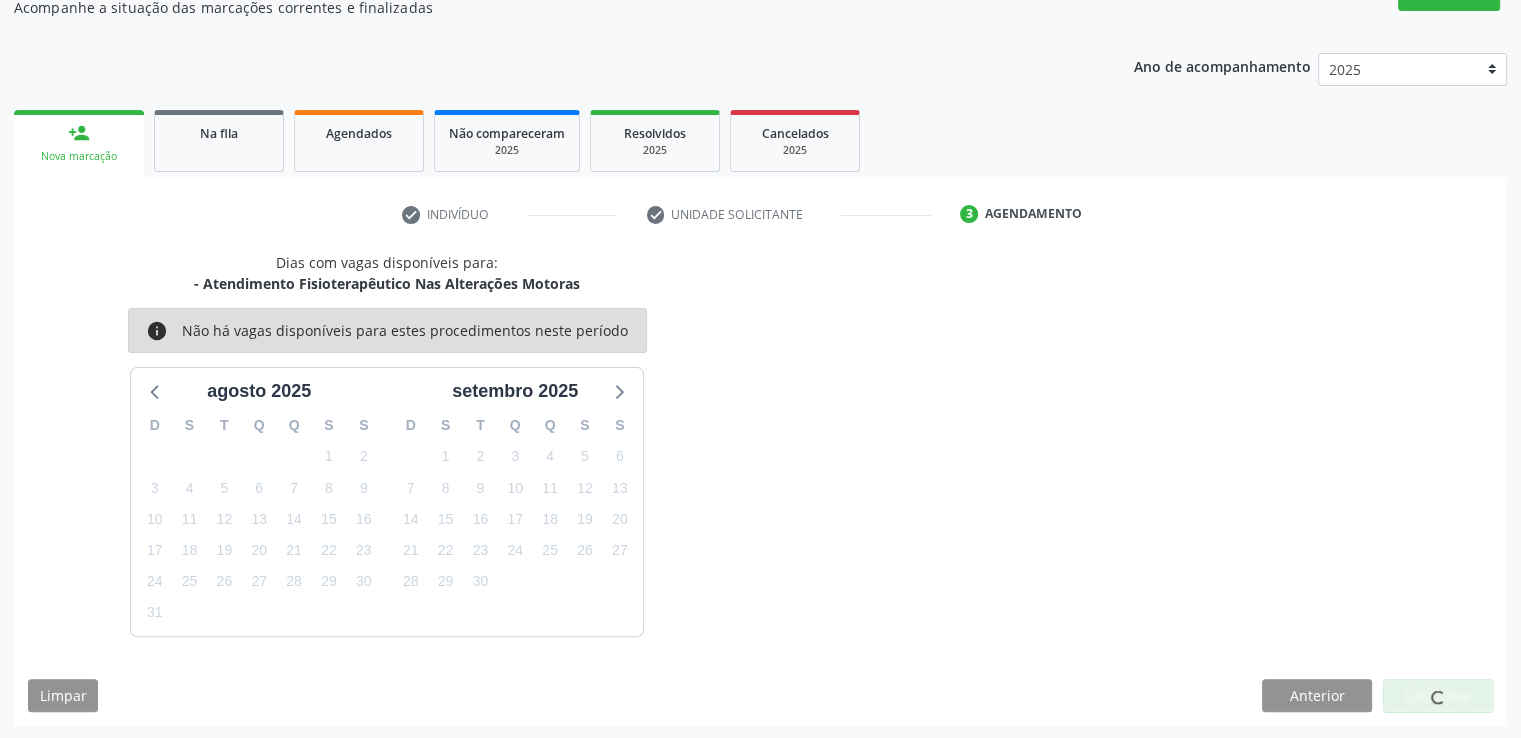 scroll, scrollTop: 72, scrollLeft: 0, axis: vertical 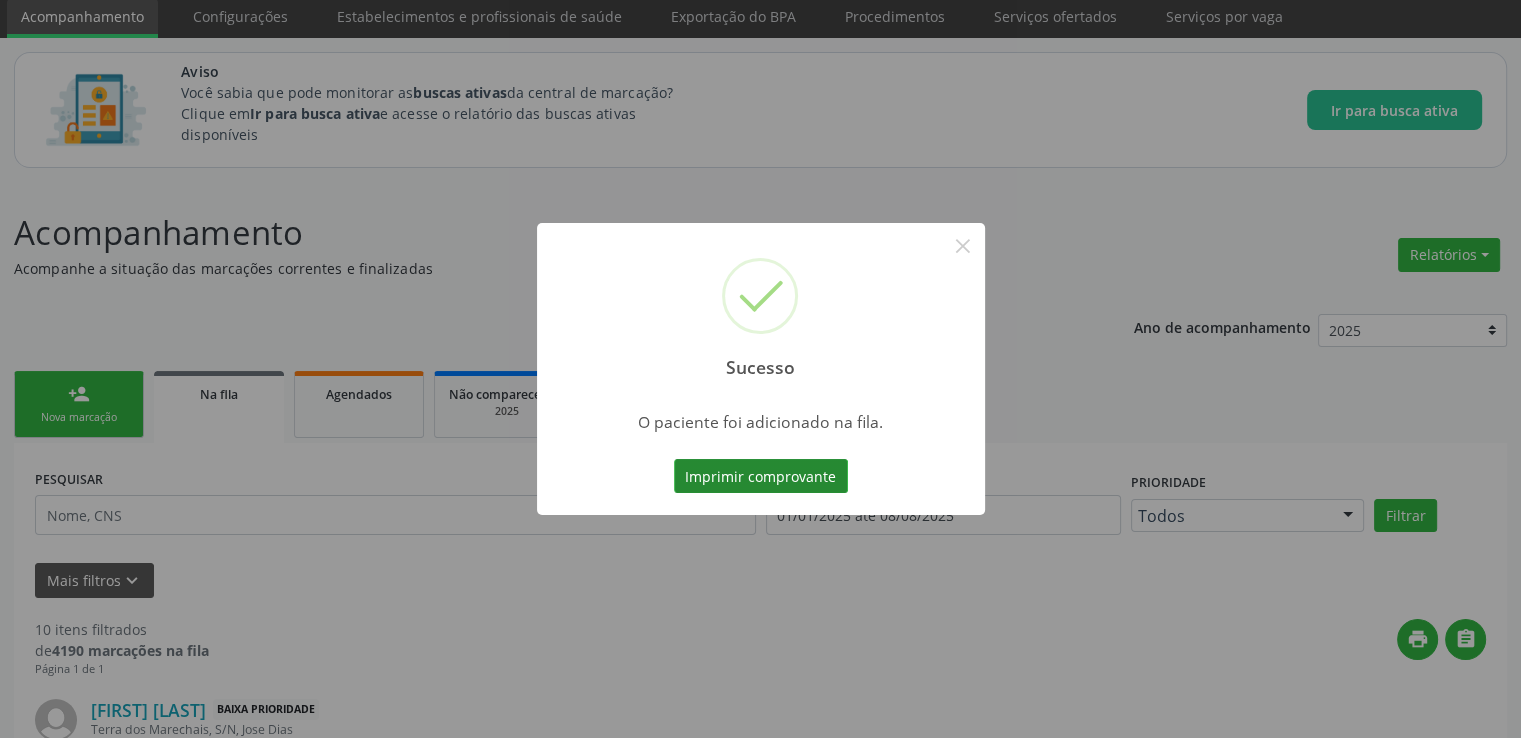click on "Imprimir comprovante" at bounding box center (761, 476) 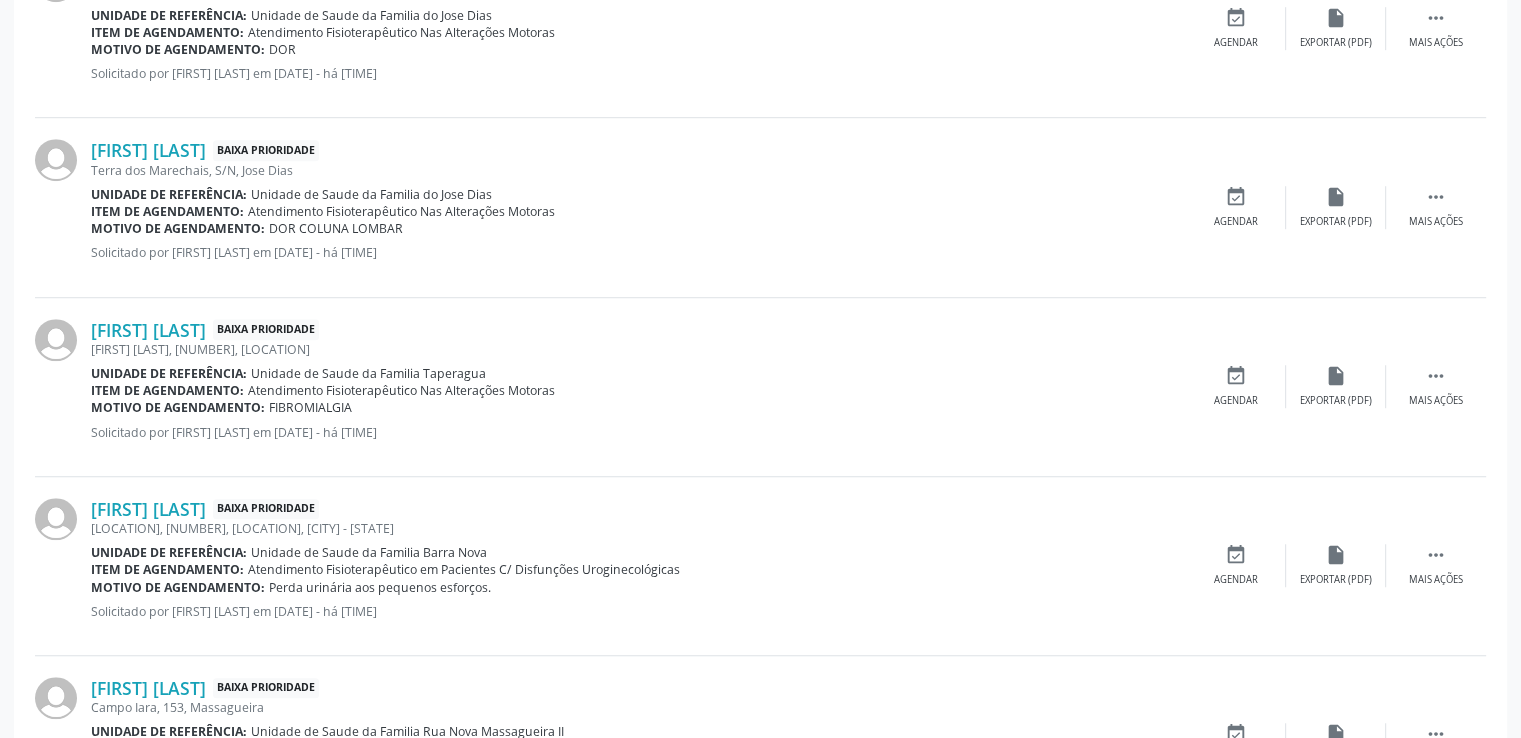 scroll, scrollTop: 1834, scrollLeft: 0, axis: vertical 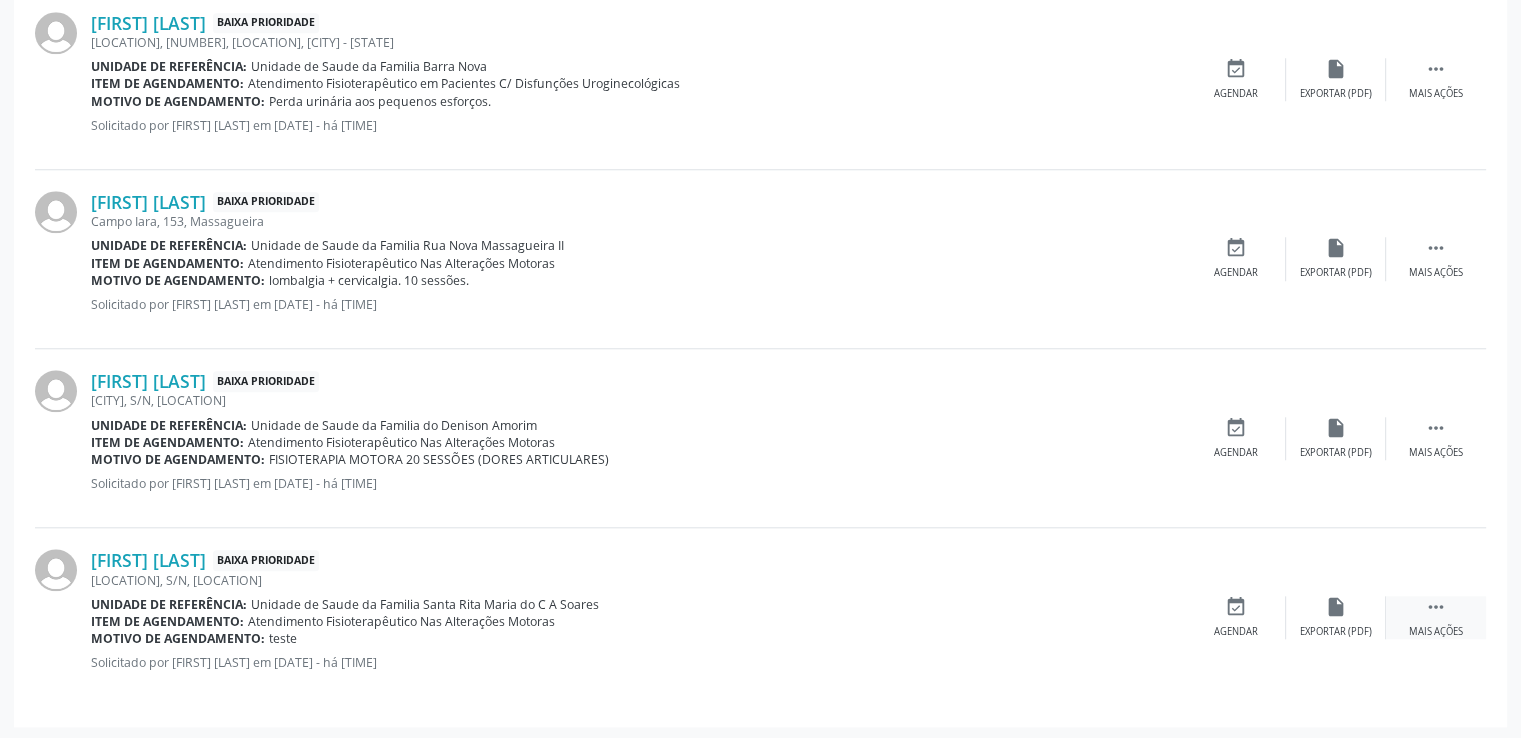 click on "" at bounding box center [1436, 607] 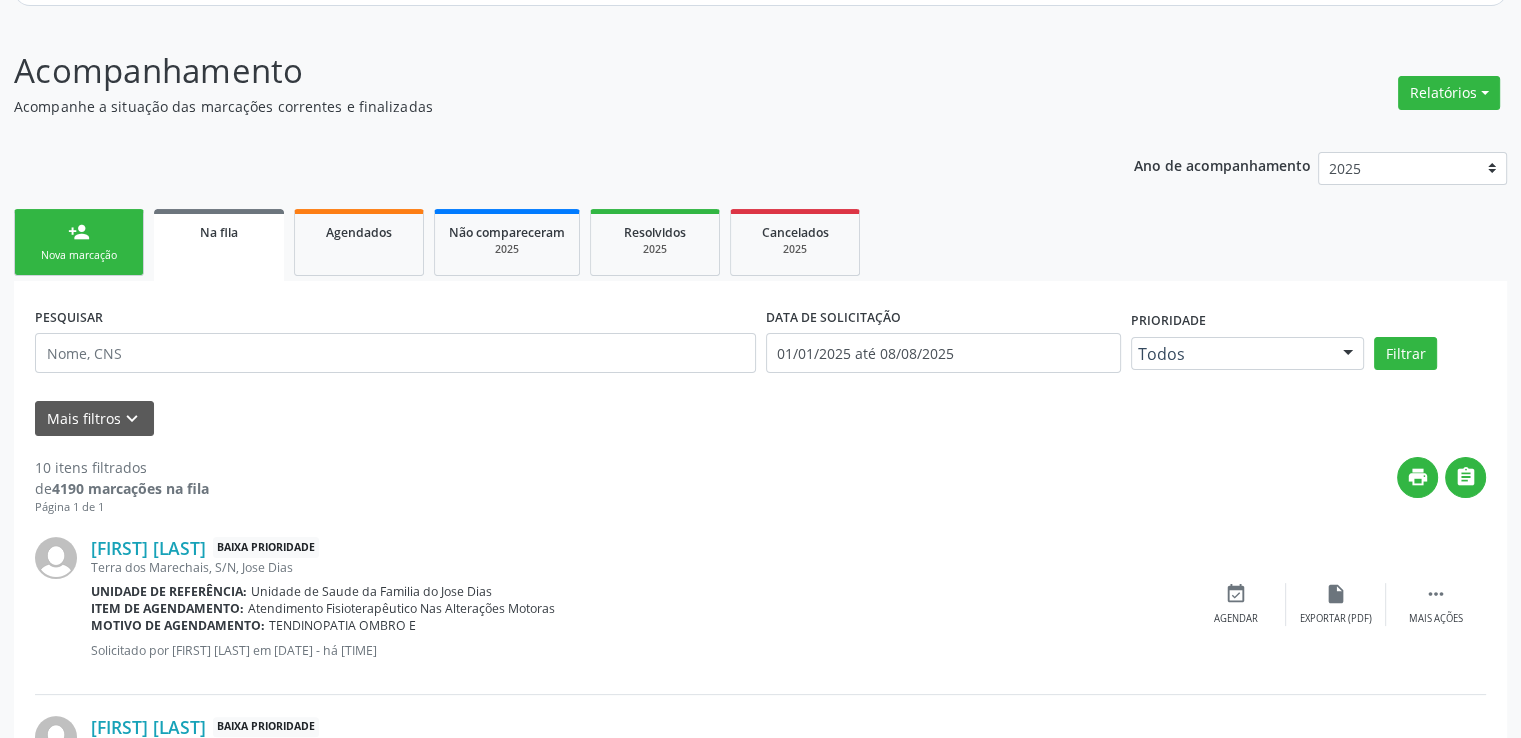 scroll, scrollTop: 0, scrollLeft: 0, axis: both 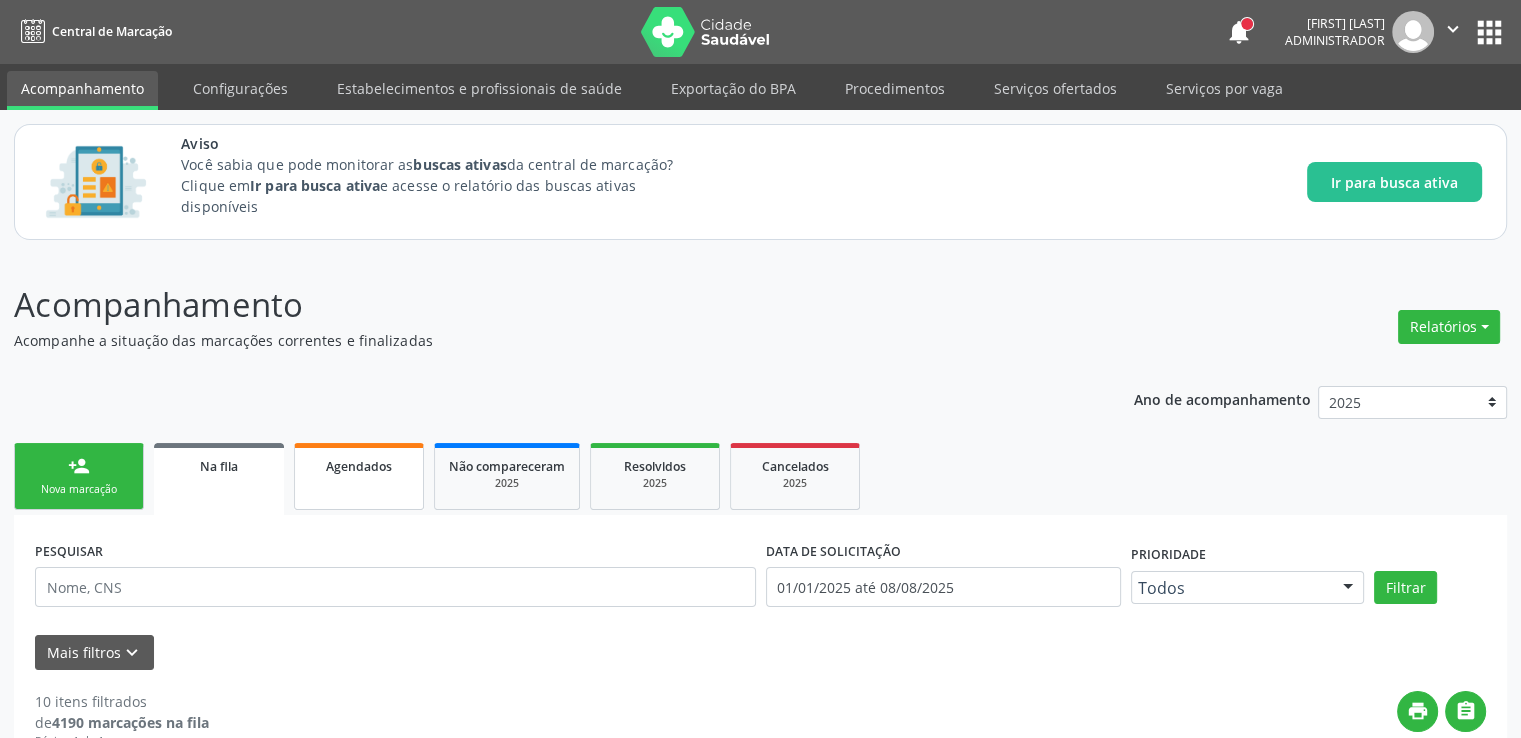 click on "Agendados" at bounding box center (359, 466) 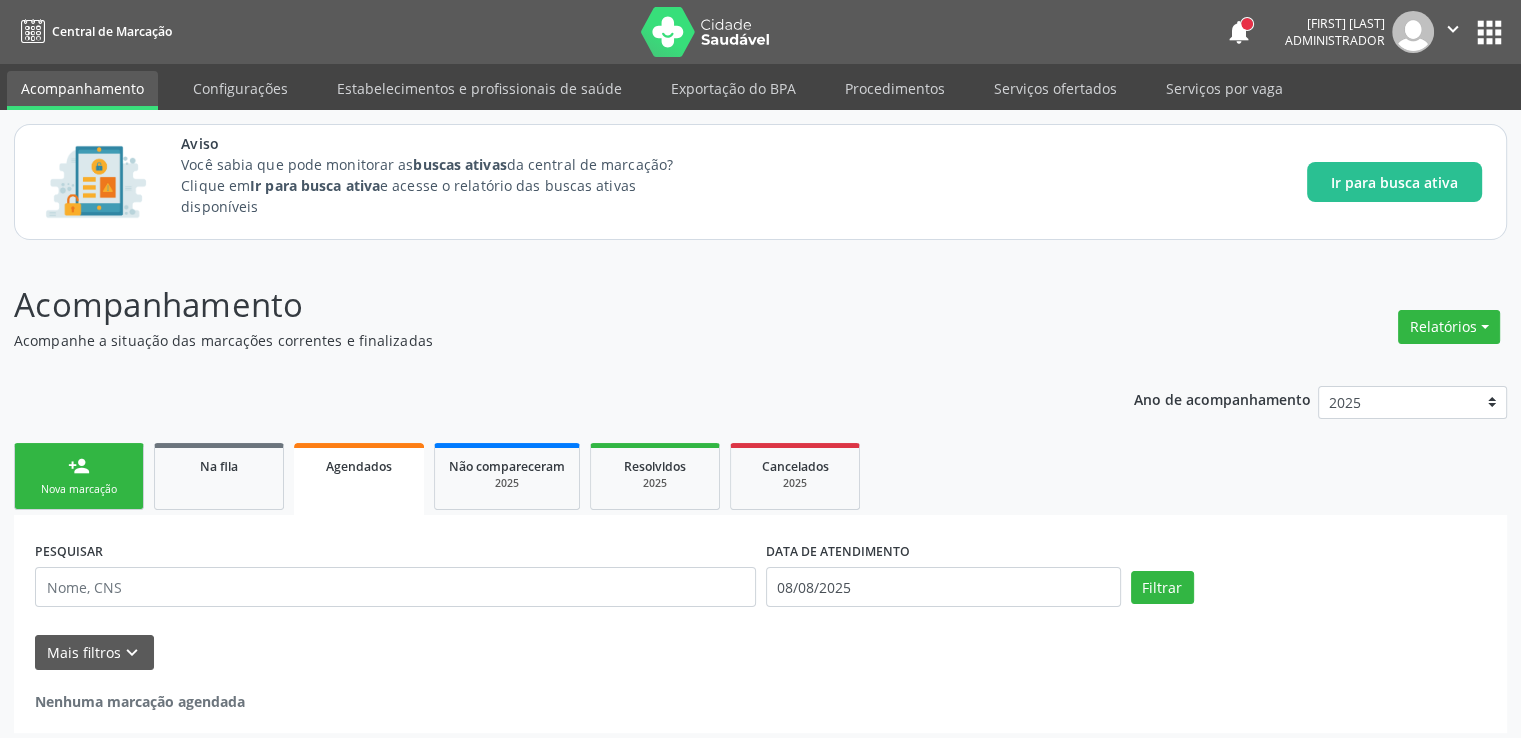 scroll, scrollTop: 7, scrollLeft: 0, axis: vertical 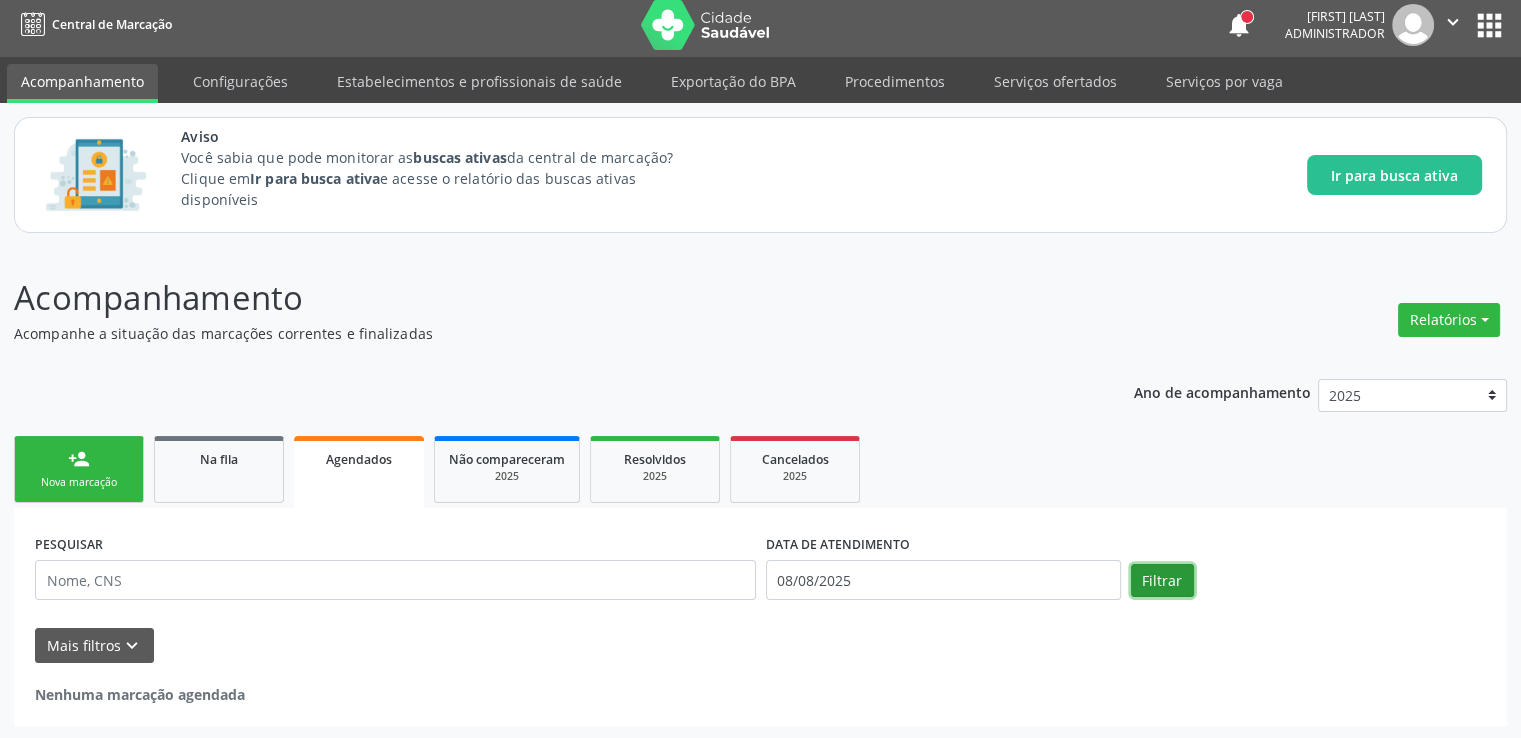 click on "Filtrar" at bounding box center (1162, 581) 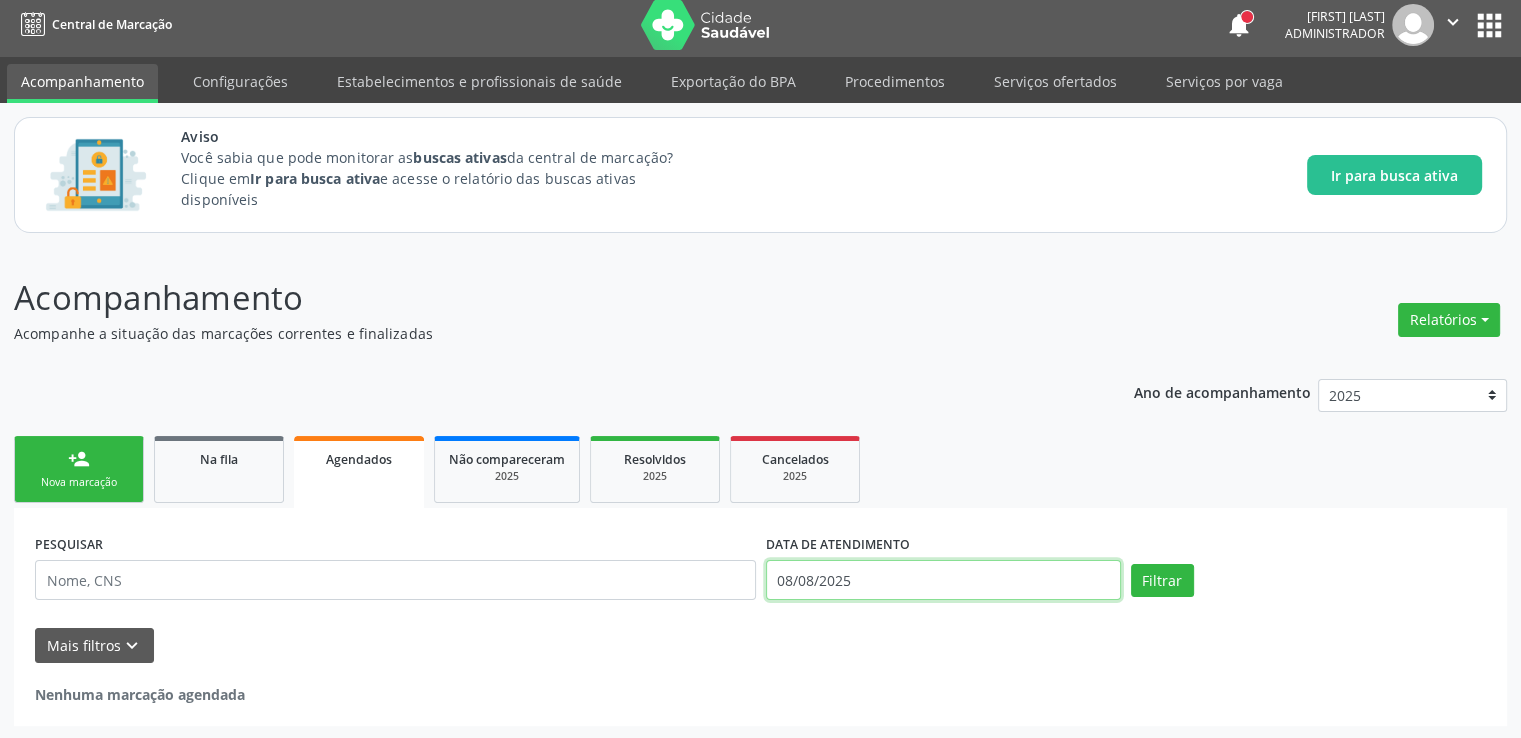 click on "08/08/2025" at bounding box center (943, 580) 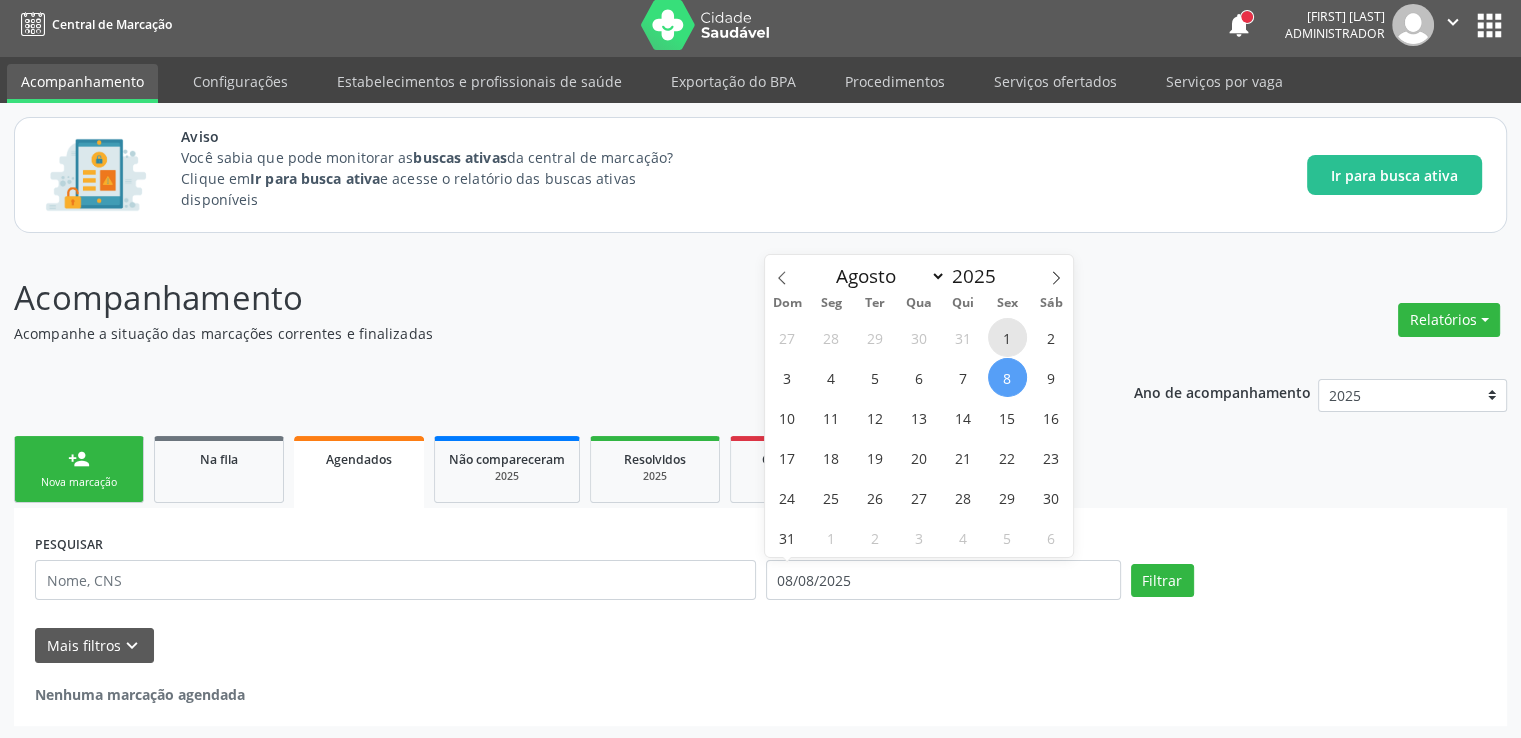 click on "1" at bounding box center (1007, 337) 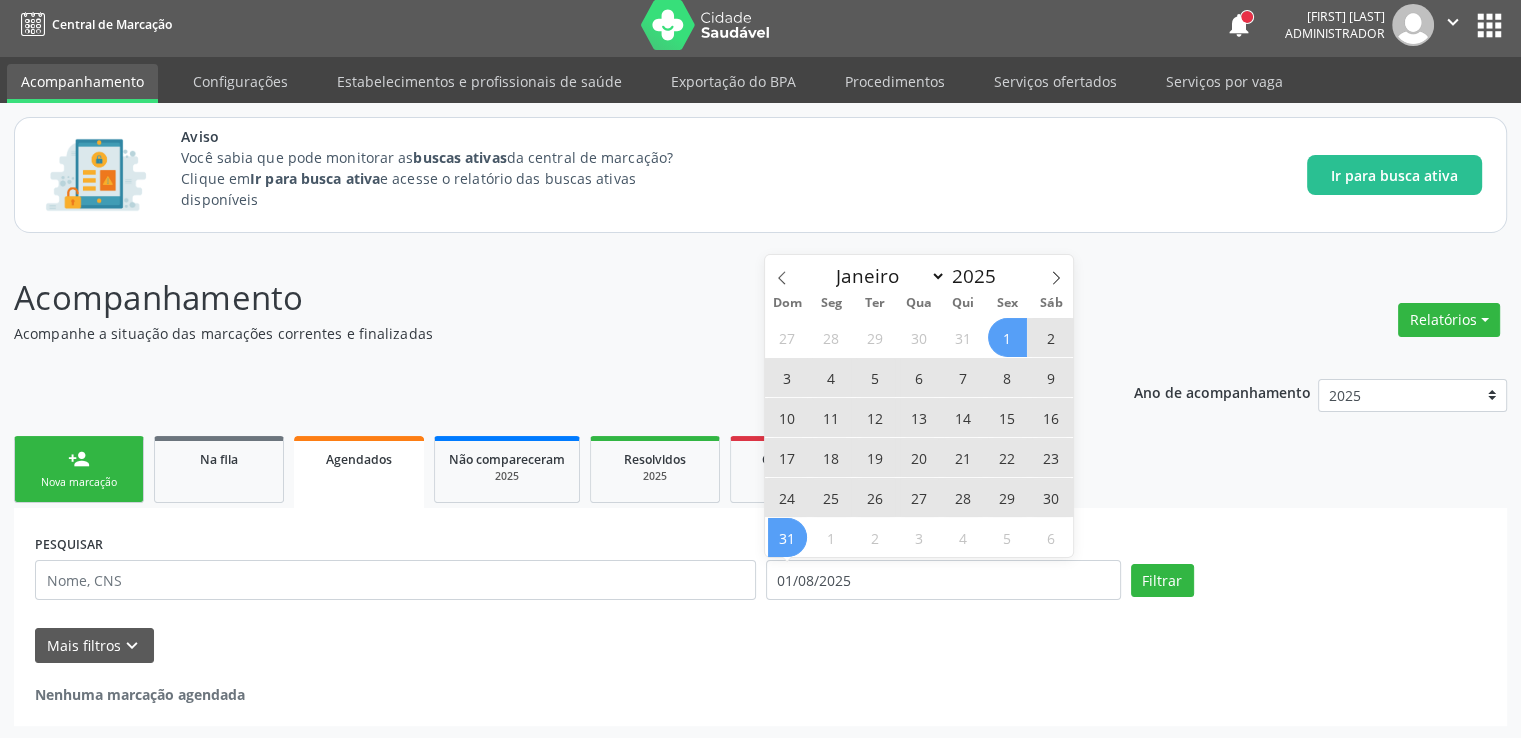 click on "31" at bounding box center (787, 537) 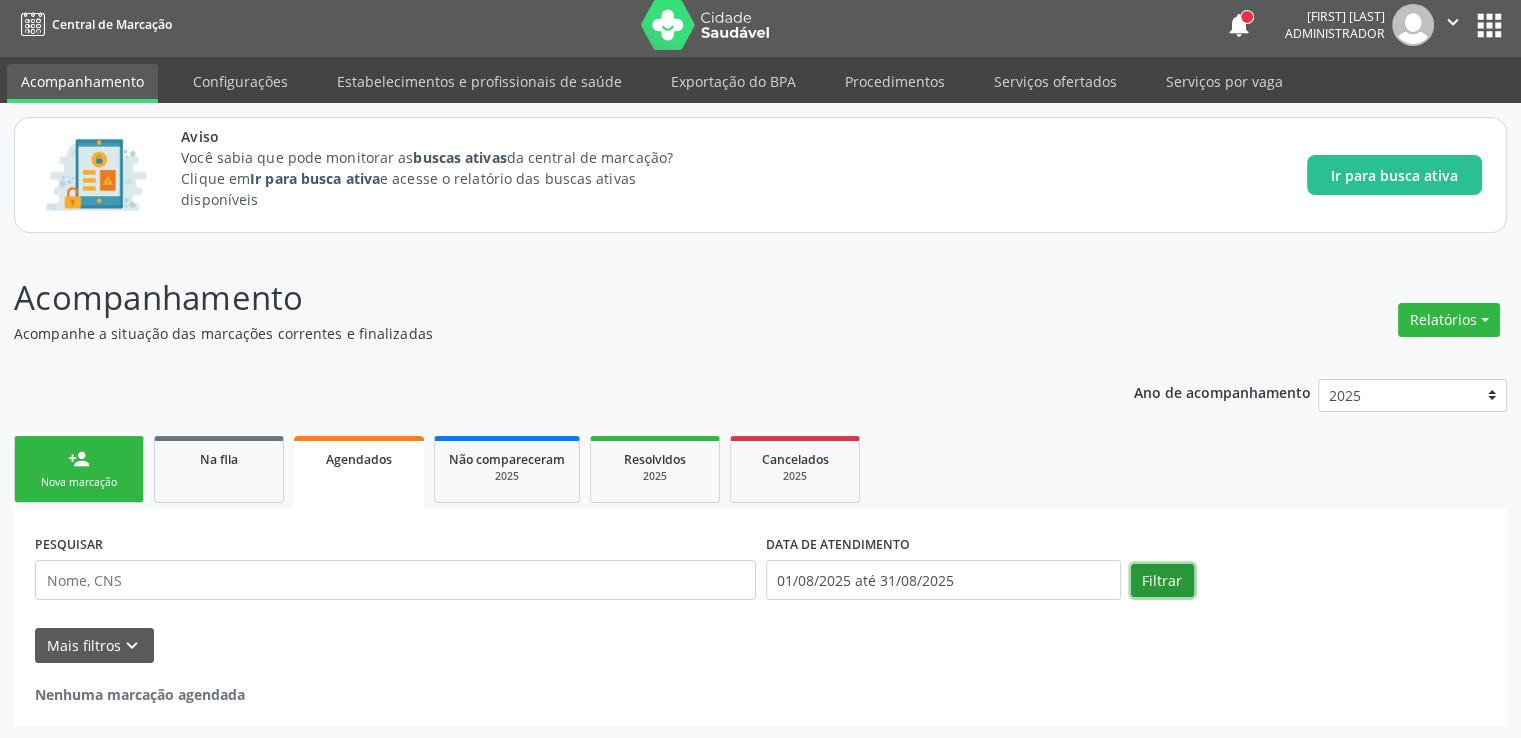click on "Filtrar" at bounding box center [1162, 581] 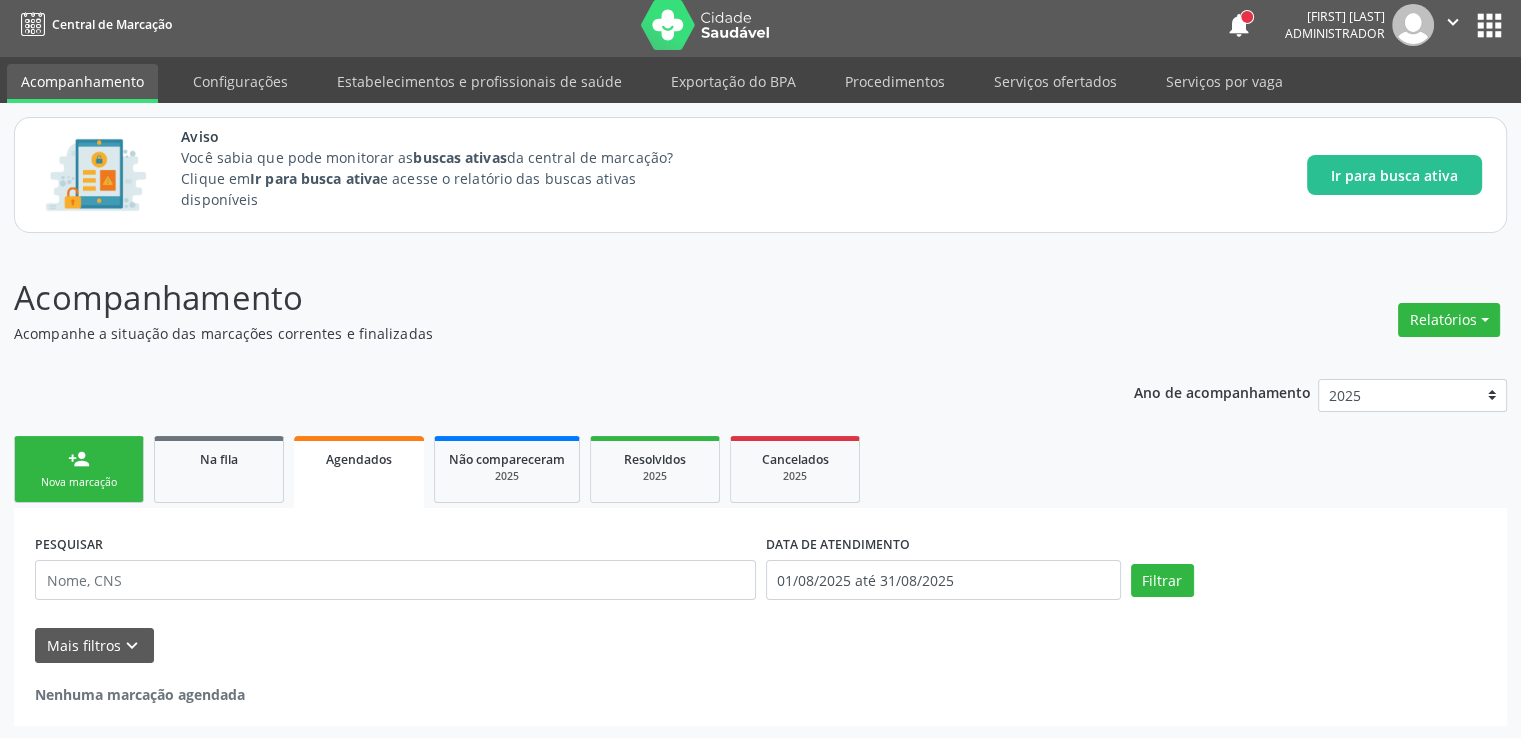 click on "person_add
Nova marcação
Na fila   Agendados   Não compareceram
2025
Resolvidos
2025
Cancelados
2025" at bounding box center [760, 469] 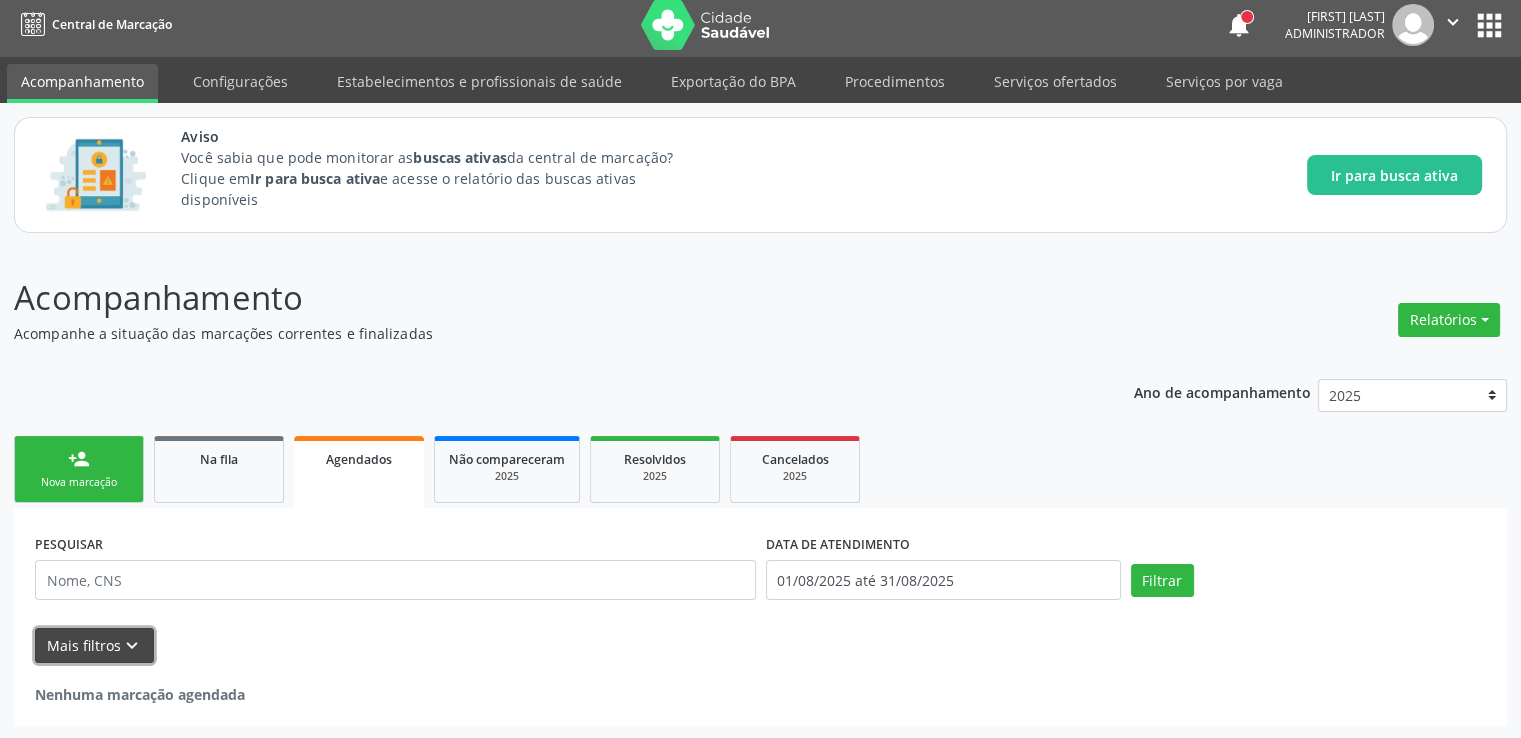 click on "Mais filtros
keyboard_arrow_down" at bounding box center (94, 645) 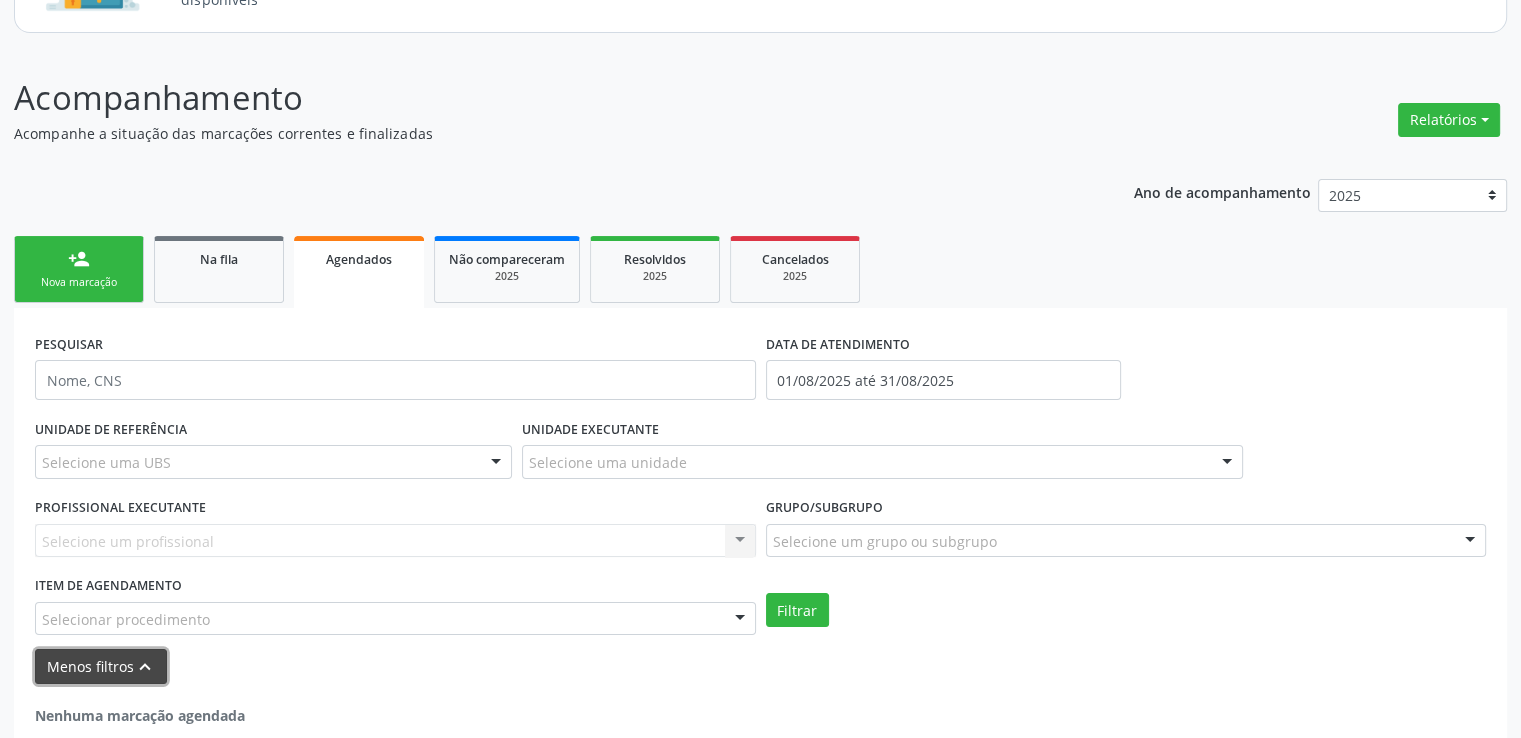 scroll, scrollTop: 228, scrollLeft: 0, axis: vertical 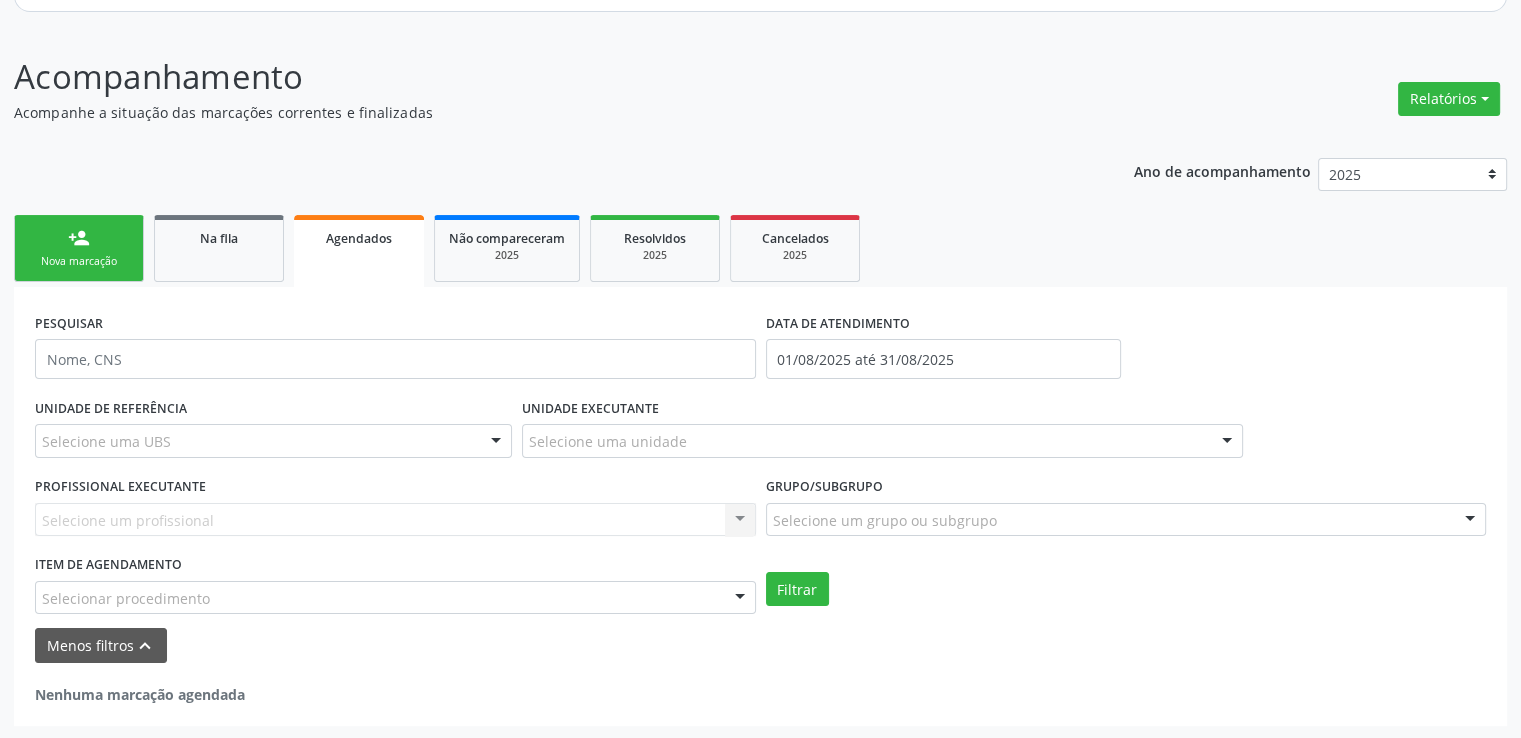 click on "Selecionar procedimento" at bounding box center [395, 598] 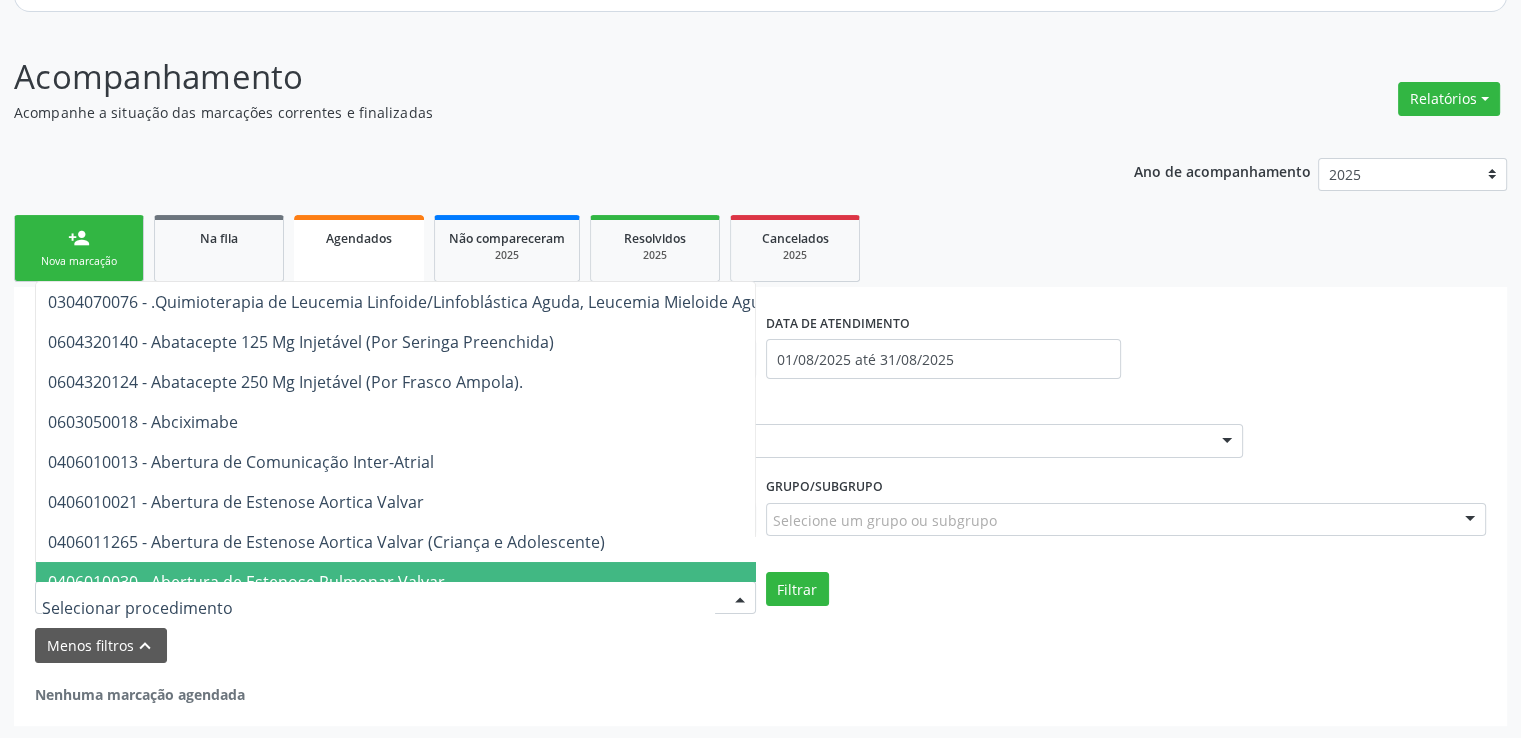 click on "Menos filtros
keyboard_arrow_up" at bounding box center [760, 645] 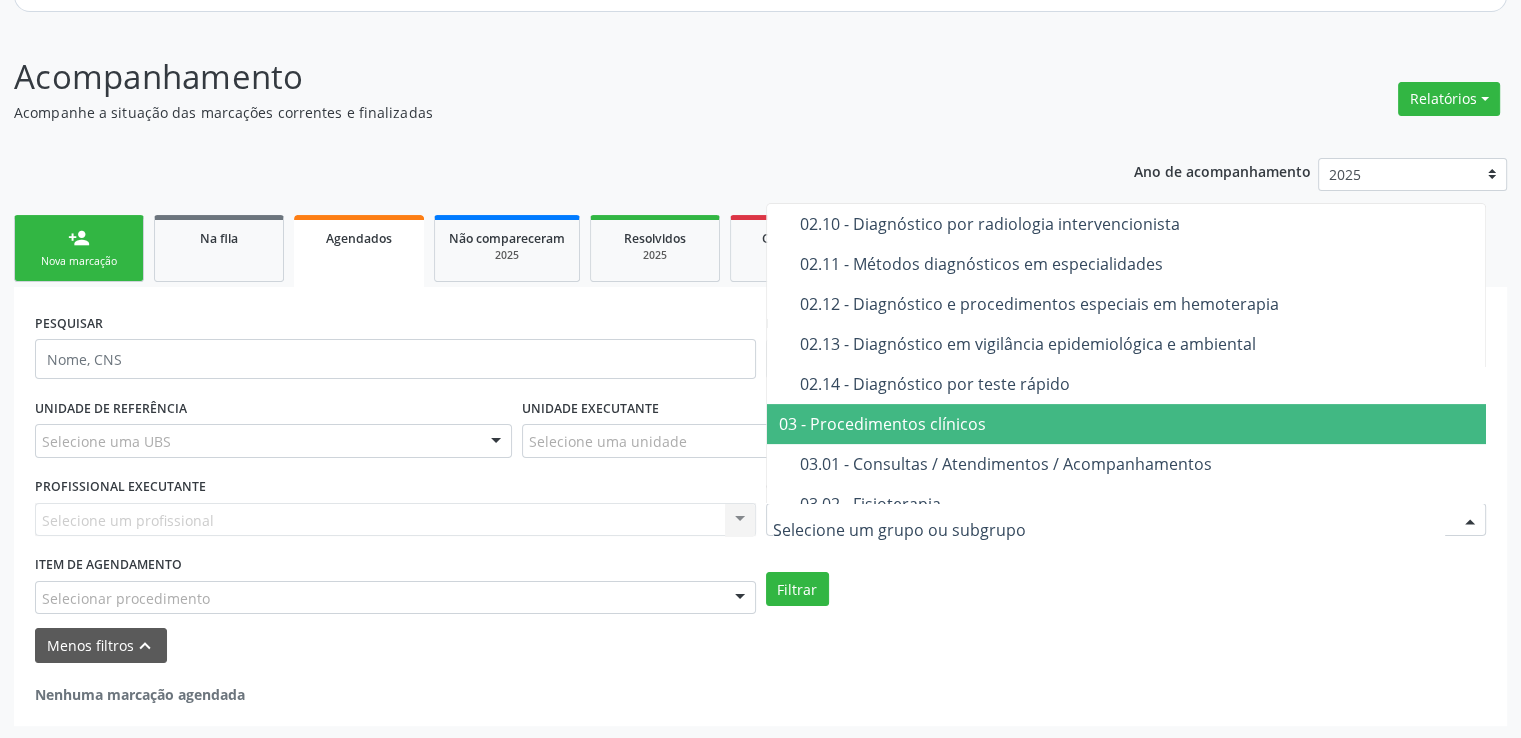 scroll, scrollTop: 700, scrollLeft: 0, axis: vertical 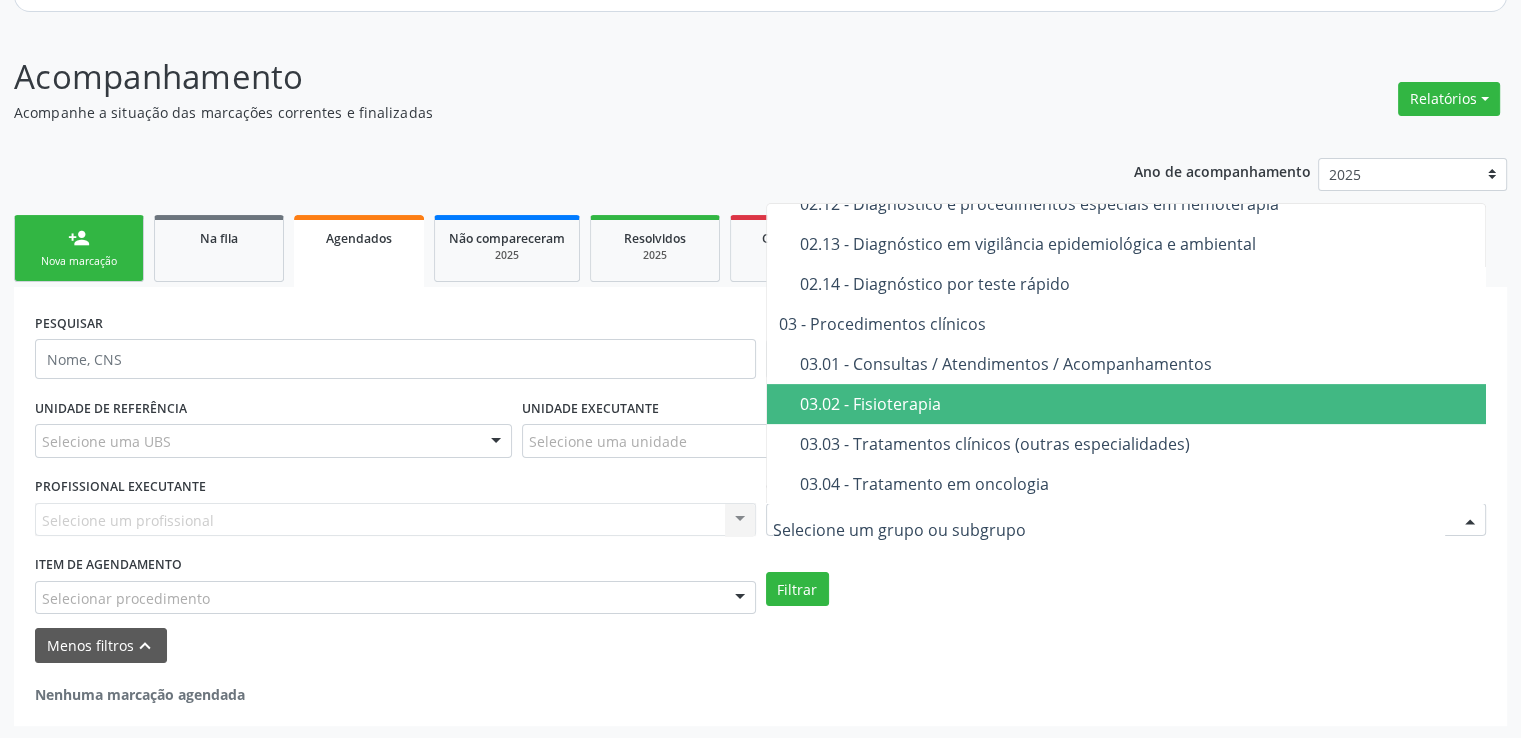 click on "03.02 - Fisioterapia" at bounding box center (1138, 404) 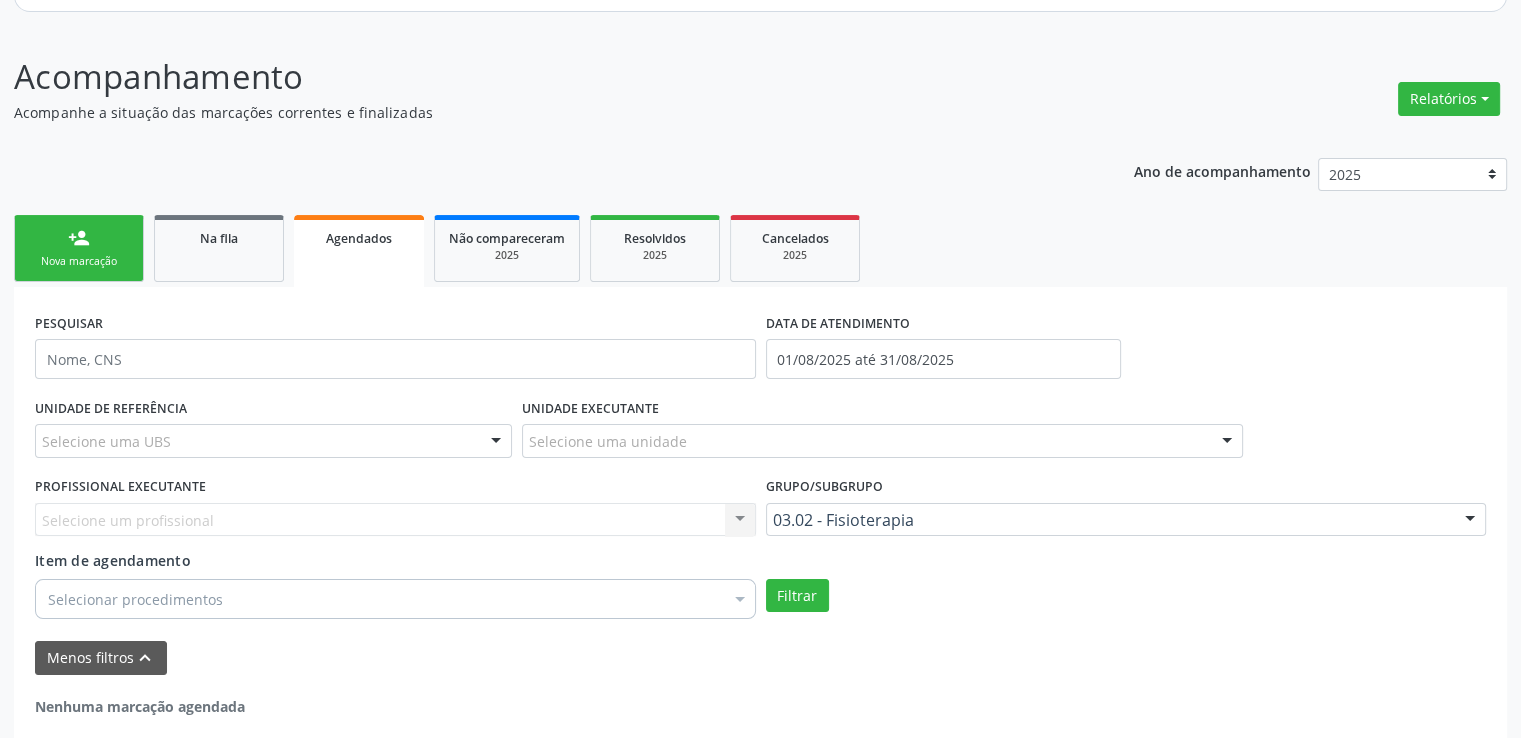 click on "Menos filtros
keyboard_arrow_up" at bounding box center (760, 658) 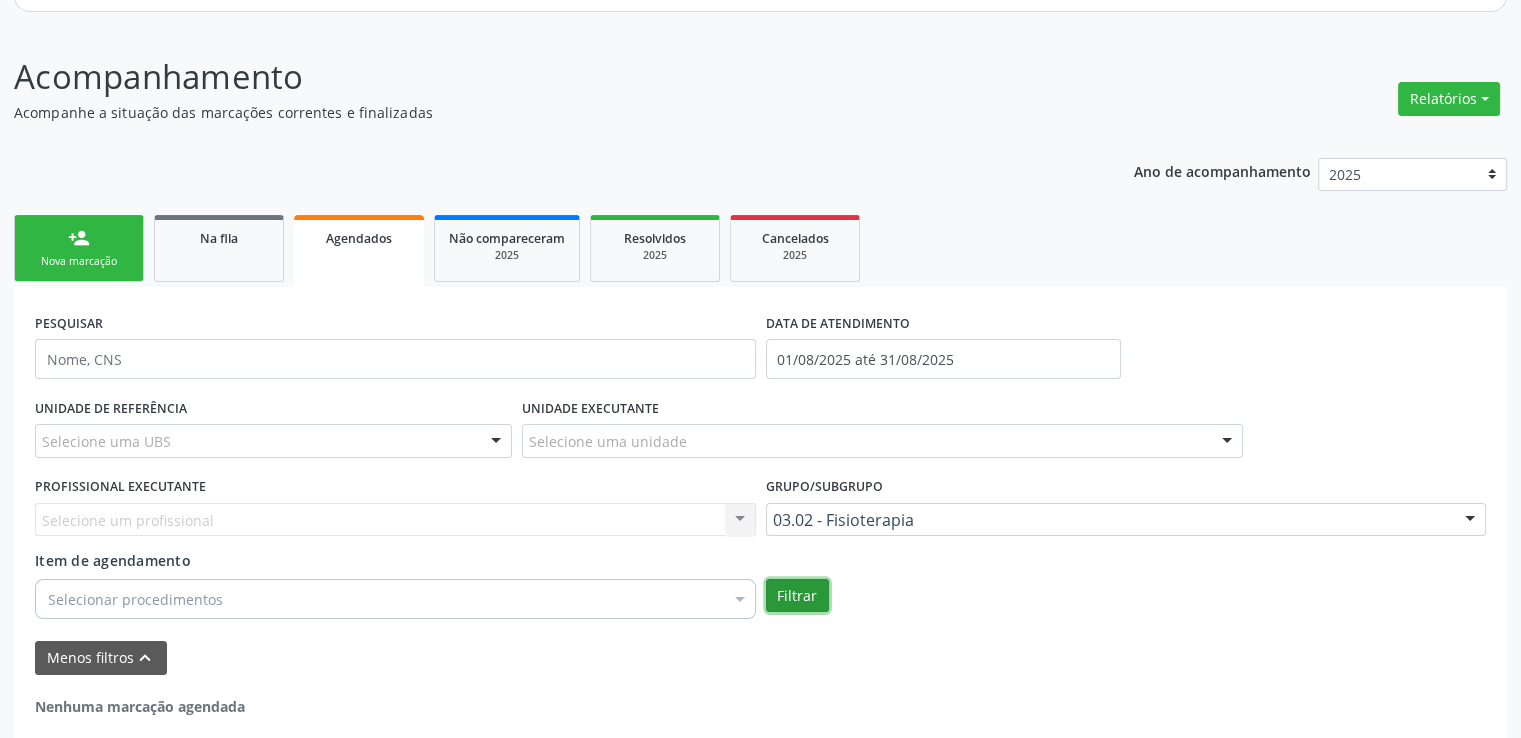 click on "Filtrar" at bounding box center (797, 596) 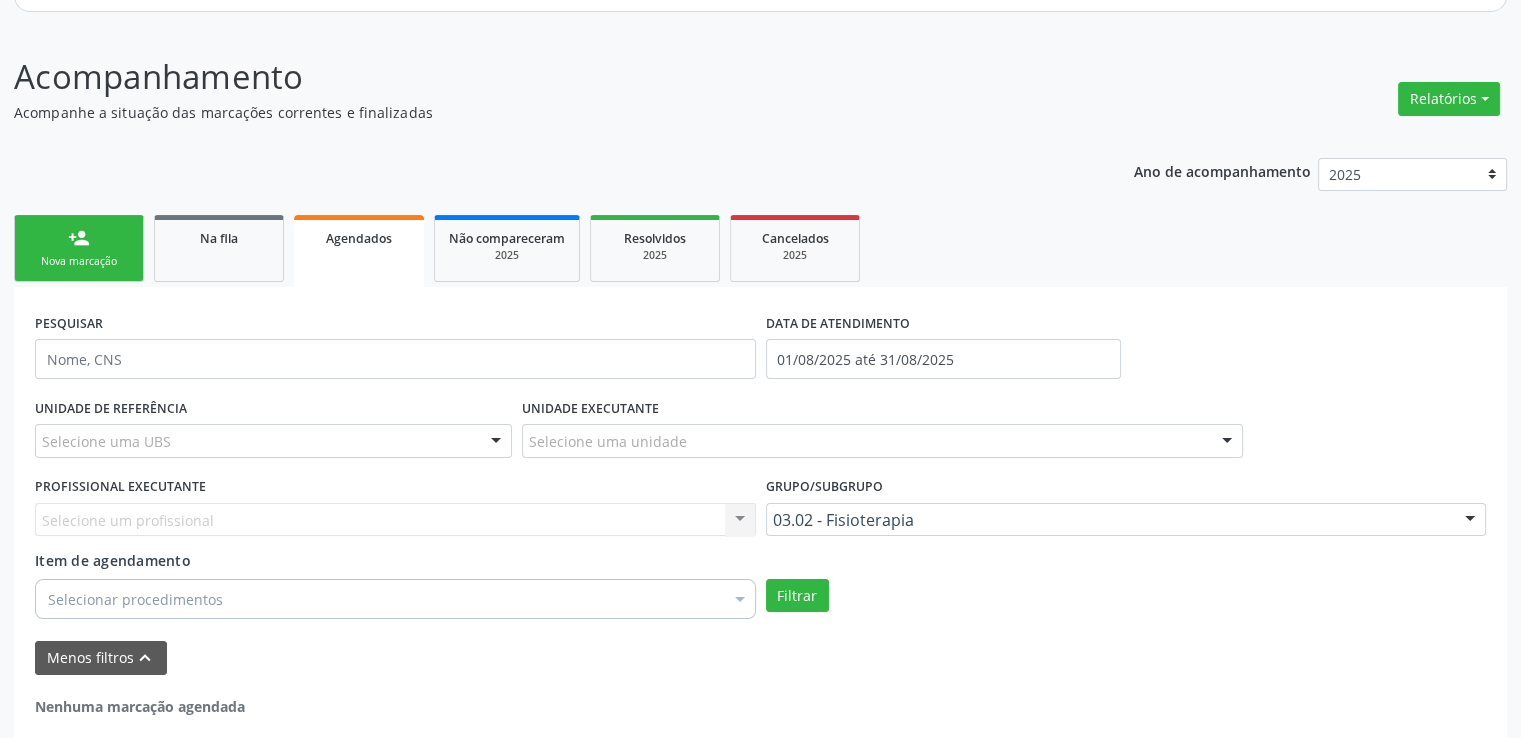 scroll, scrollTop: 240, scrollLeft: 0, axis: vertical 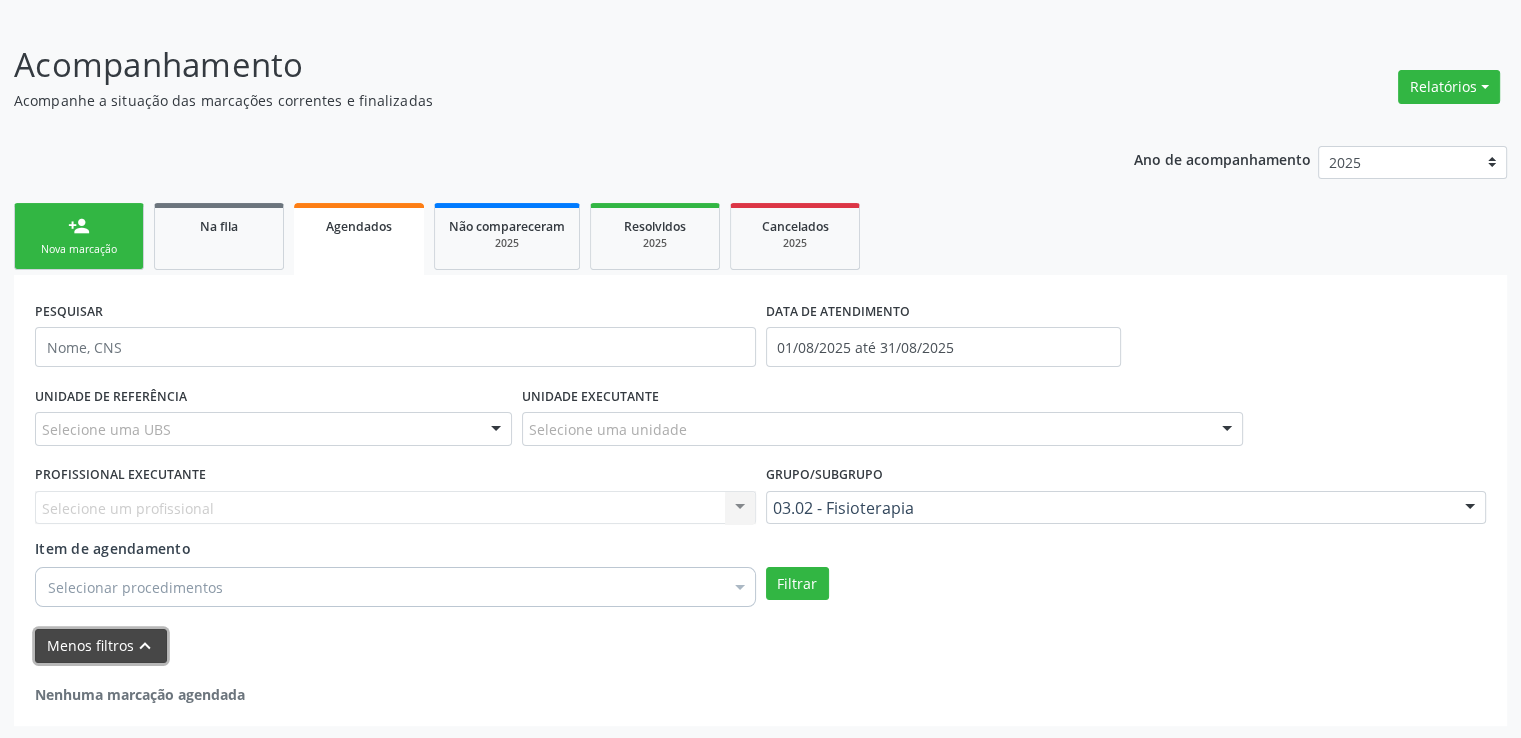 click on "Menos filtros
keyboard_arrow_up" at bounding box center [101, 646] 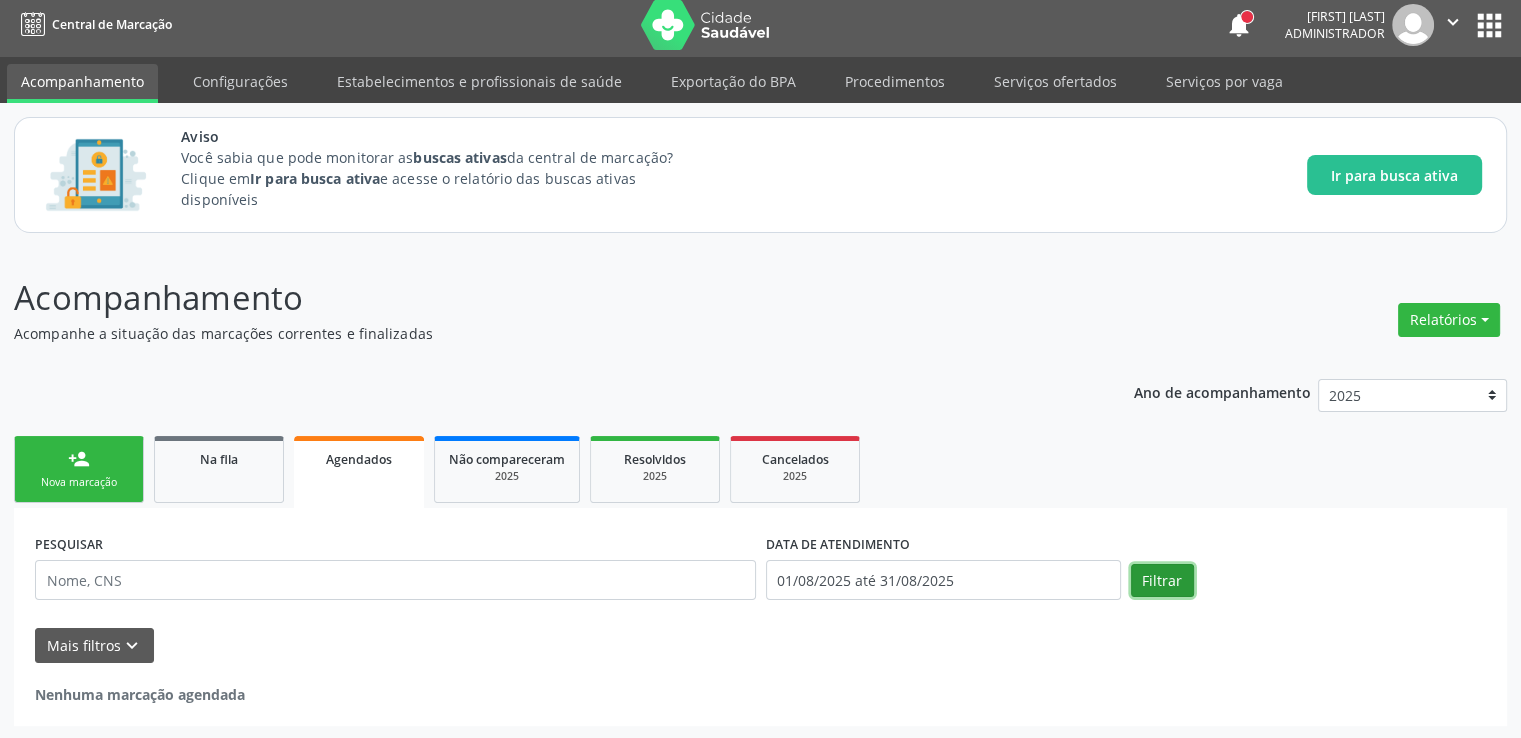 click on "Filtrar" at bounding box center (1162, 581) 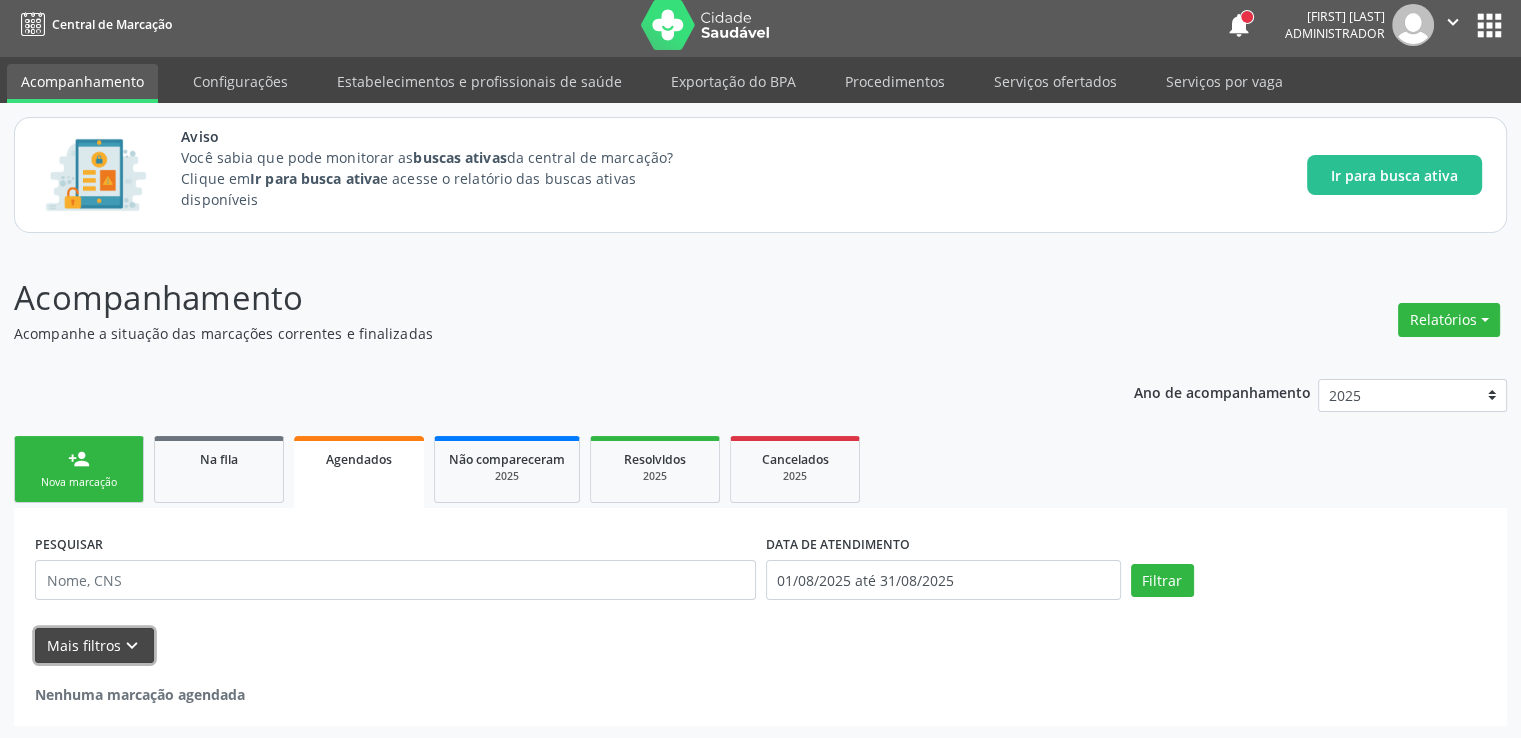 click on "Mais filtros
keyboard_arrow_down" at bounding box center (94, 645) 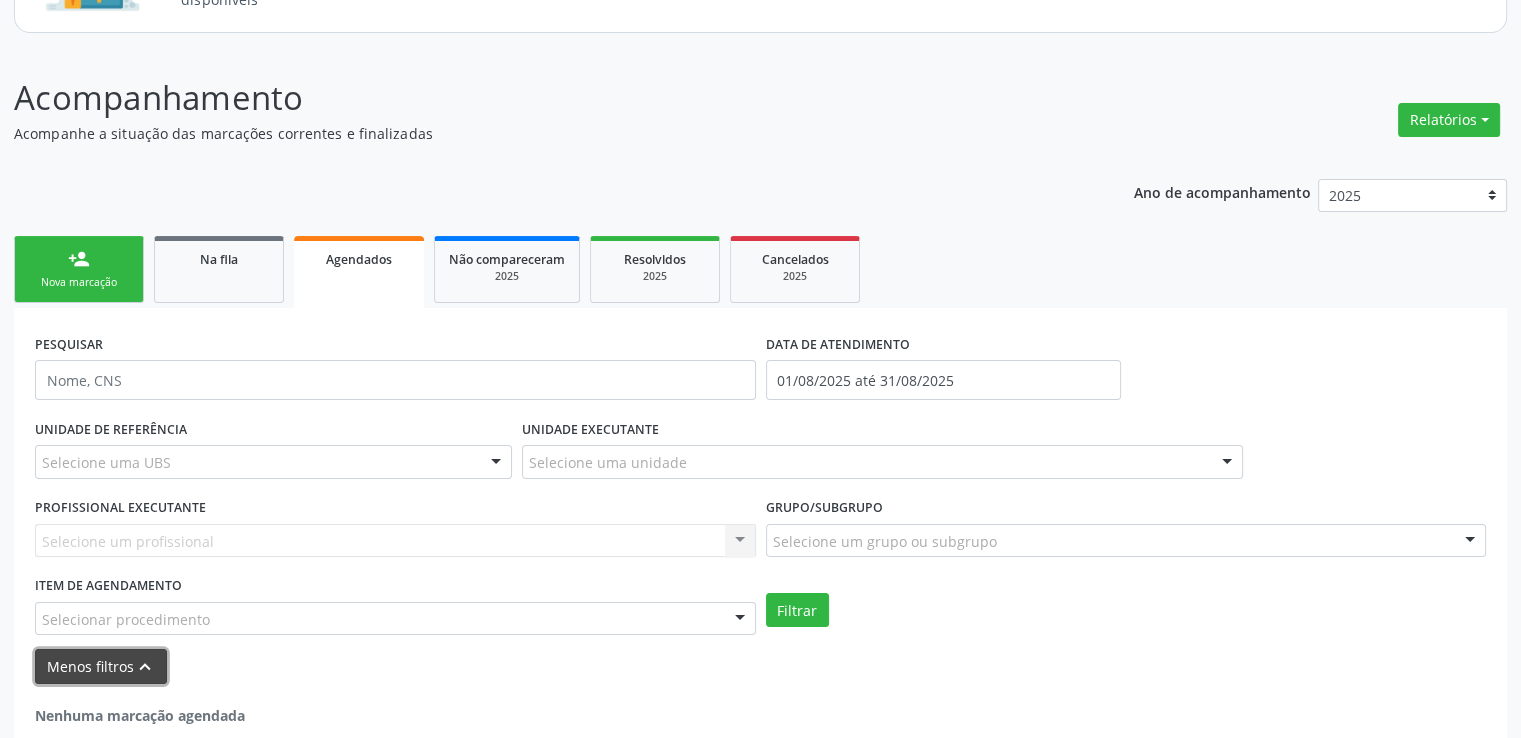 scroll, scrollTop: 228, scrollLeft: 0, axis: vertical 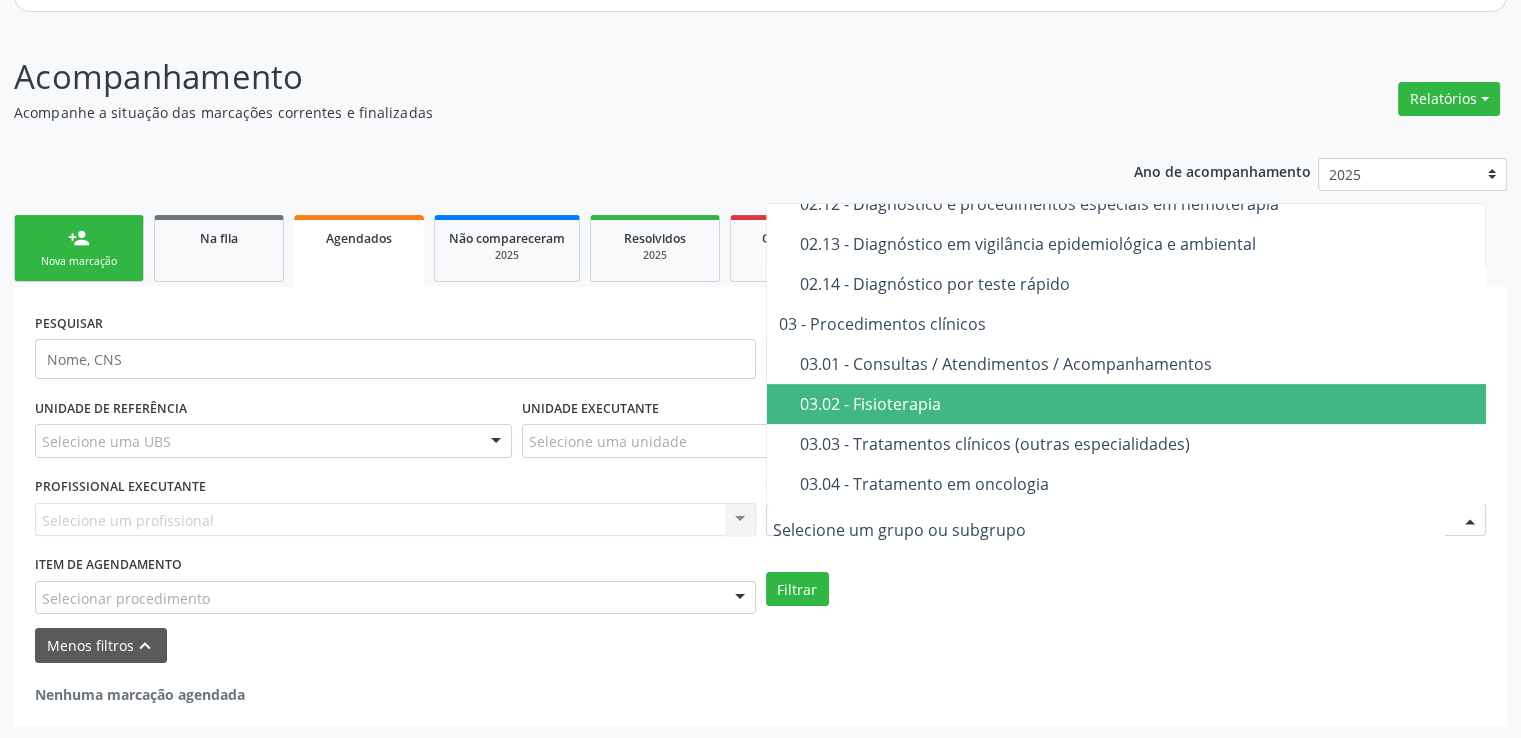 click on "03.02 - Fisioterapia" at bounding box center [1138, 404] 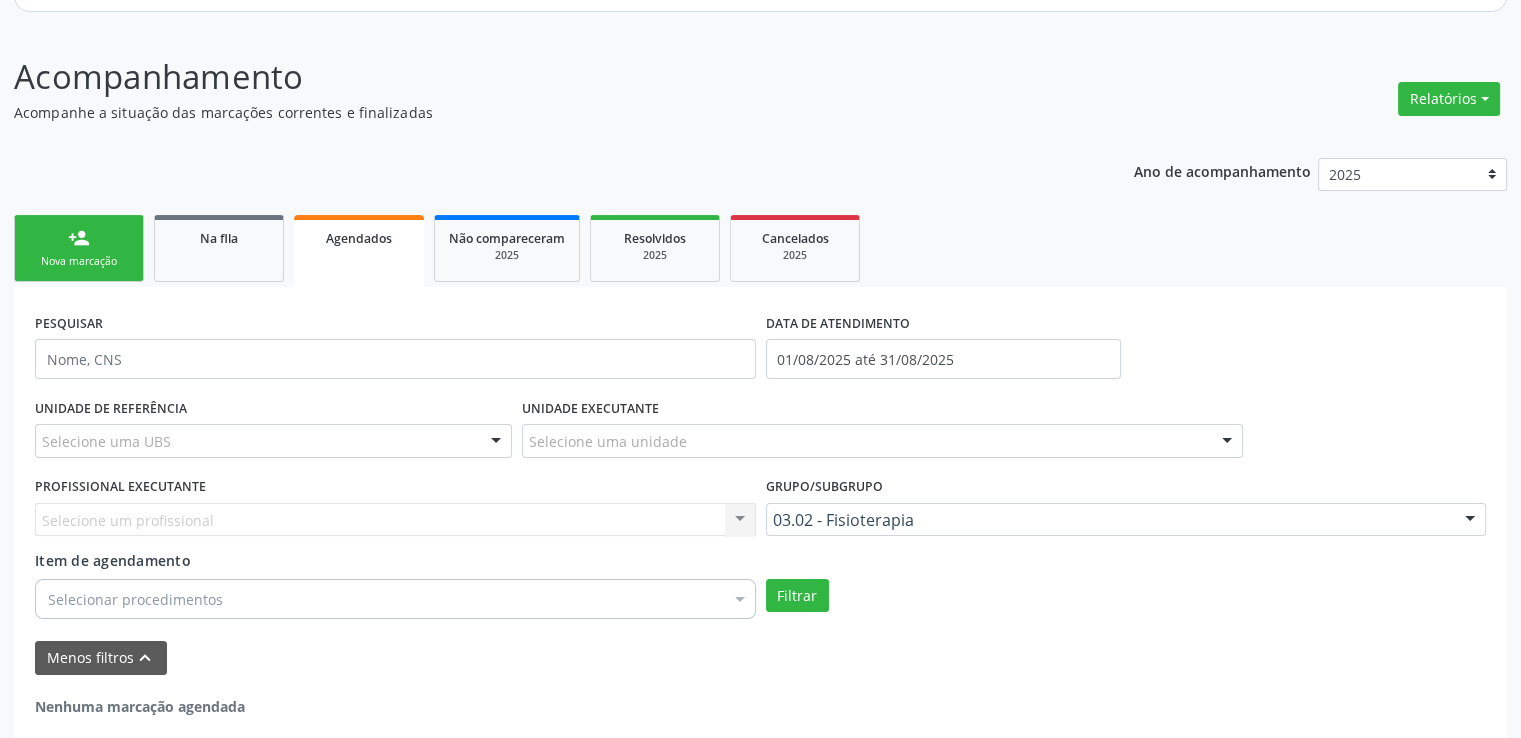 click on "Menos filtros
keyboard_arrow_up" at bounding box center [760, 658] 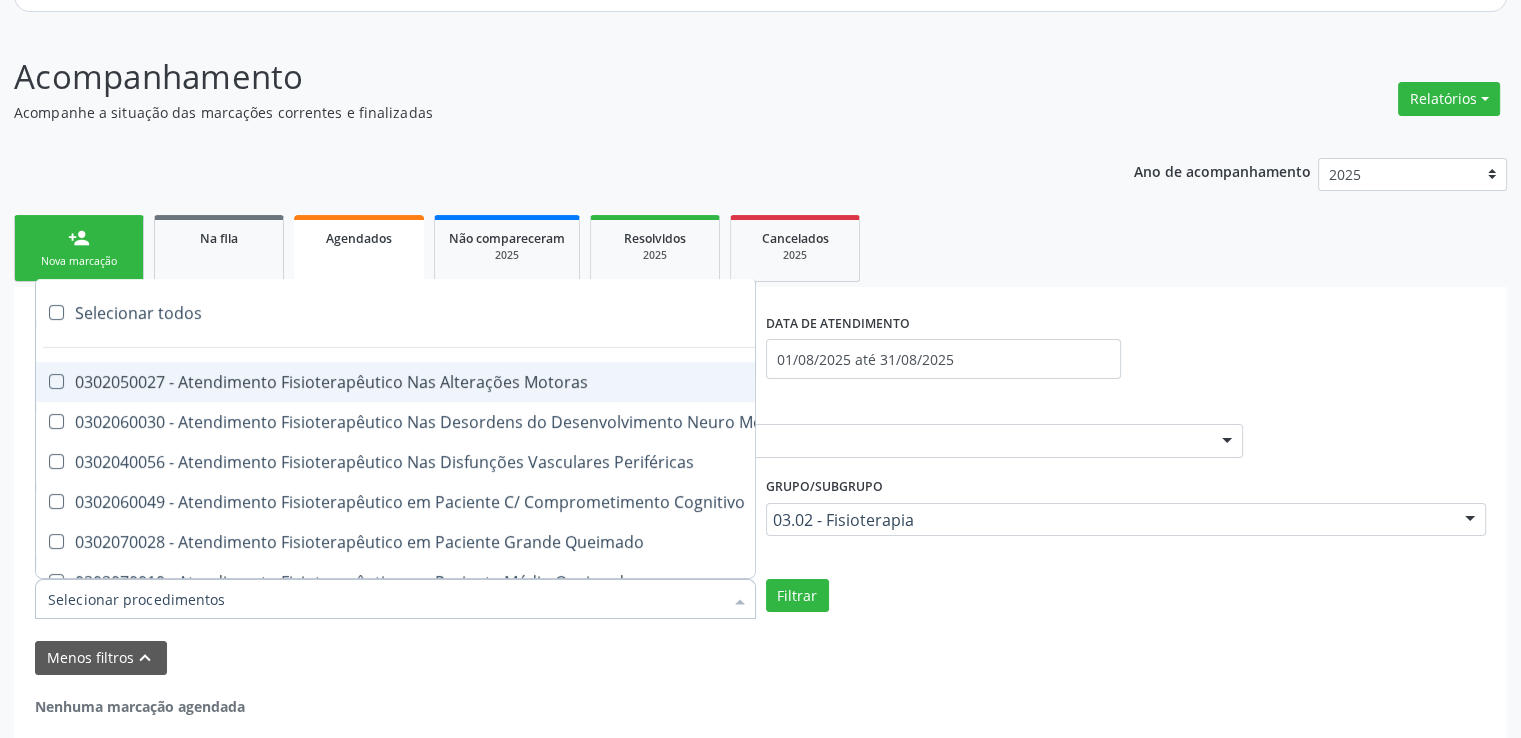 click on "0302050027 - Atendimento Fisioterapêutico Nas Alterações Motoras" at bounding box center [624, 382] 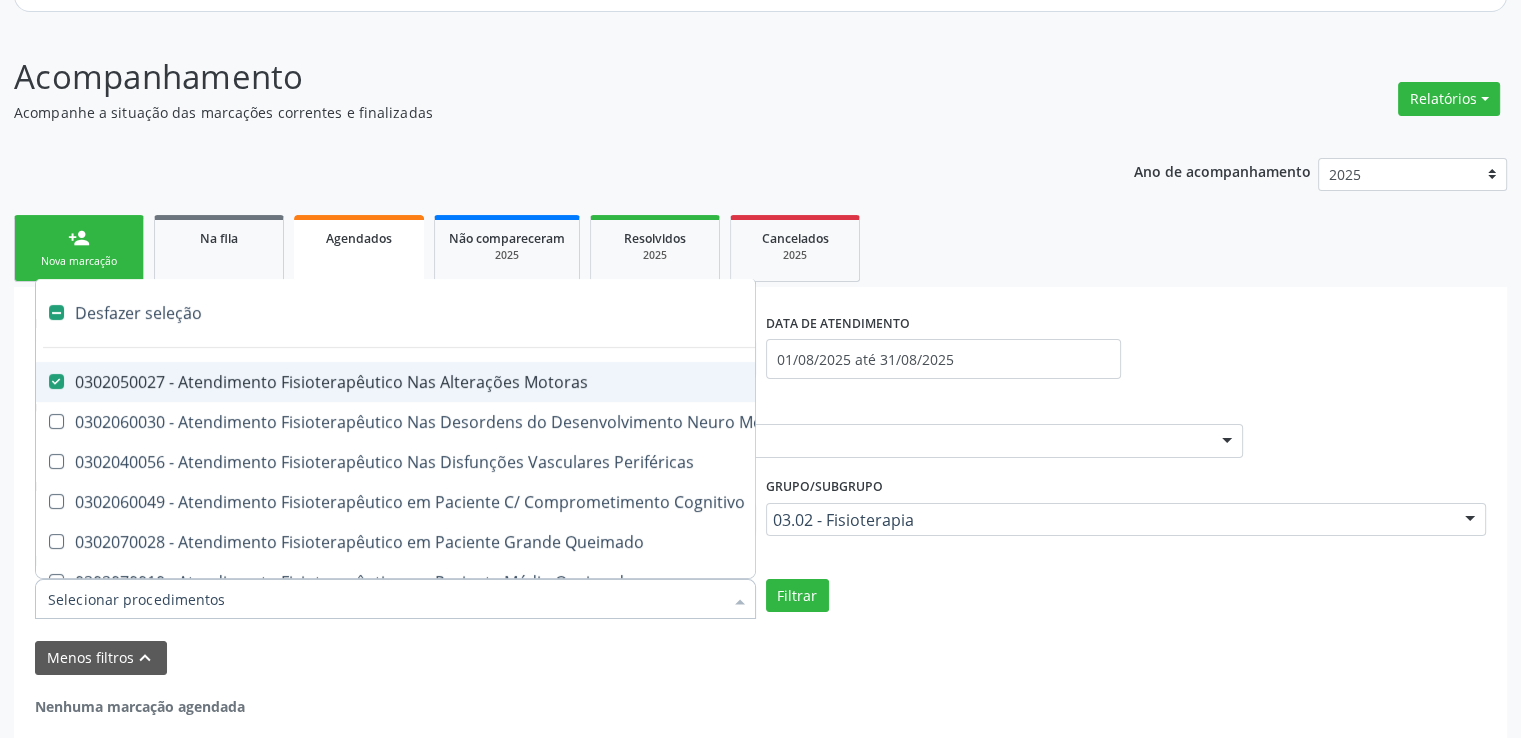 click at bounding box center (56, 312) 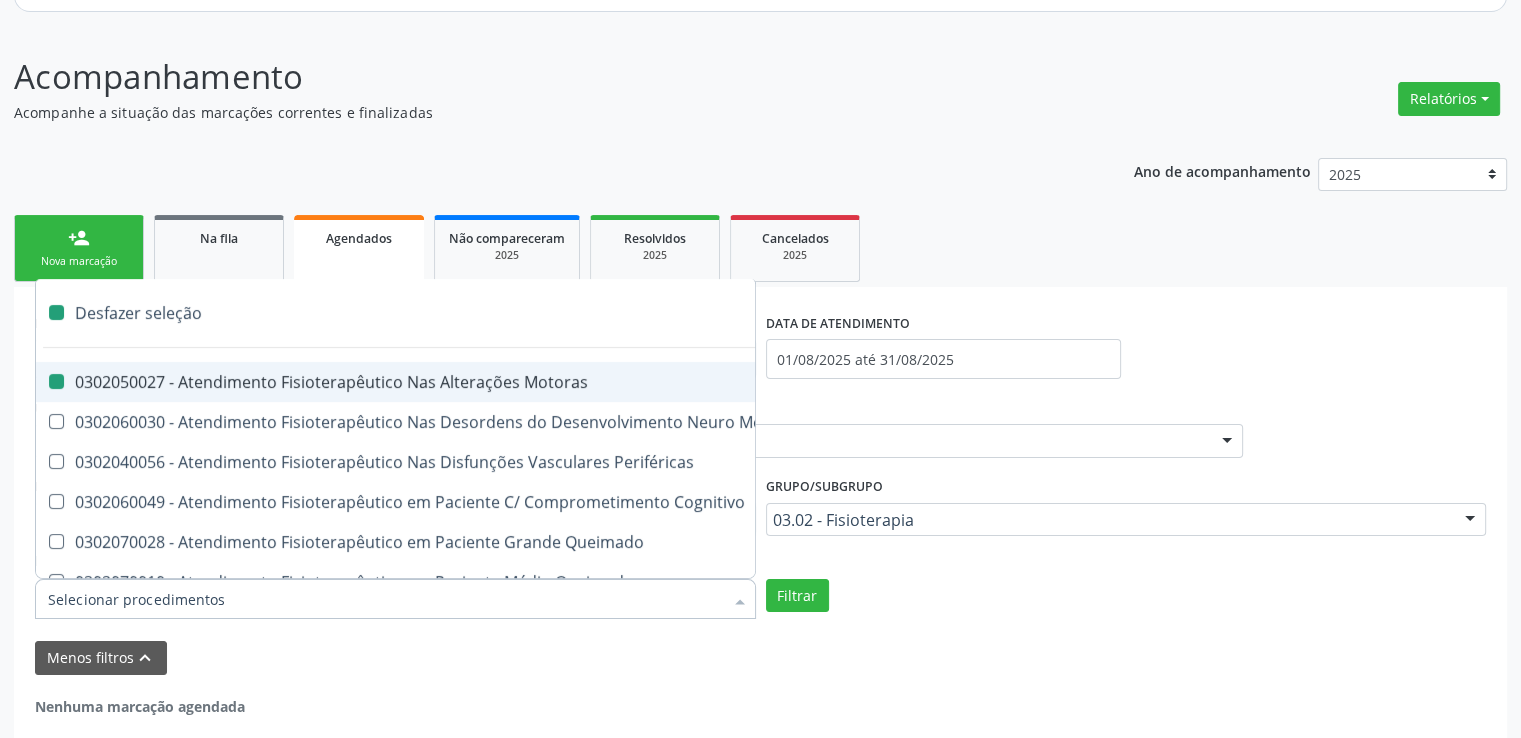 checkbox on "false" 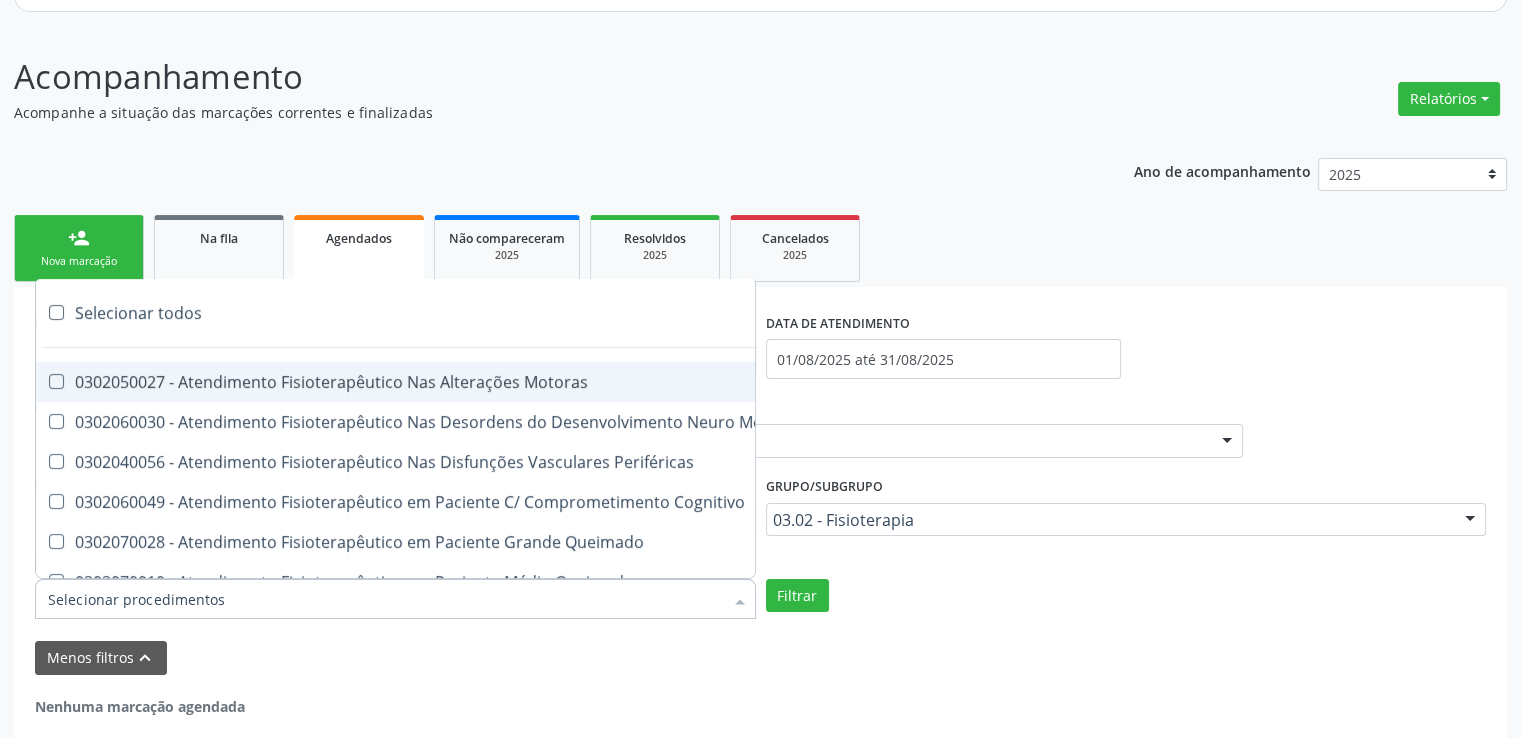 click at bounding box center [56, 312] 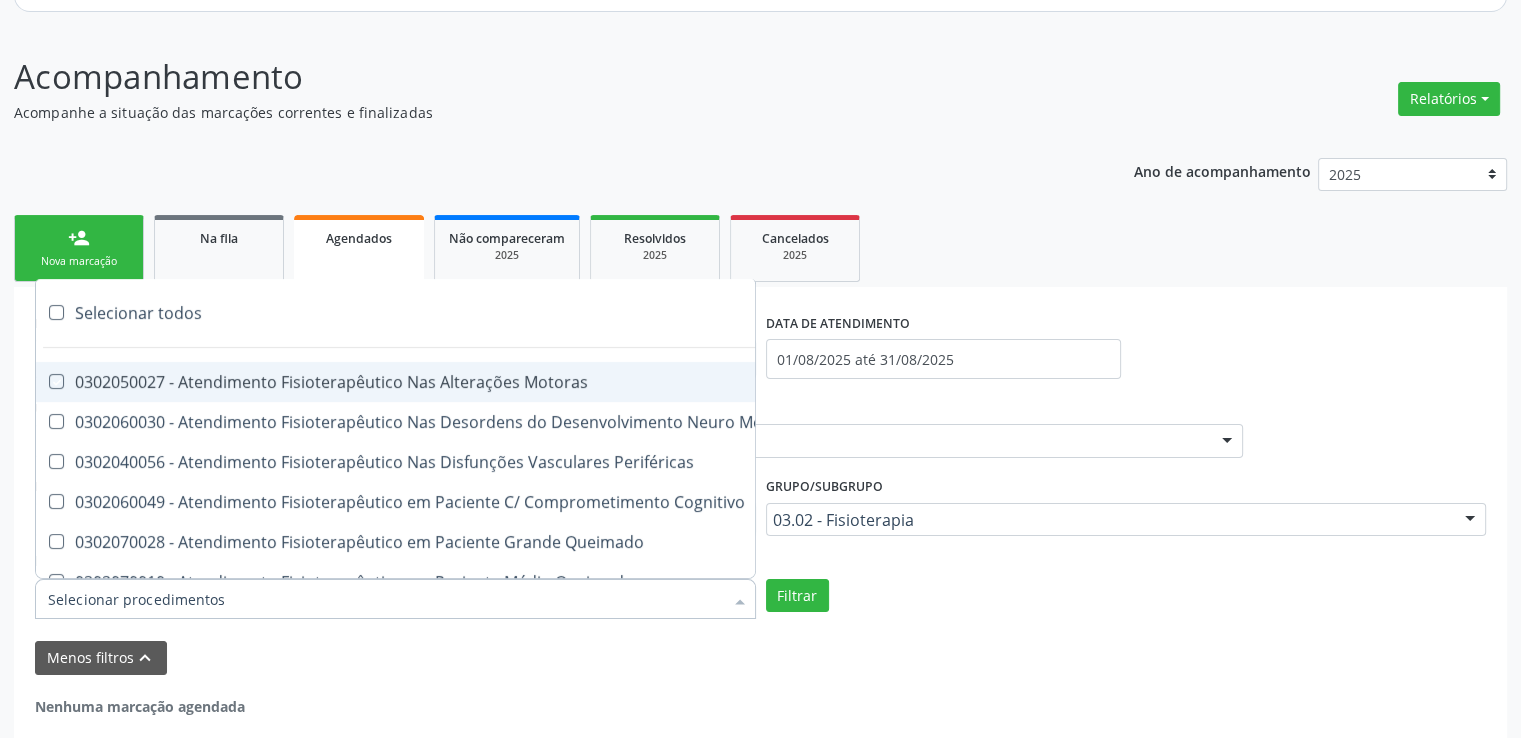 checkbox on "true" 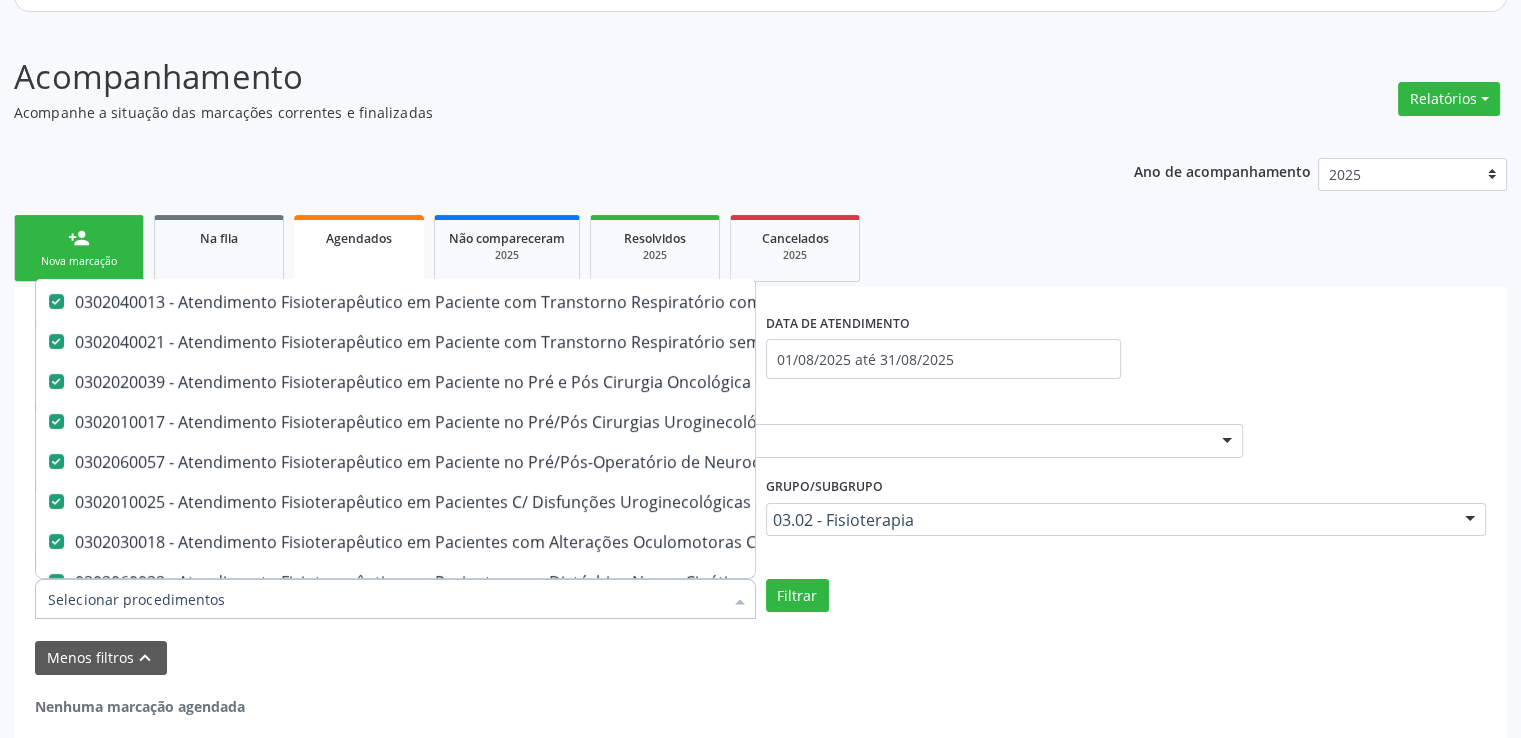 scroll, scrollTop: 759, scrollLeft: 0, axis: vertical 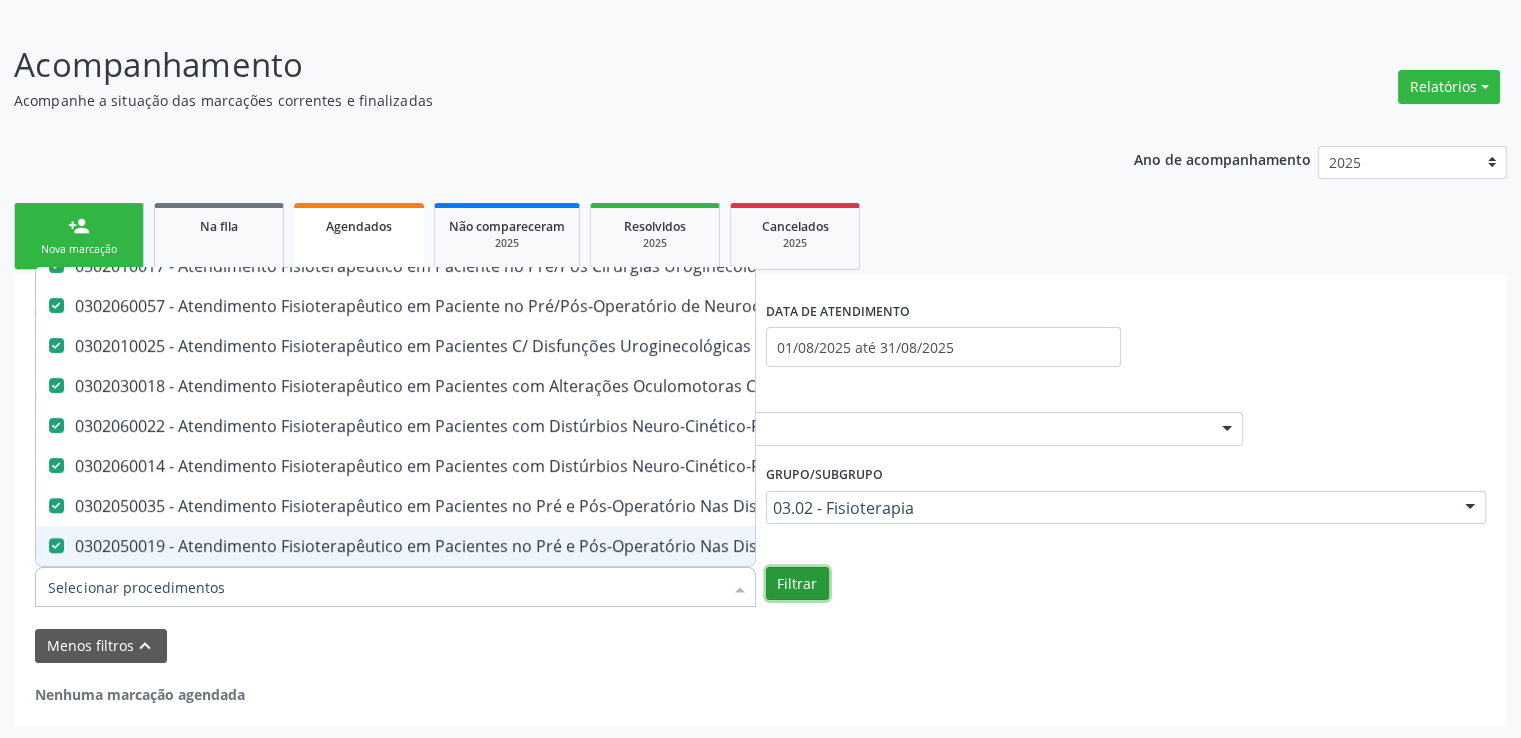 click on "Filtrar" at bounding box center (797, 584) 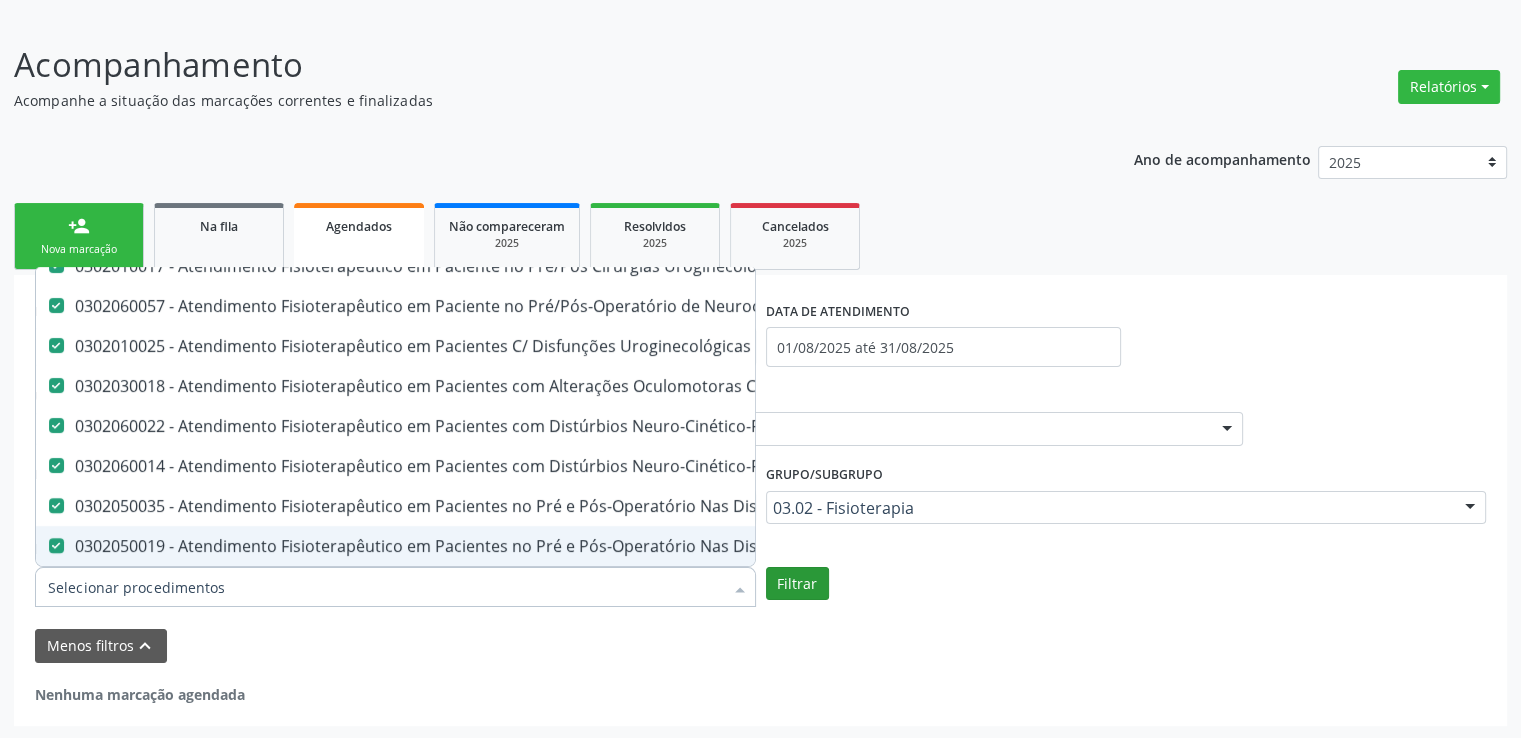 scroll, scrollTop: 0, scrollLeft: 0, axis: both 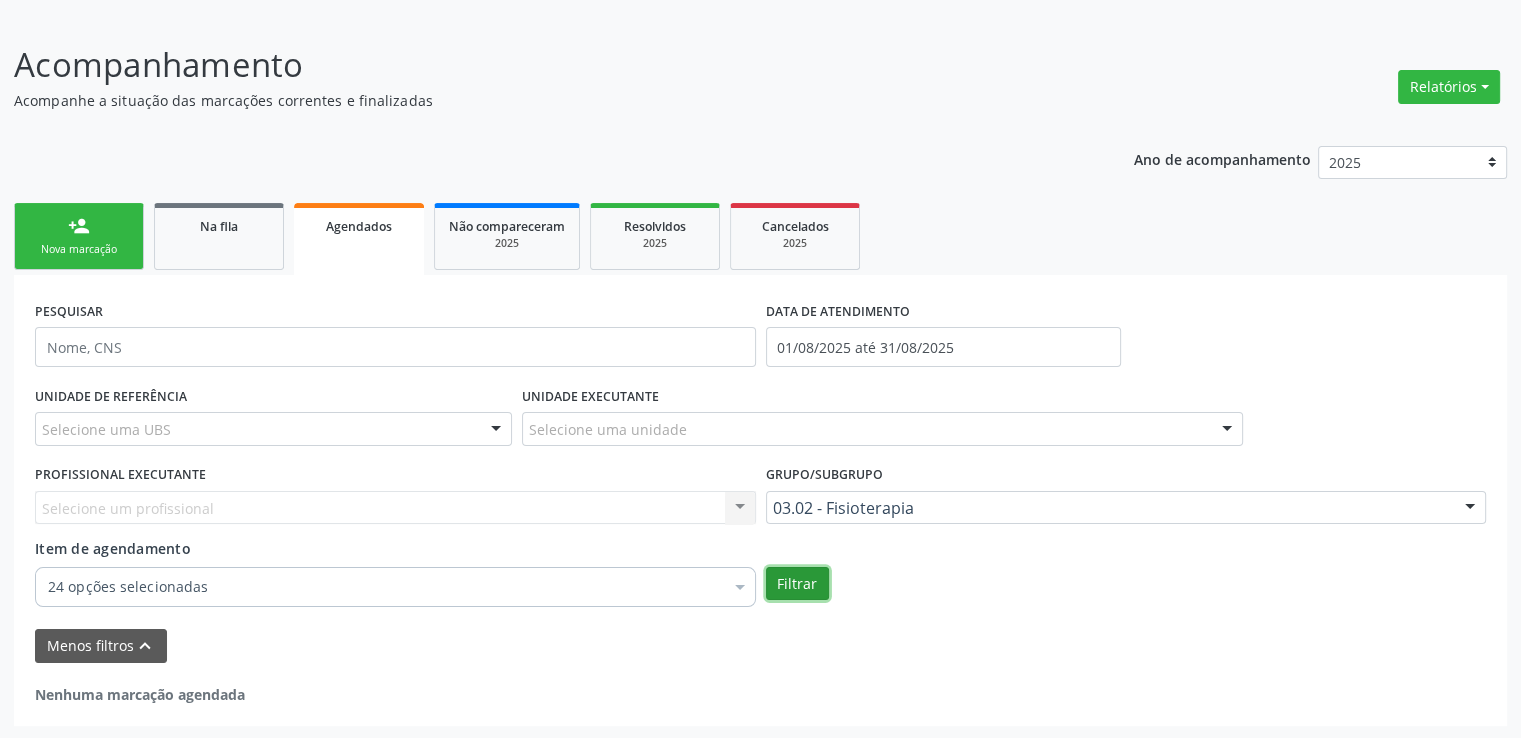 click on "Filtrar" at bounding box center (797, 584) 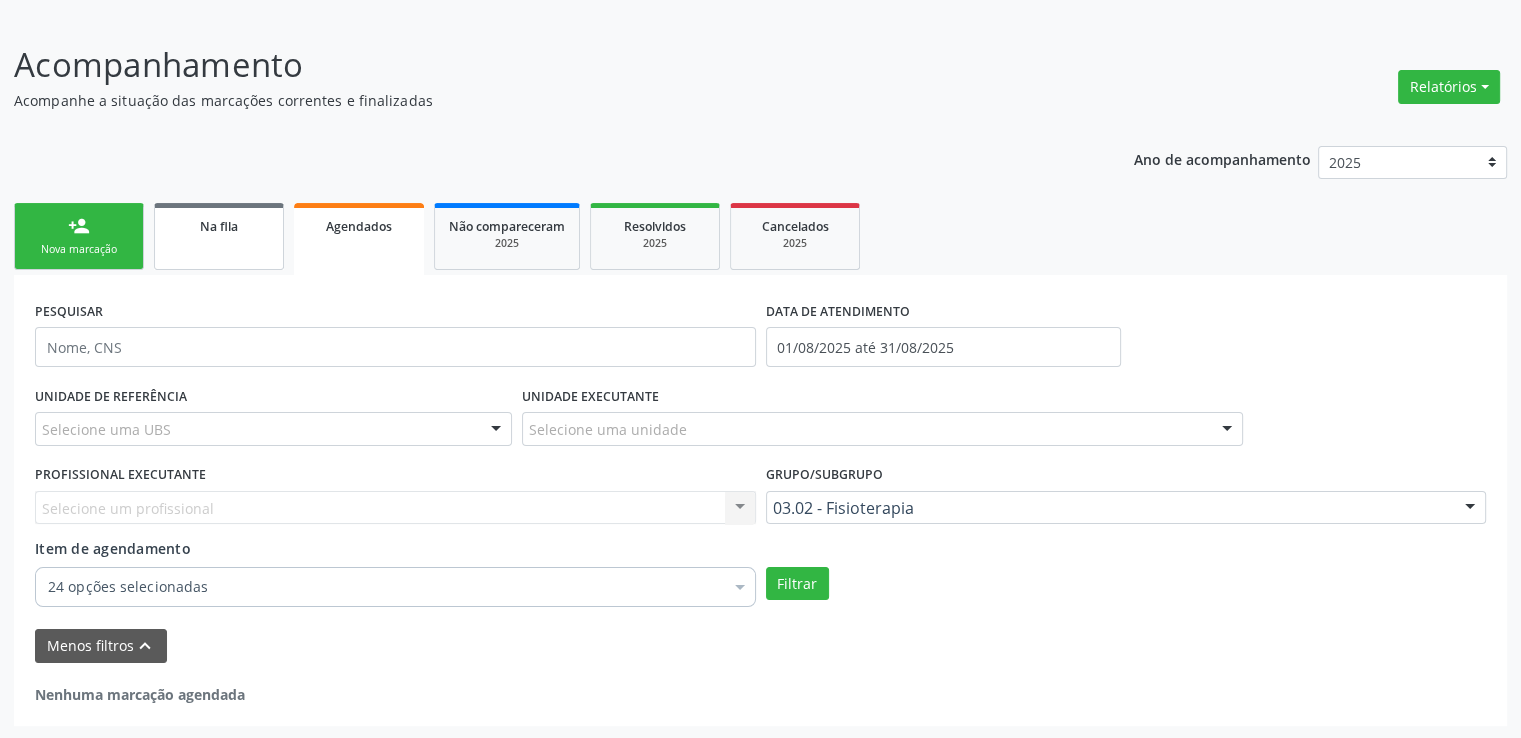 click on "Na fila" at bounding box center [219, 226] 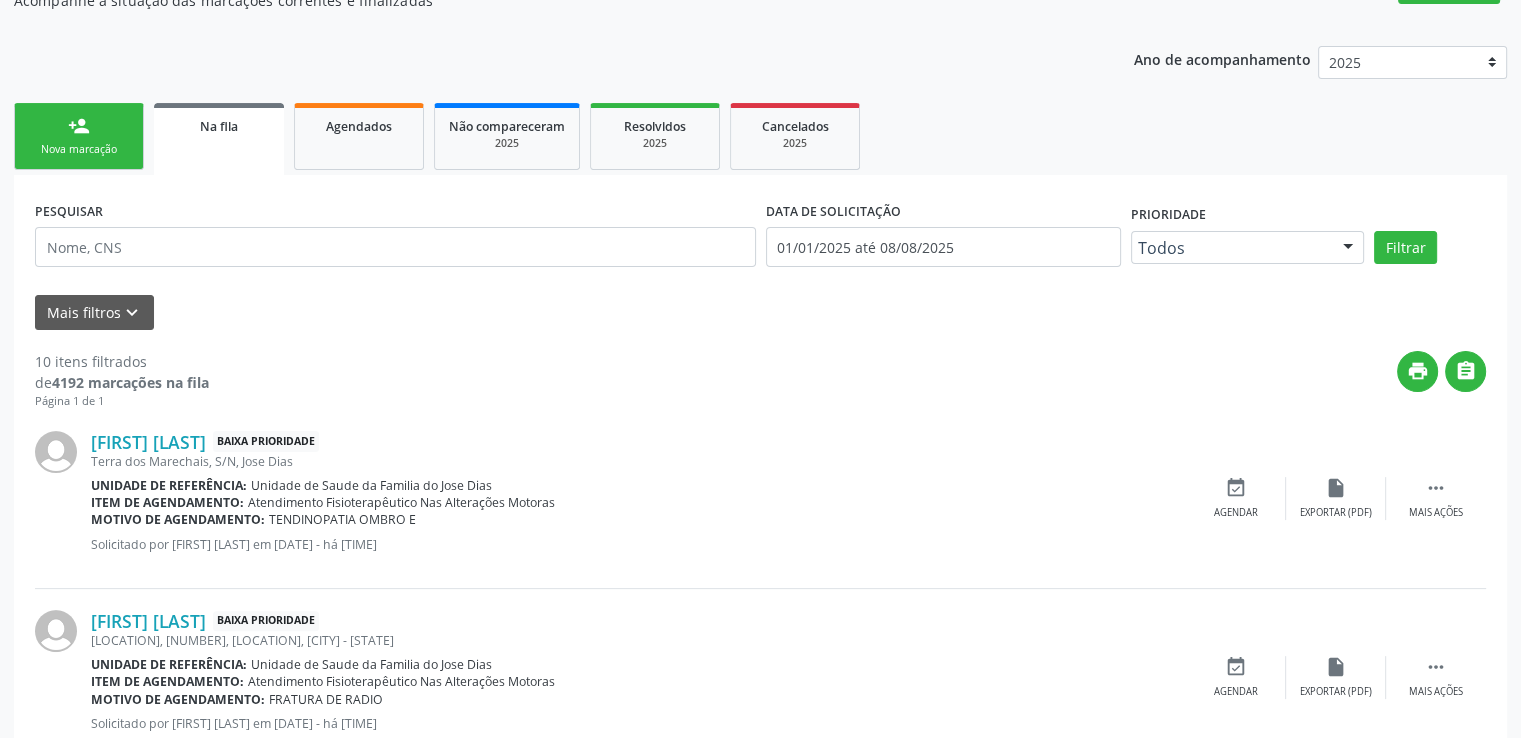 scroll, scrollTop: 240, scrollLeft: 0, axis: vertical 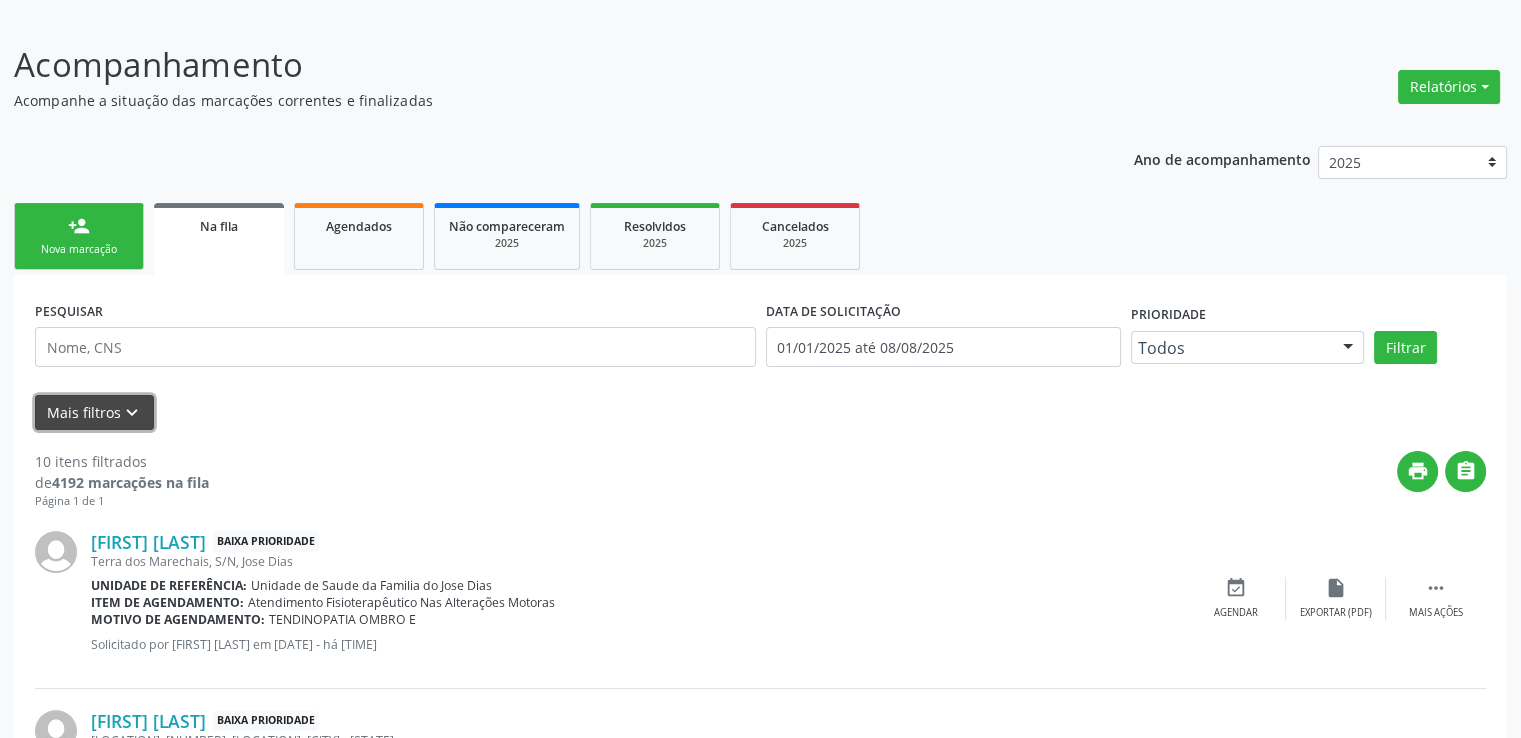 click on "Mais filtros
keyboard_arrow_down" at bounding box center [94, 412] 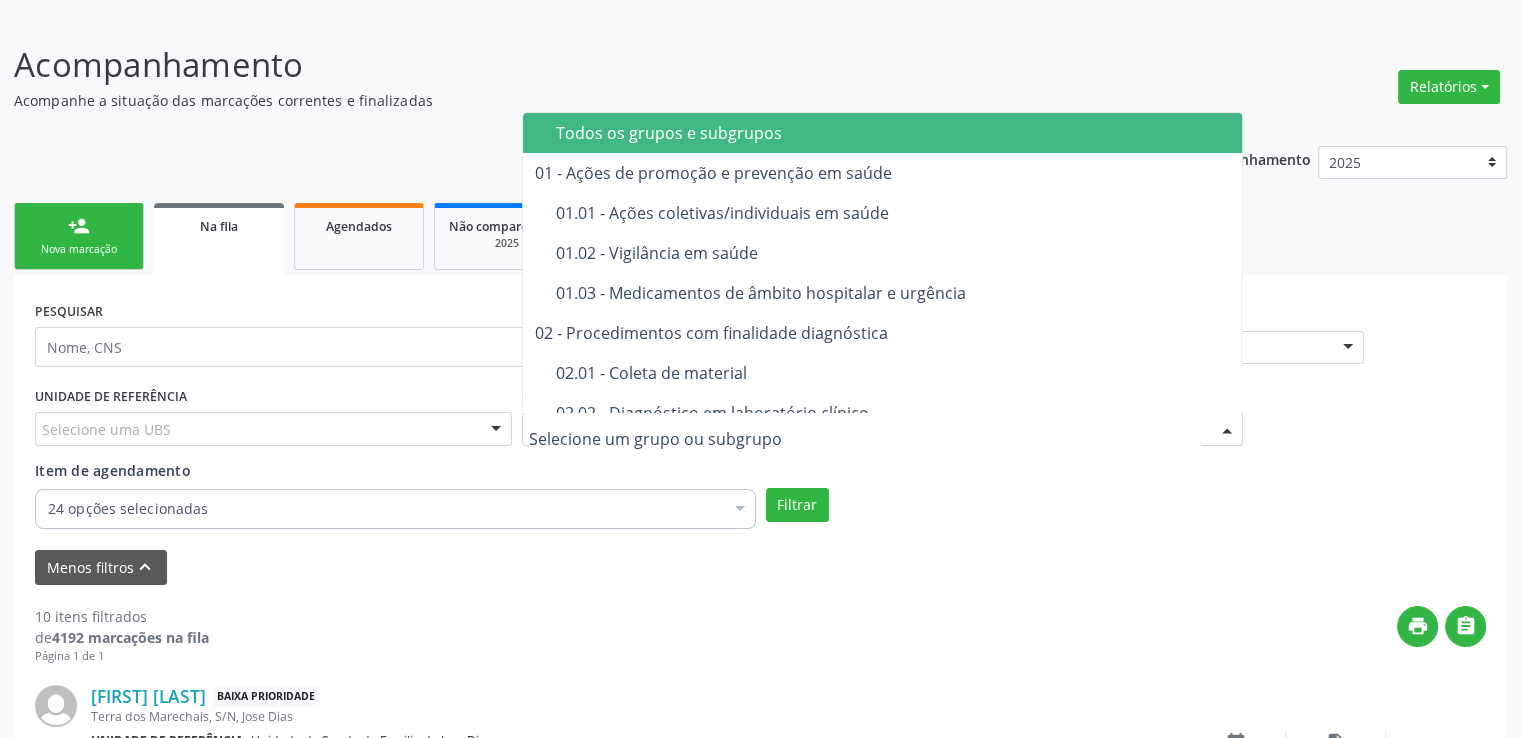 click on "Todos os grupos e subgrupos" at bounding box center (894, 133) 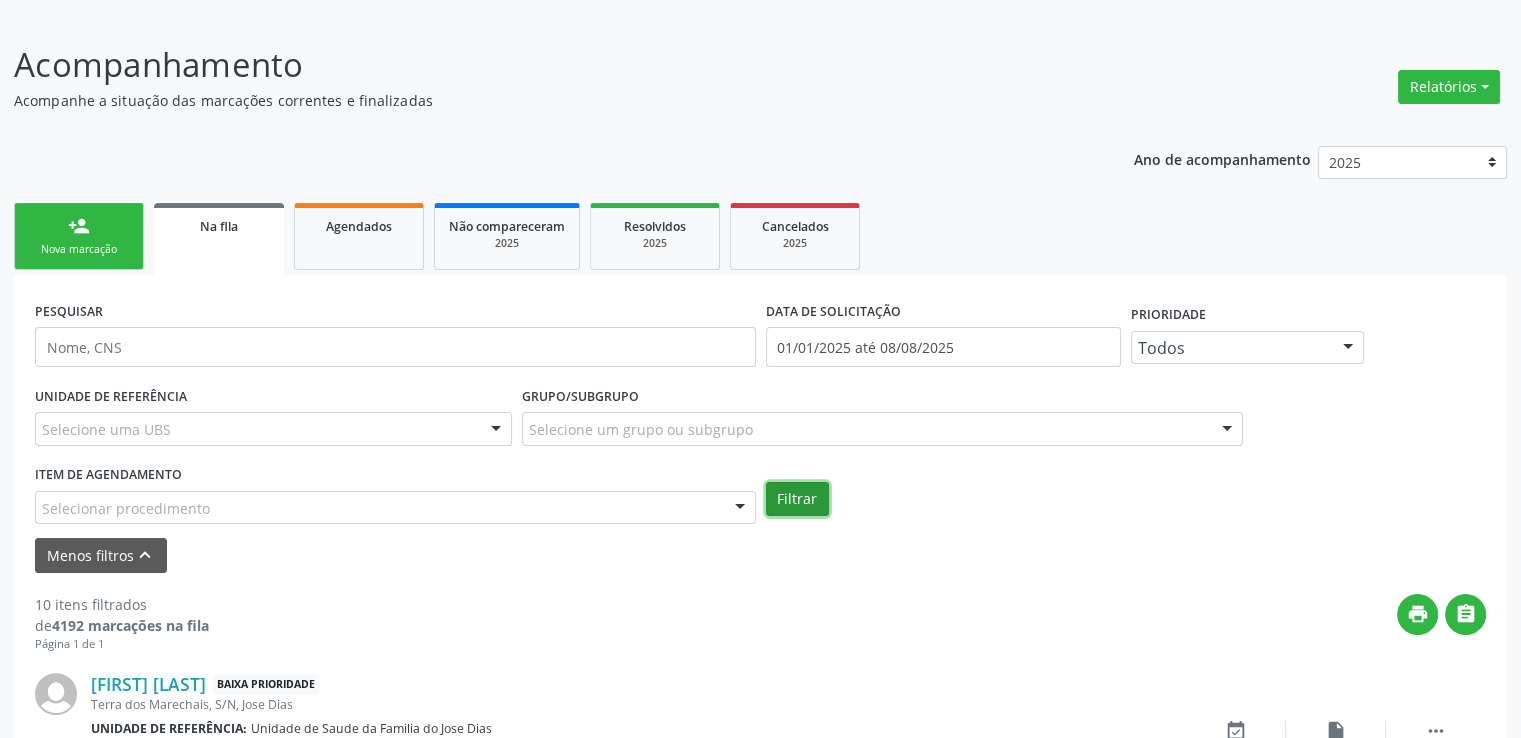 click on "Filtrar" at bounding box center [797, 499] 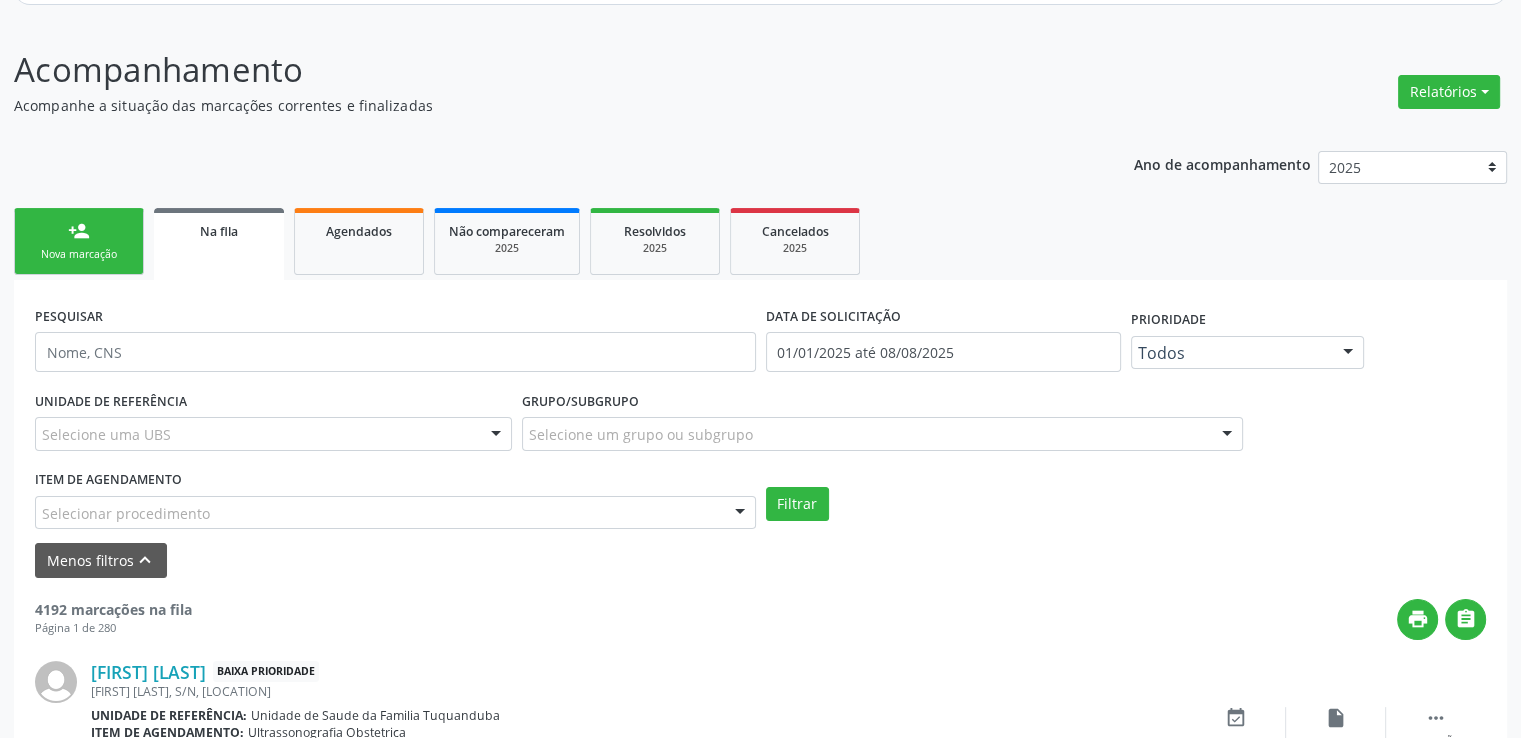 scroll, scrollTop: 240, scrollLeft: 0, axis: vertical 